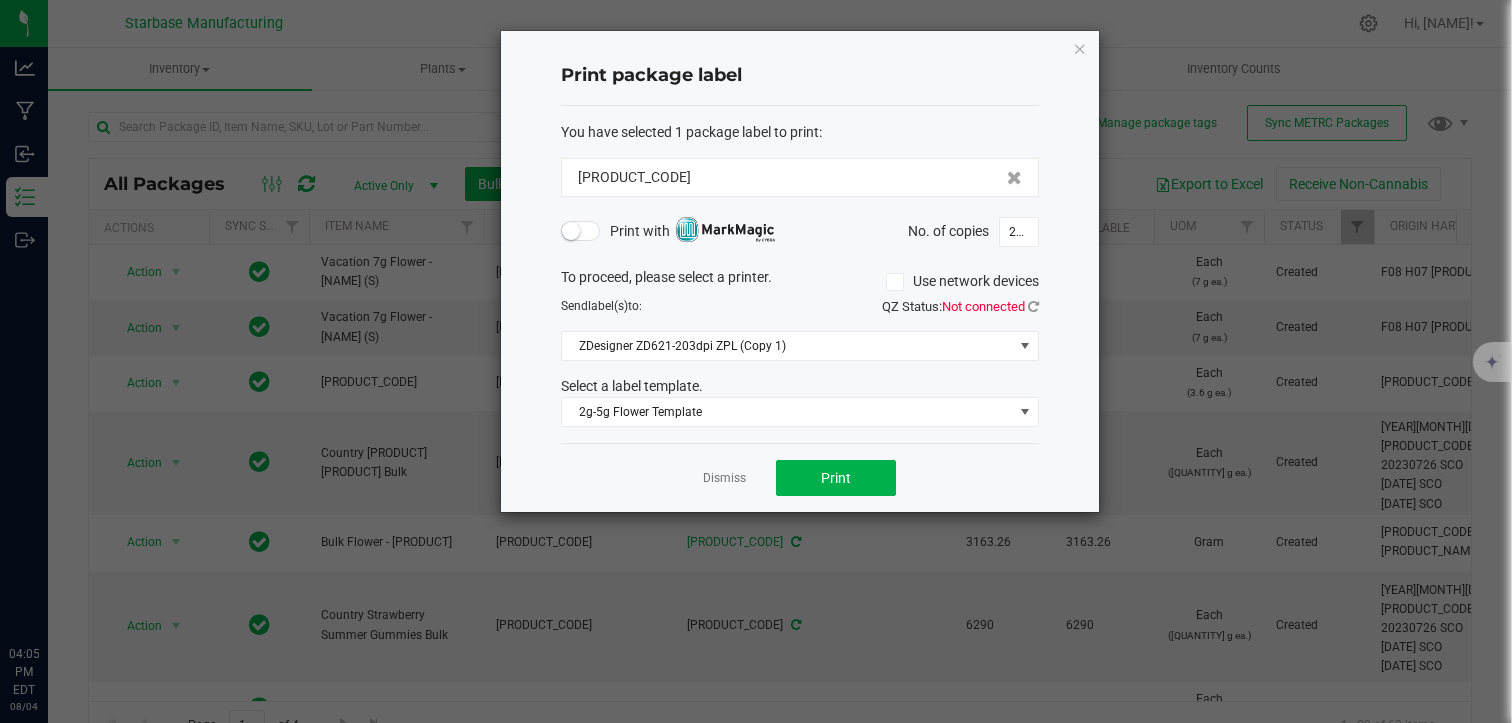 scroll, scrollTop: 0, scrollLeft: 0, axis: both 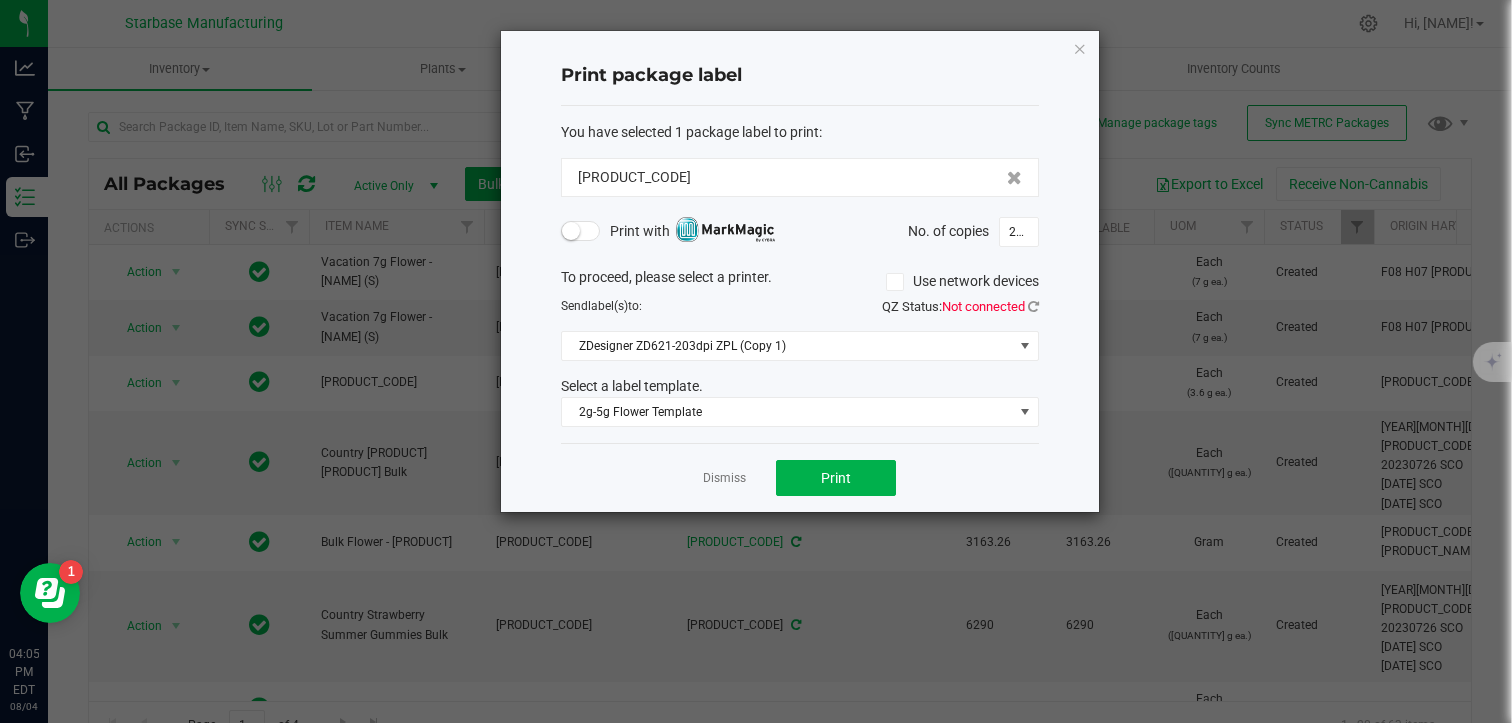 click on "Dismiss" 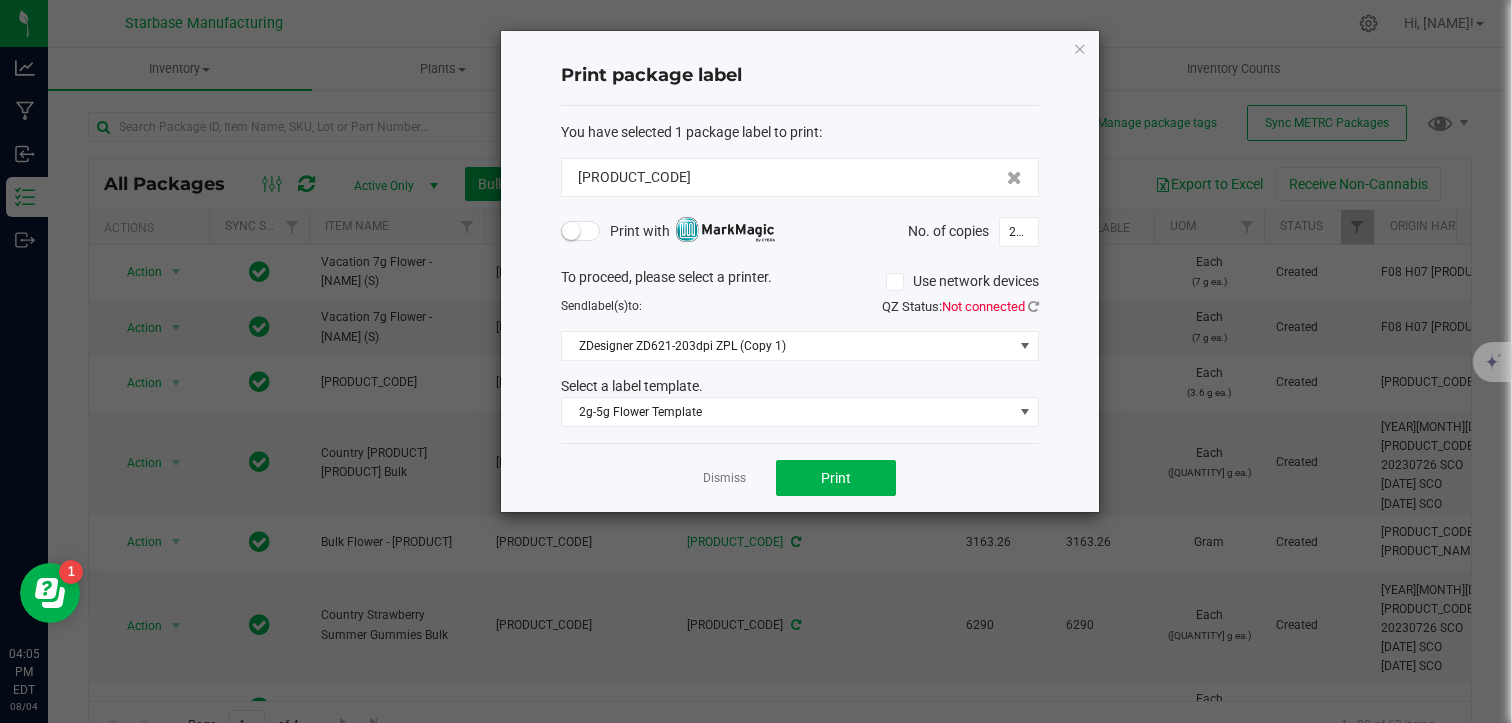 click on "Dismiss   Print" 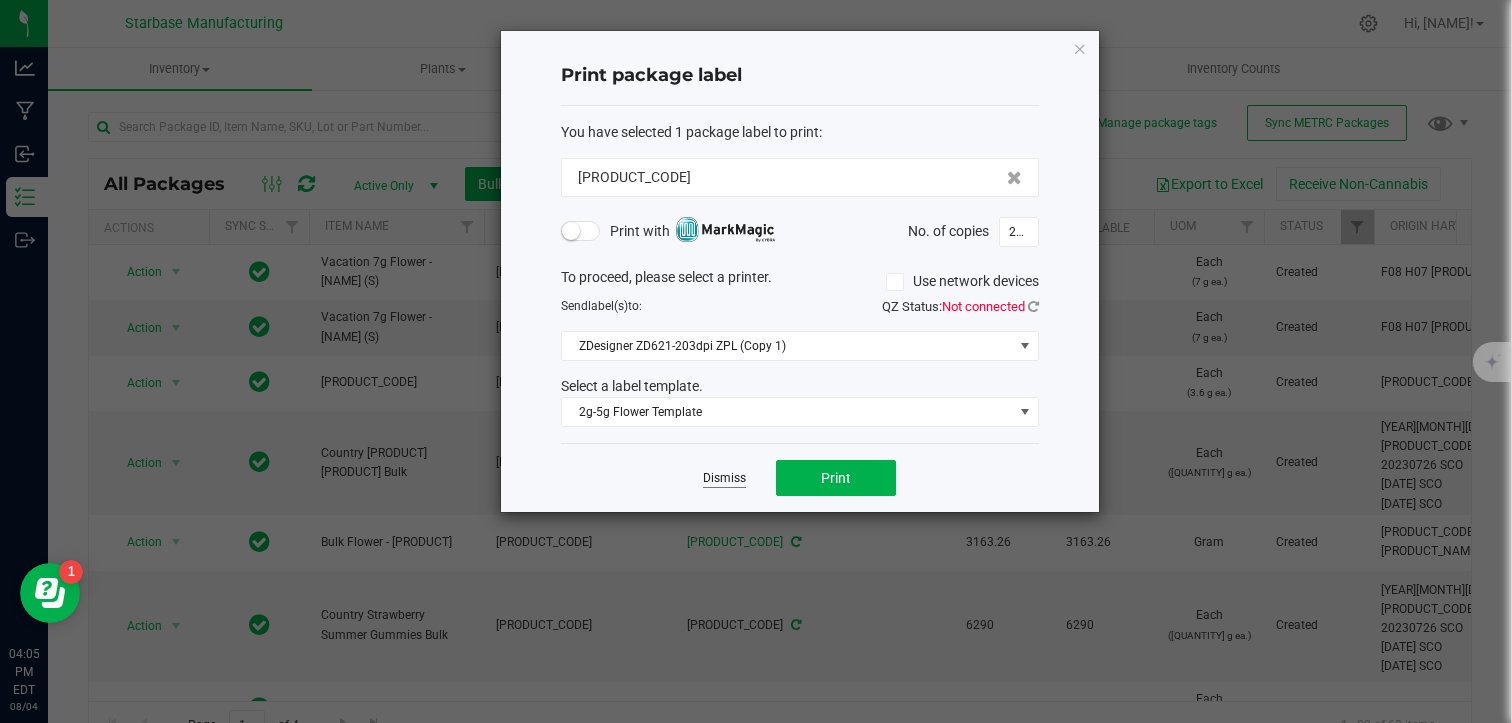 click on "Dismiss" 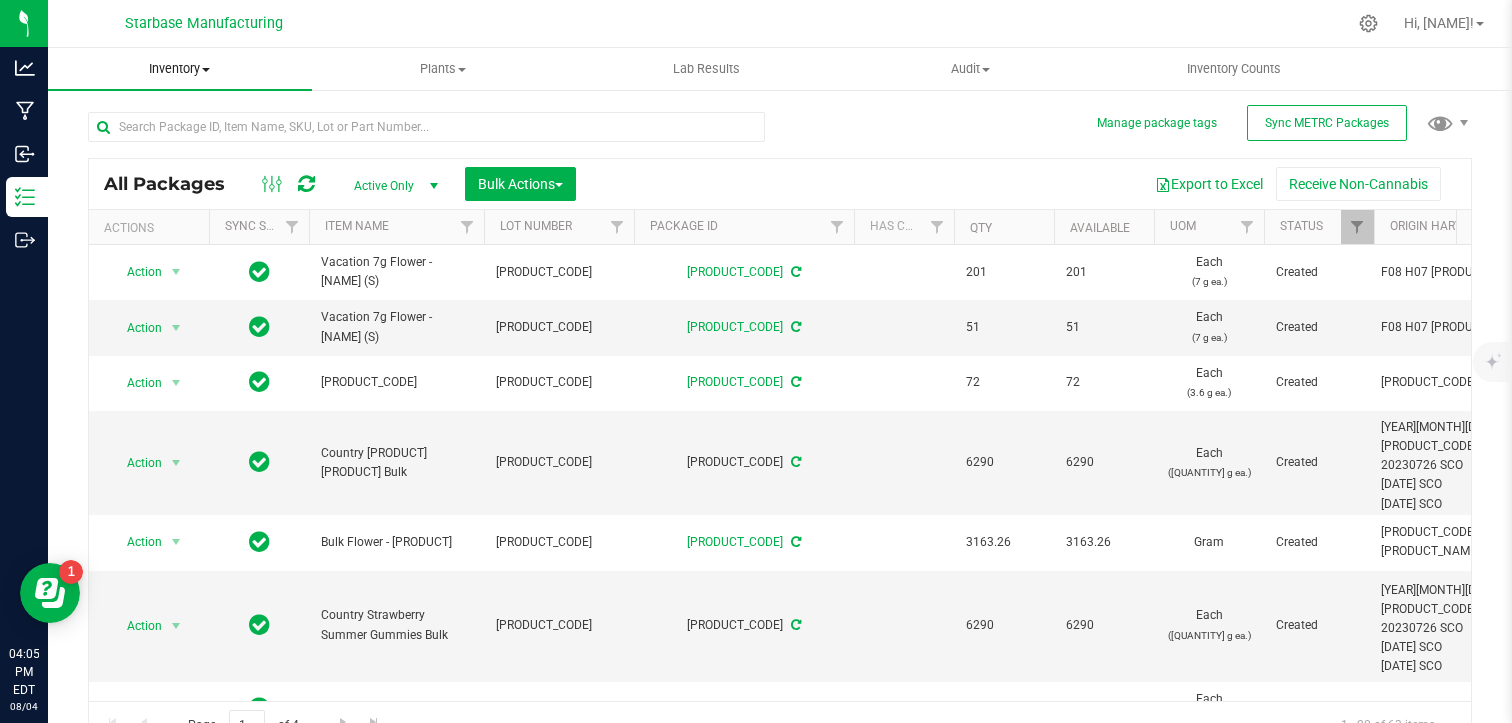 click on "Inventory" at bounding box center (180, 69) 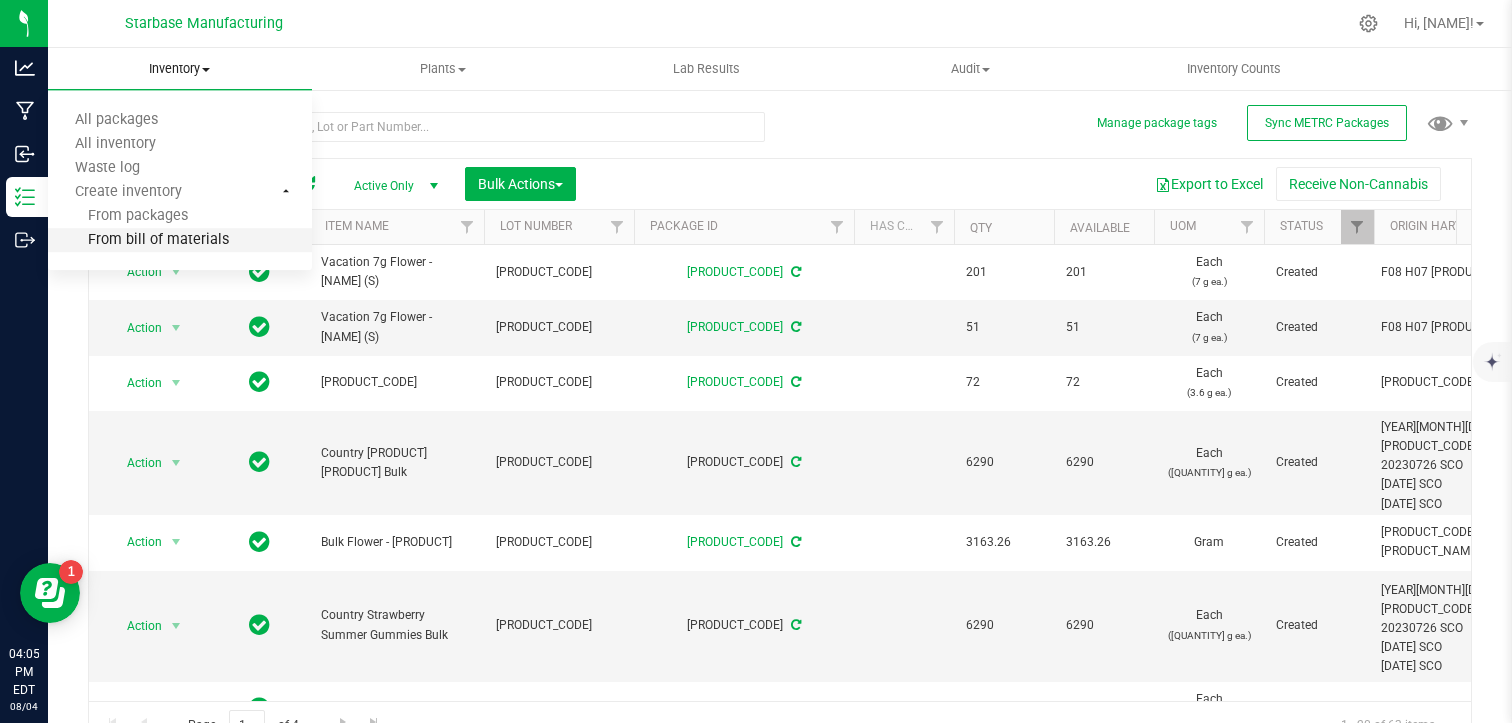click on "From bill of materials" at bounding box center [138, 240] 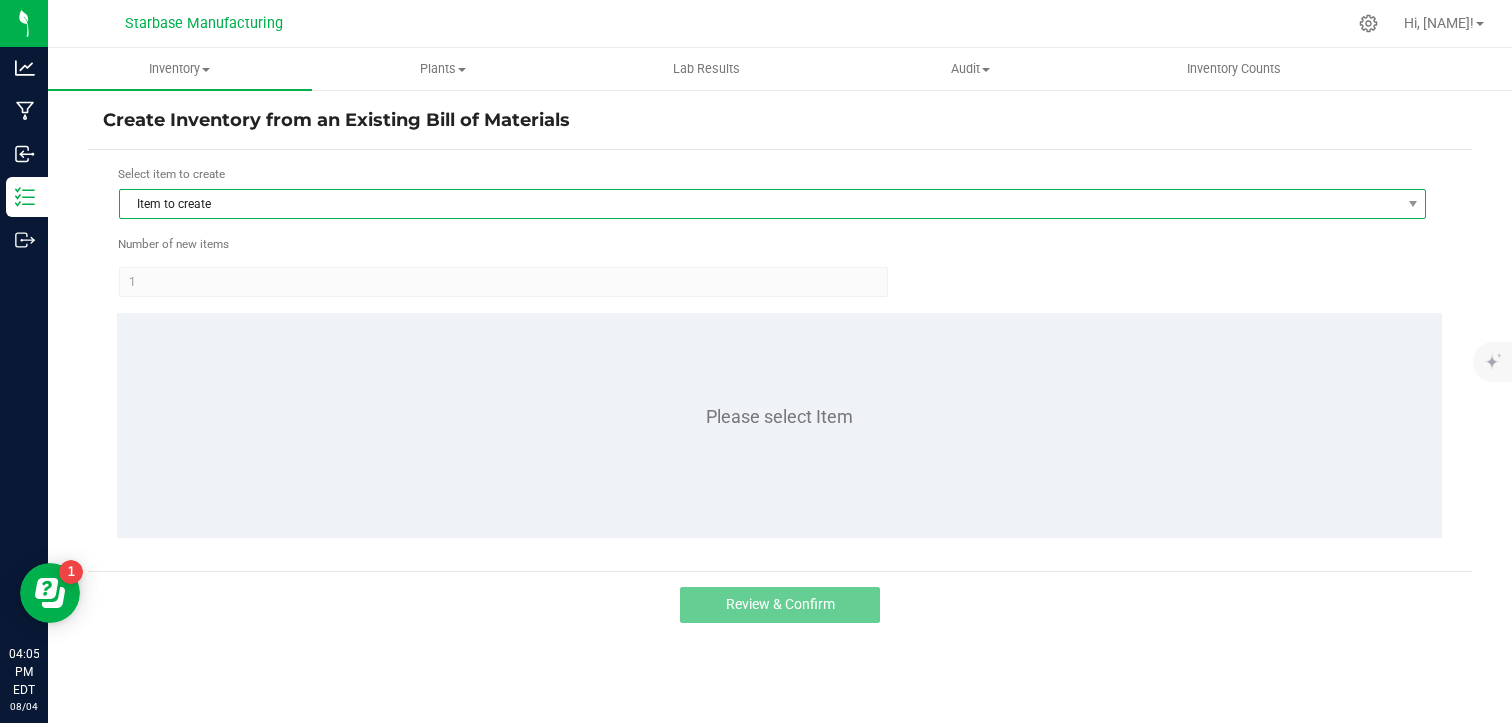 click on "Item to create" at bounding box center [760, 204] 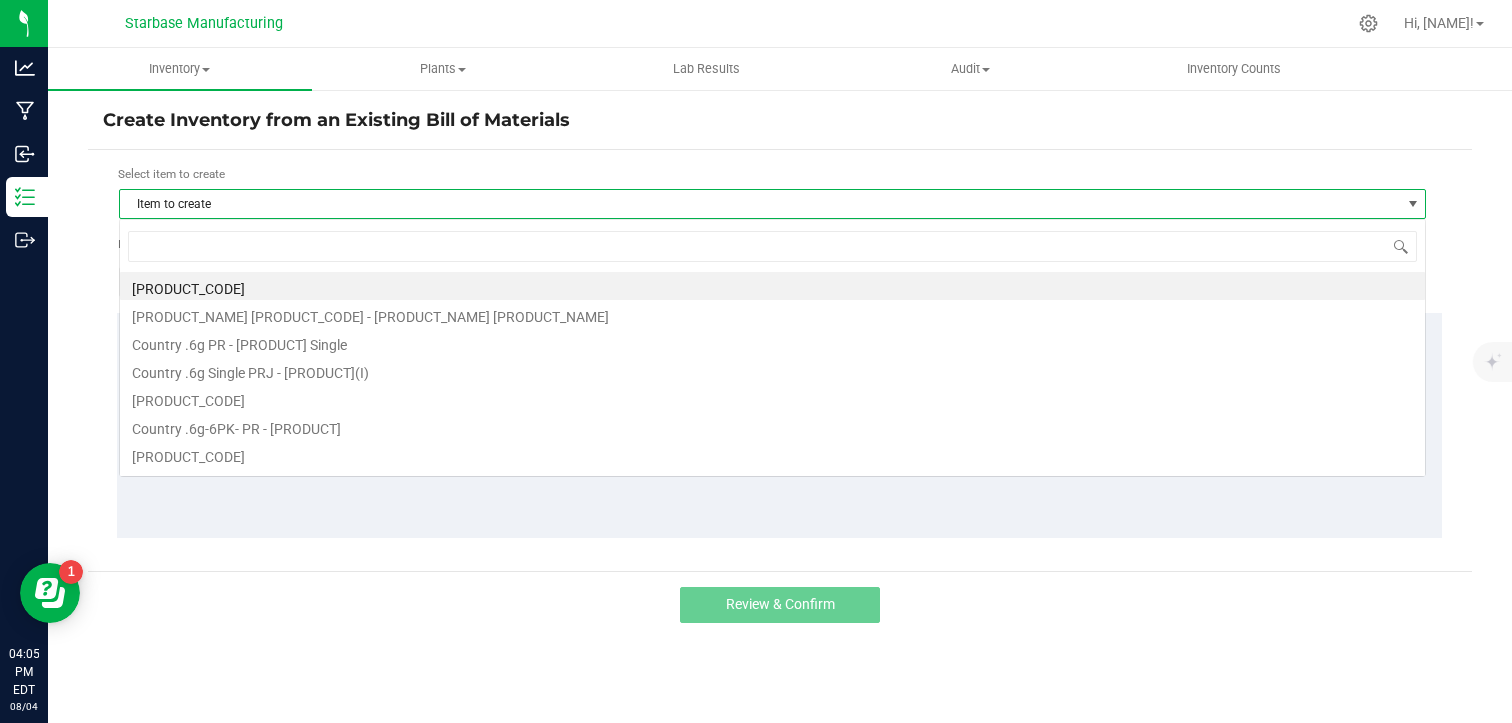 scroll, scrollTop: 99970, scrollLeft: 98692, axis: both 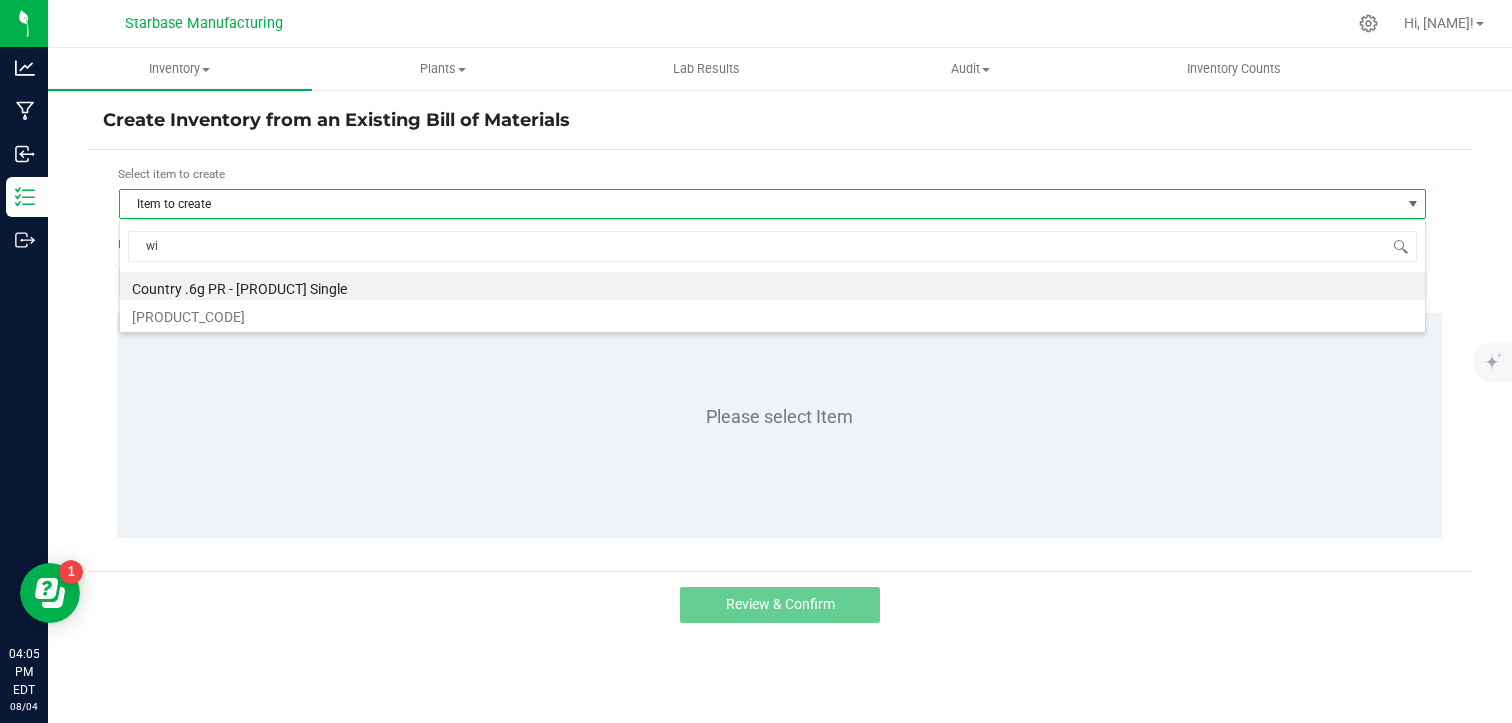 type on "win" 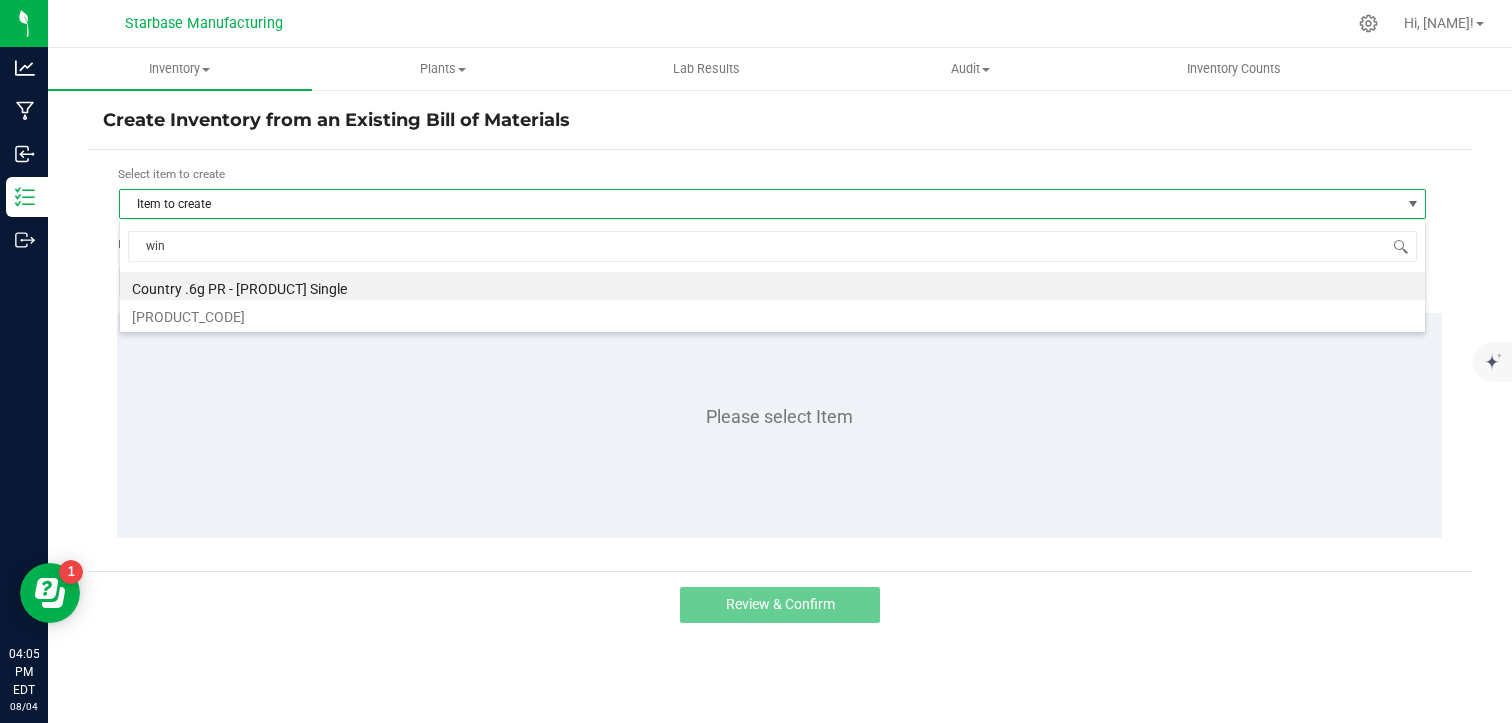click on "win Country .6g PR - Win The Day Single Country .6g-6PK- PR - Win The Day" at bounding box center [772, 276] 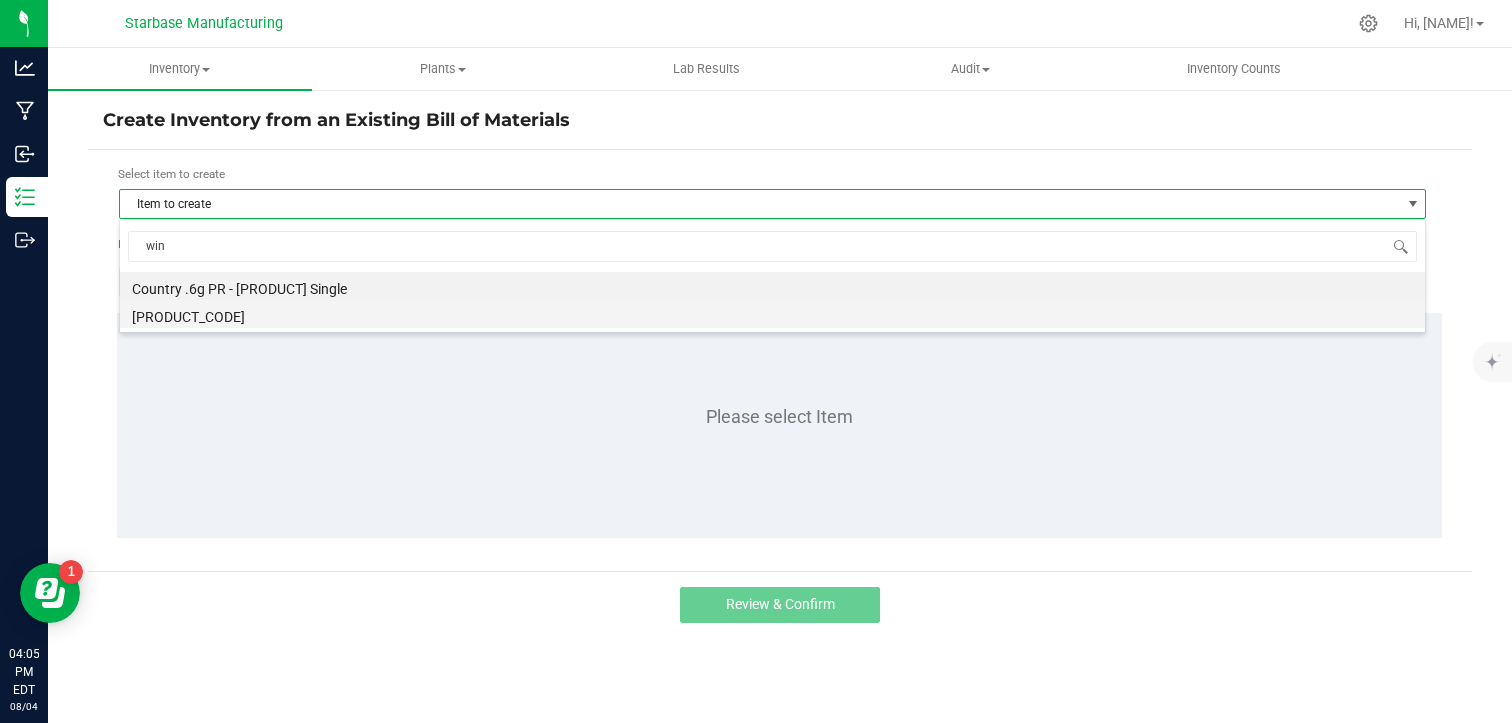 click on "[PRODUCT_CODE]" at bounding box center [772, 314] 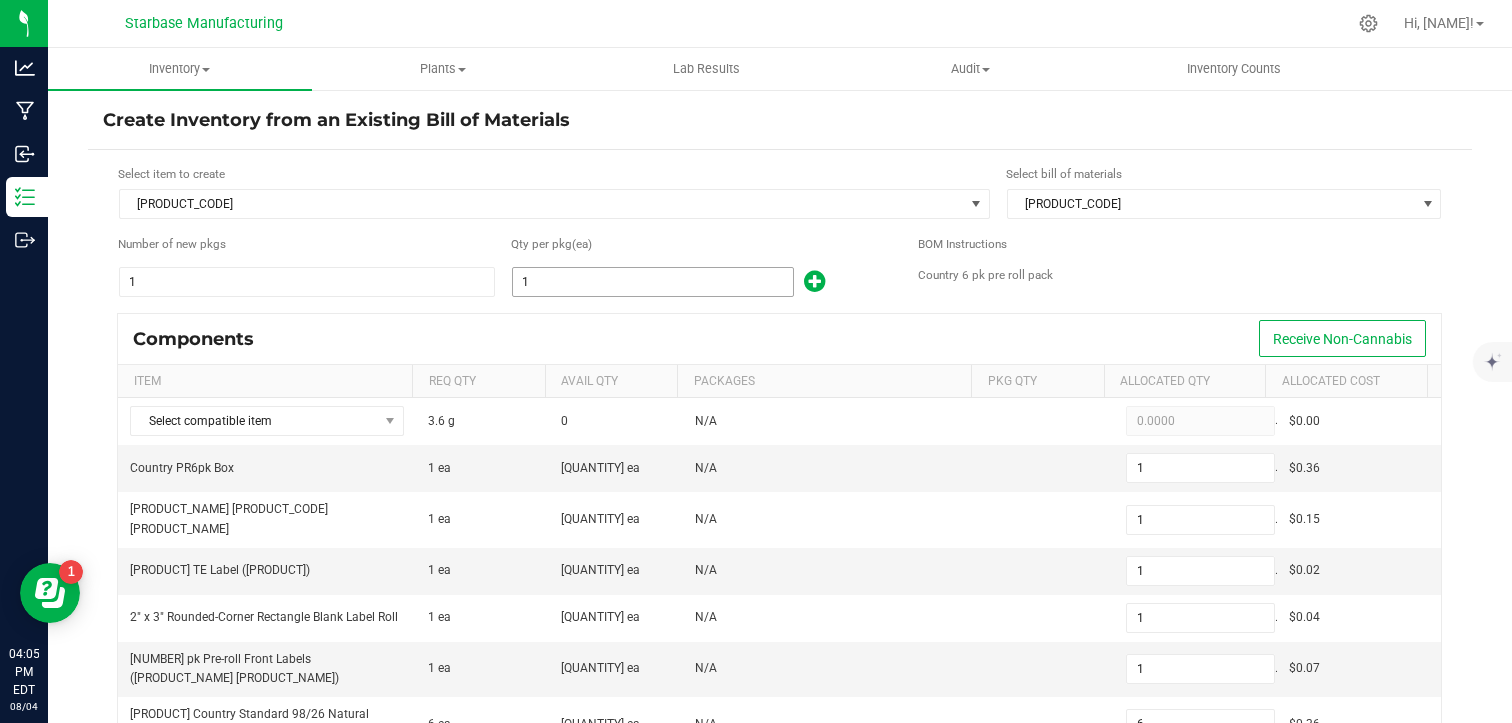 click on "1" at bounding box center [653, 282] 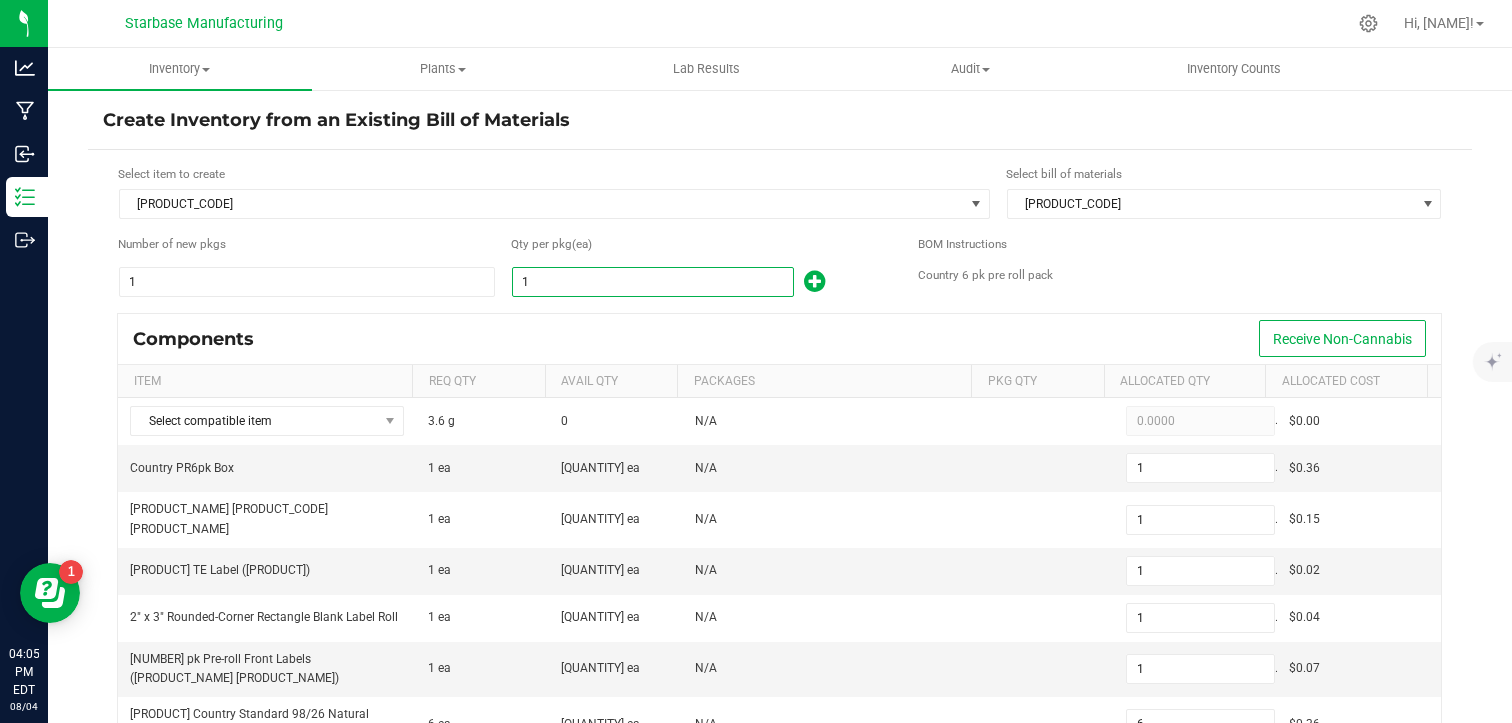 type on "9" 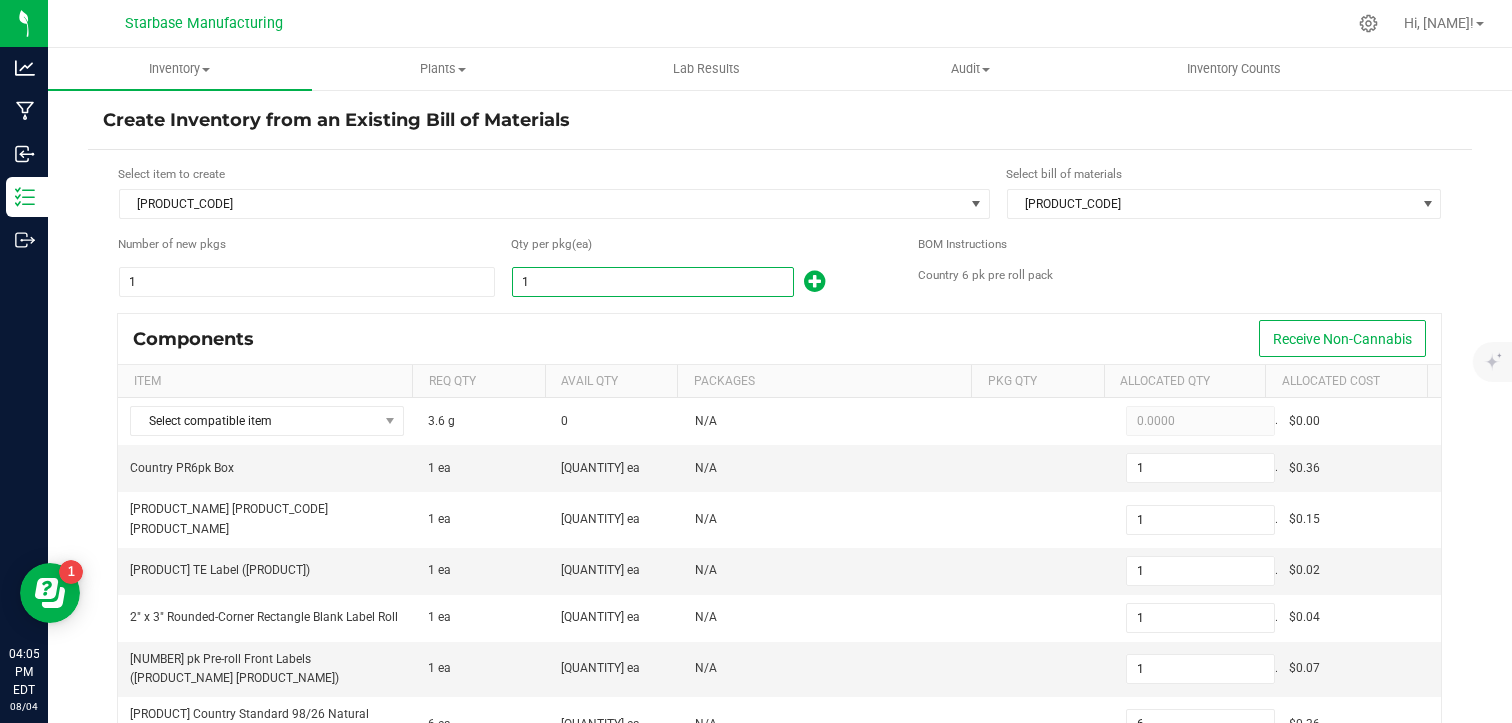 type on "9" 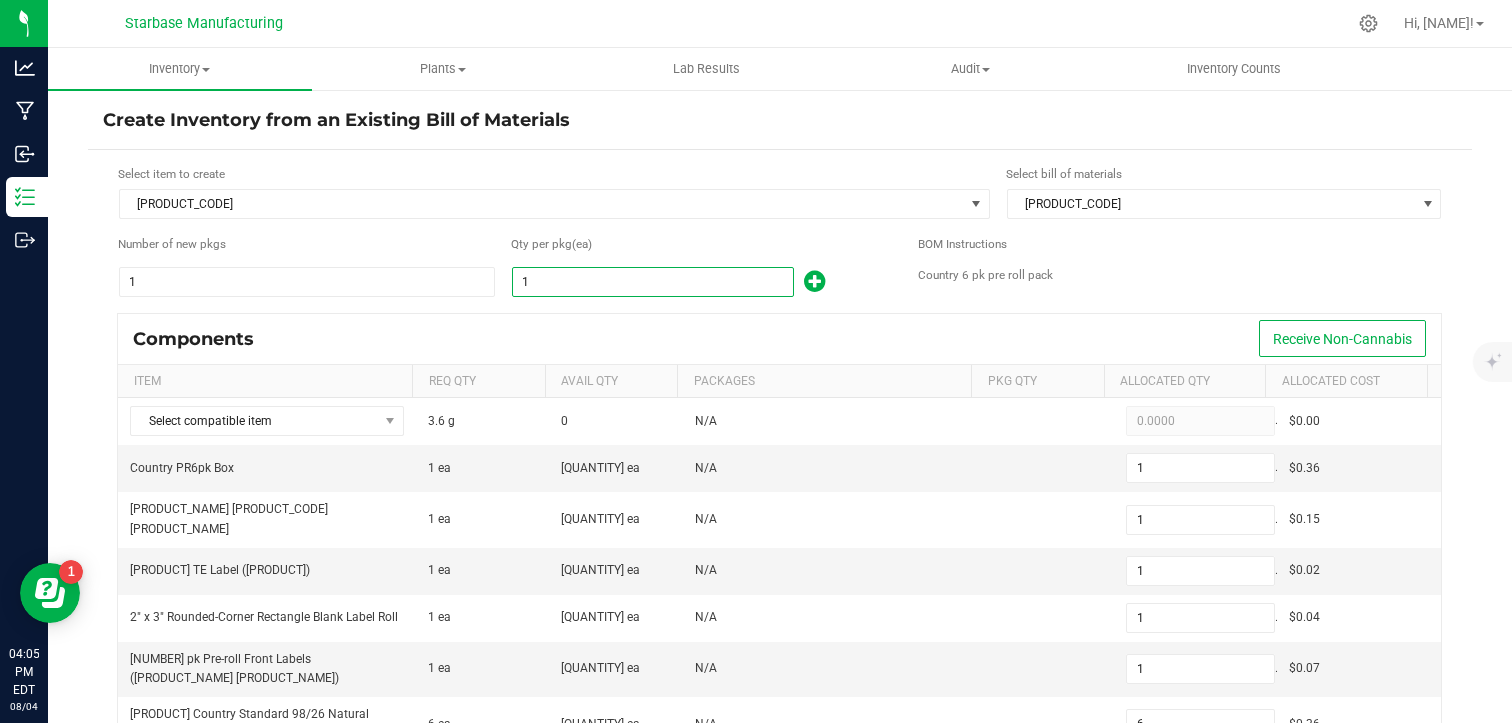 type on "9" 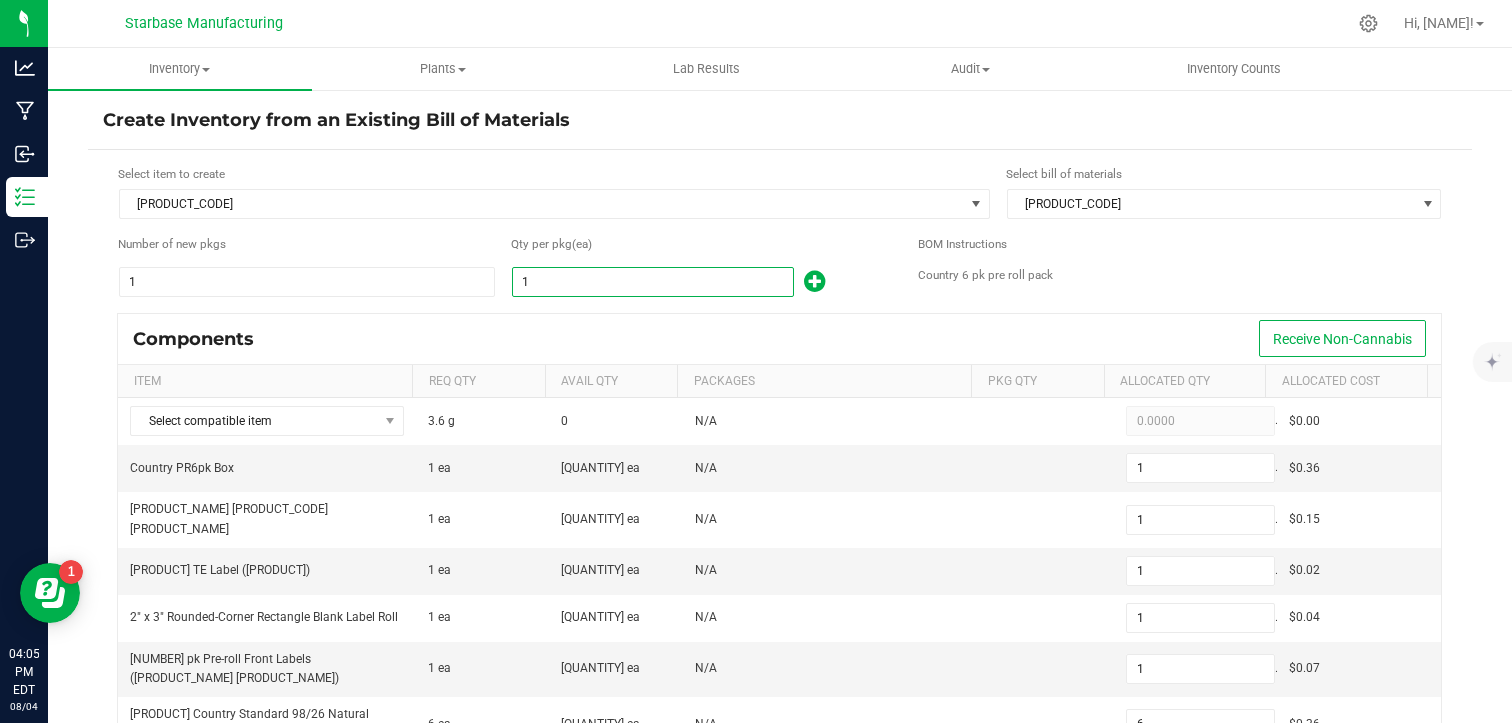 type on "9" 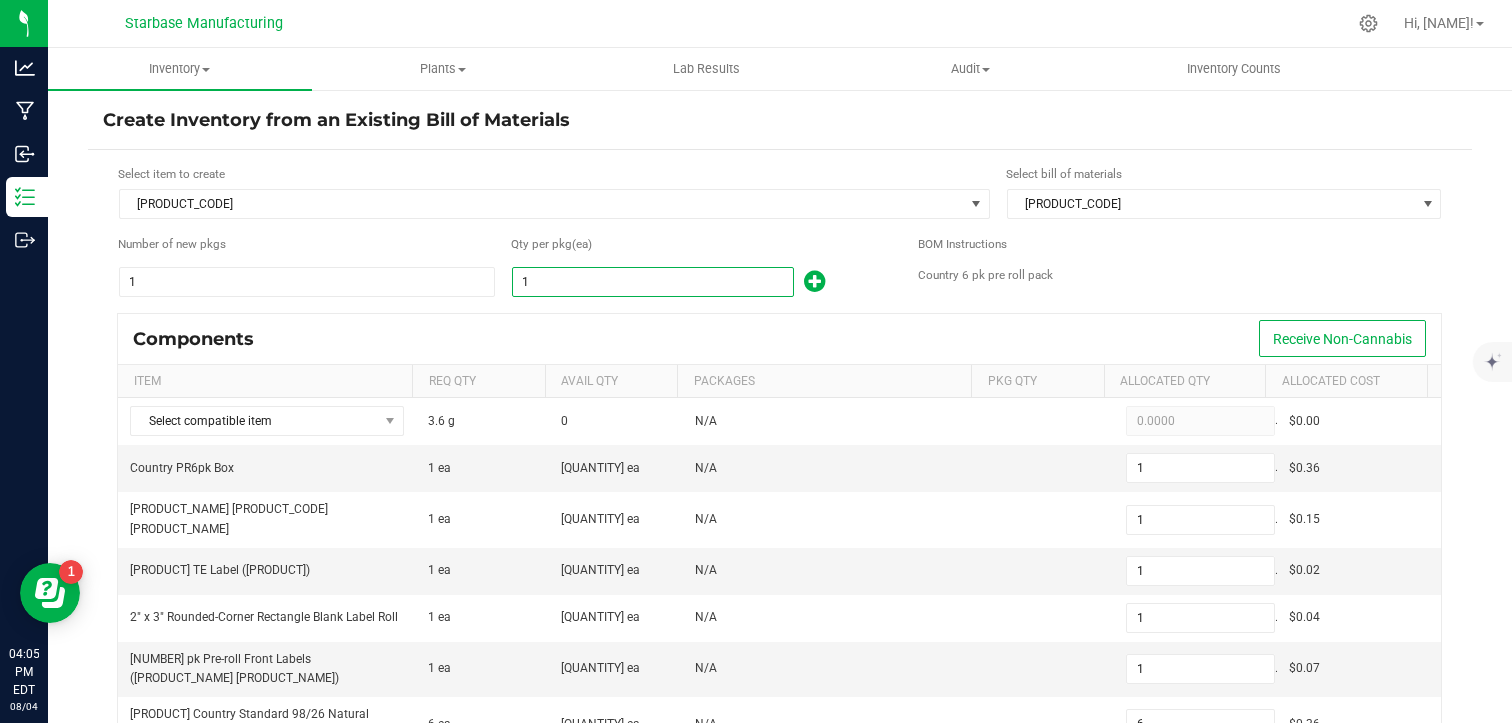 type on "9" 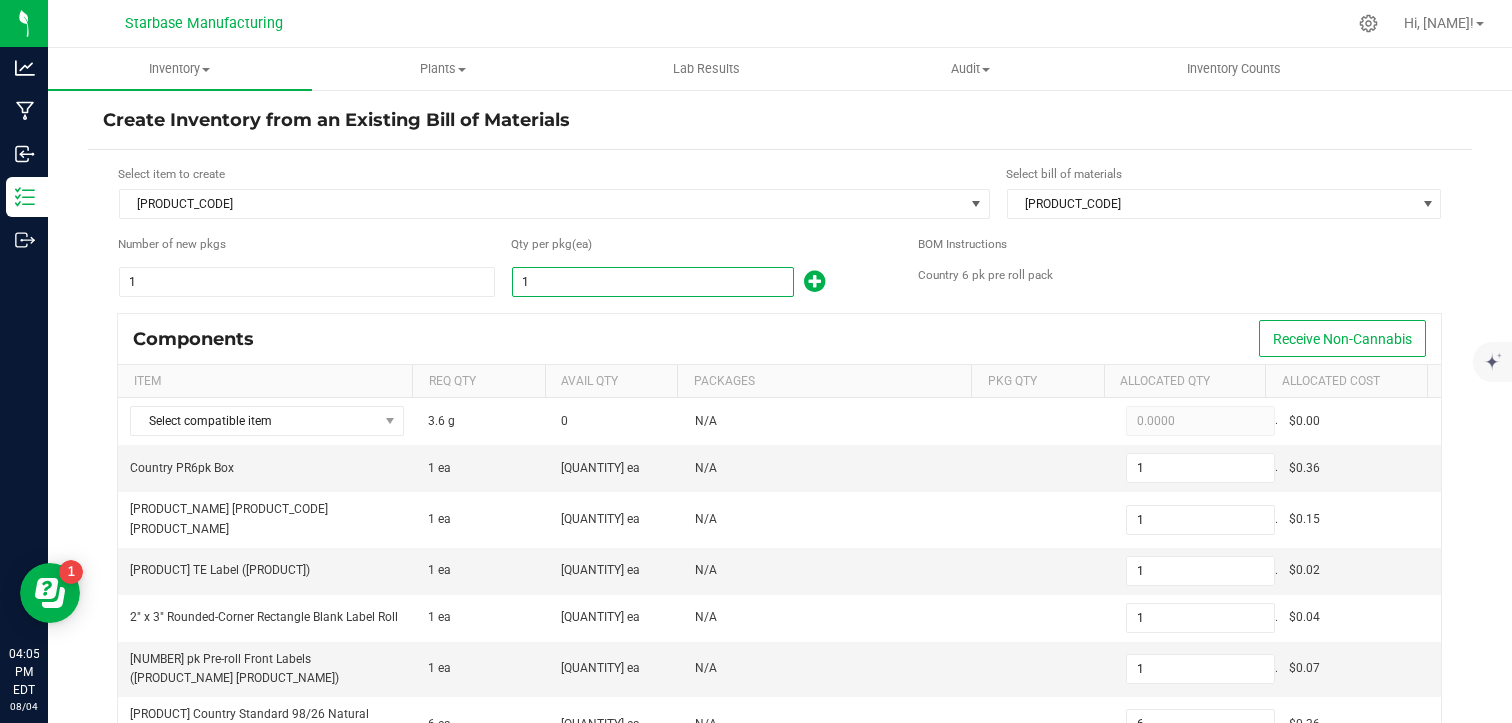 type on "9" 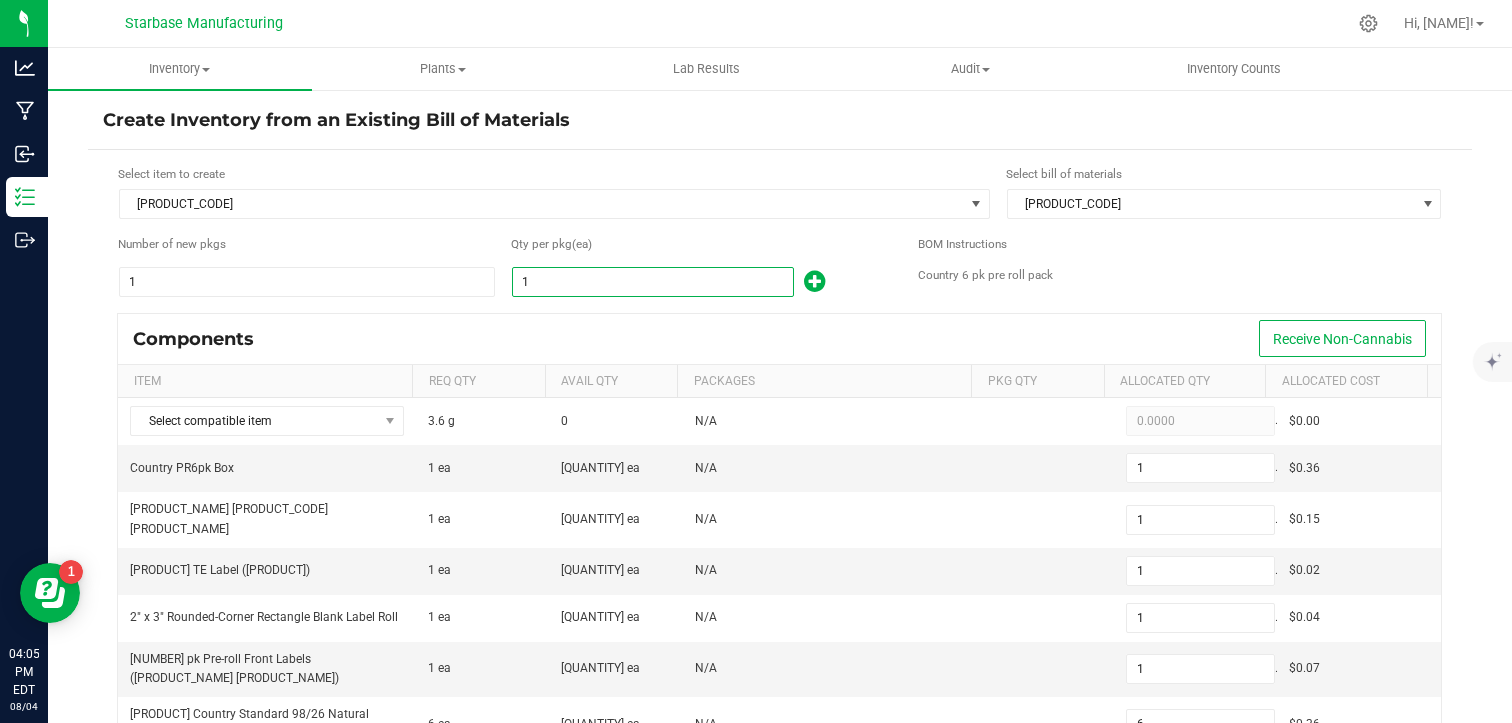 type on "54" 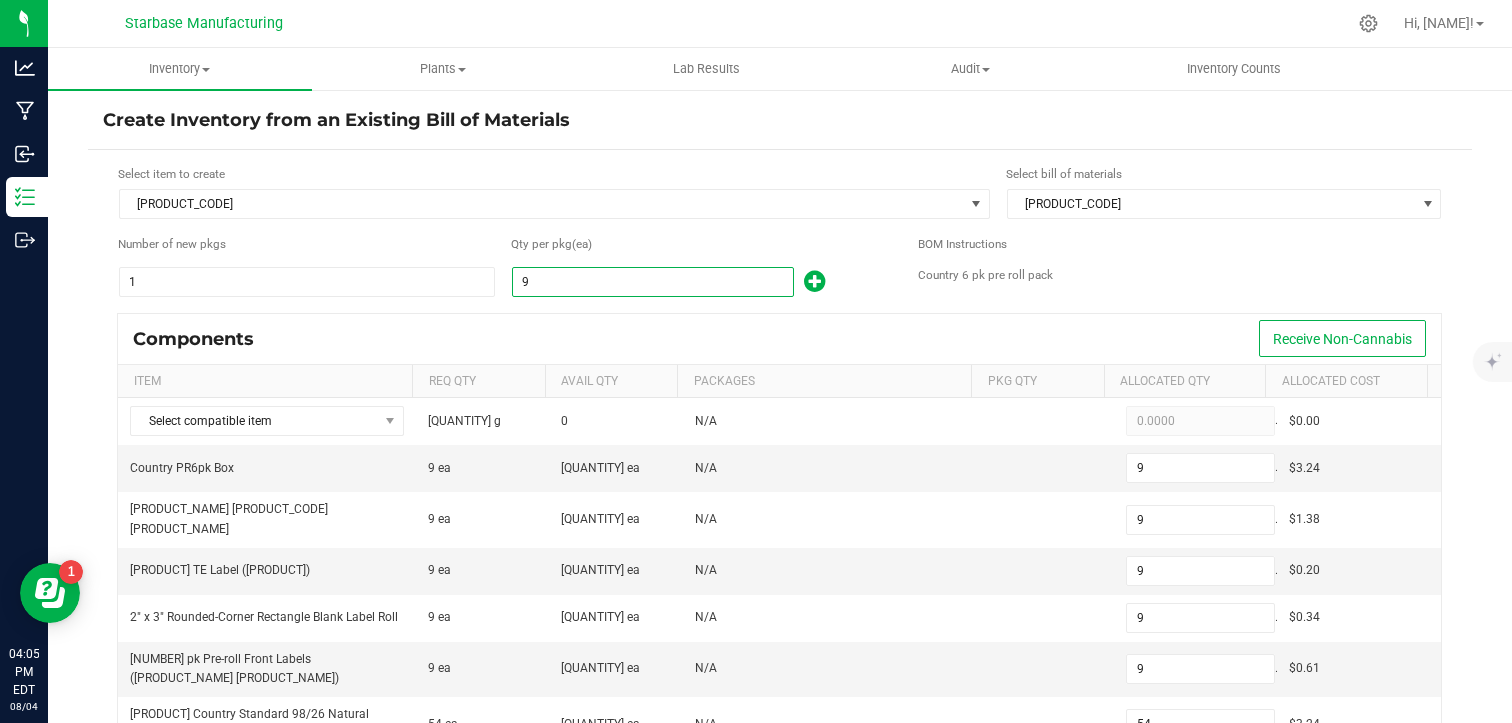 type on "91" 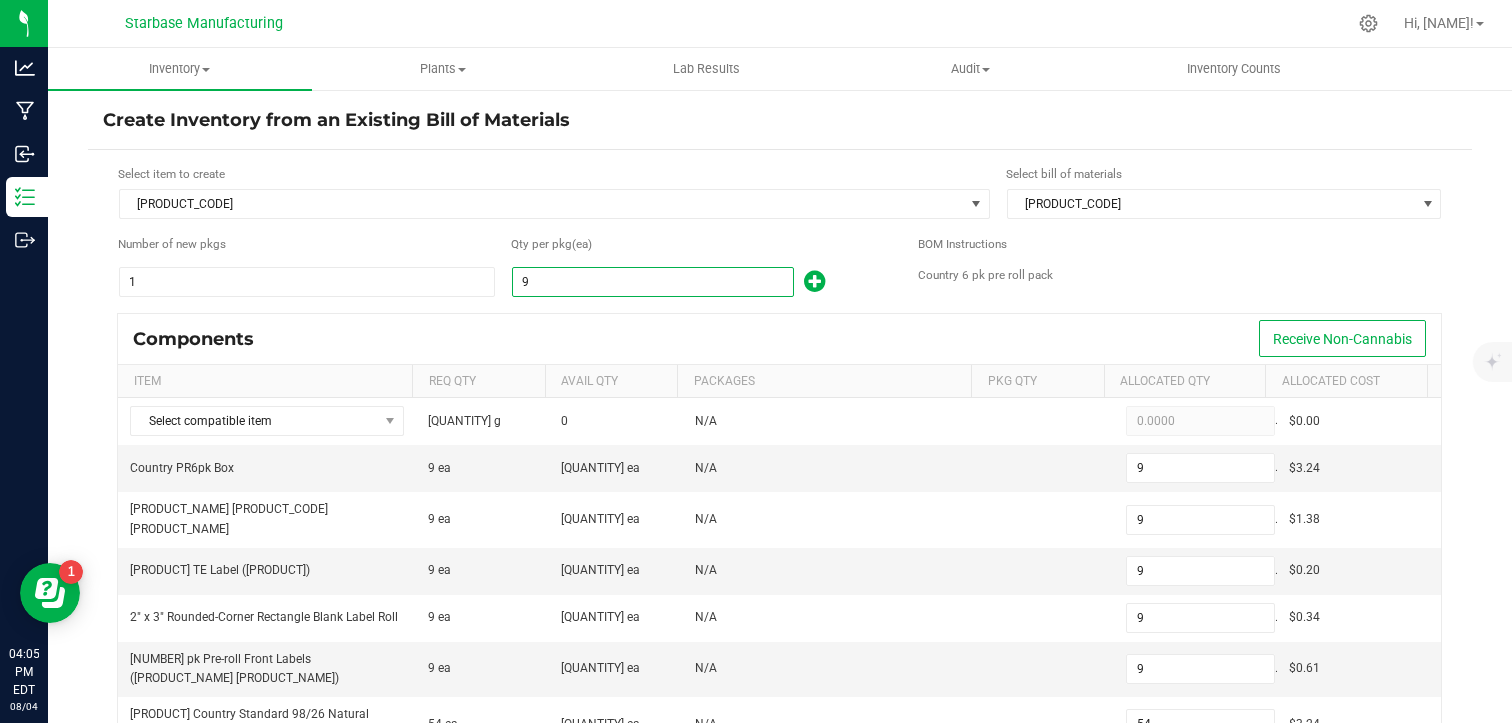 type on "91" 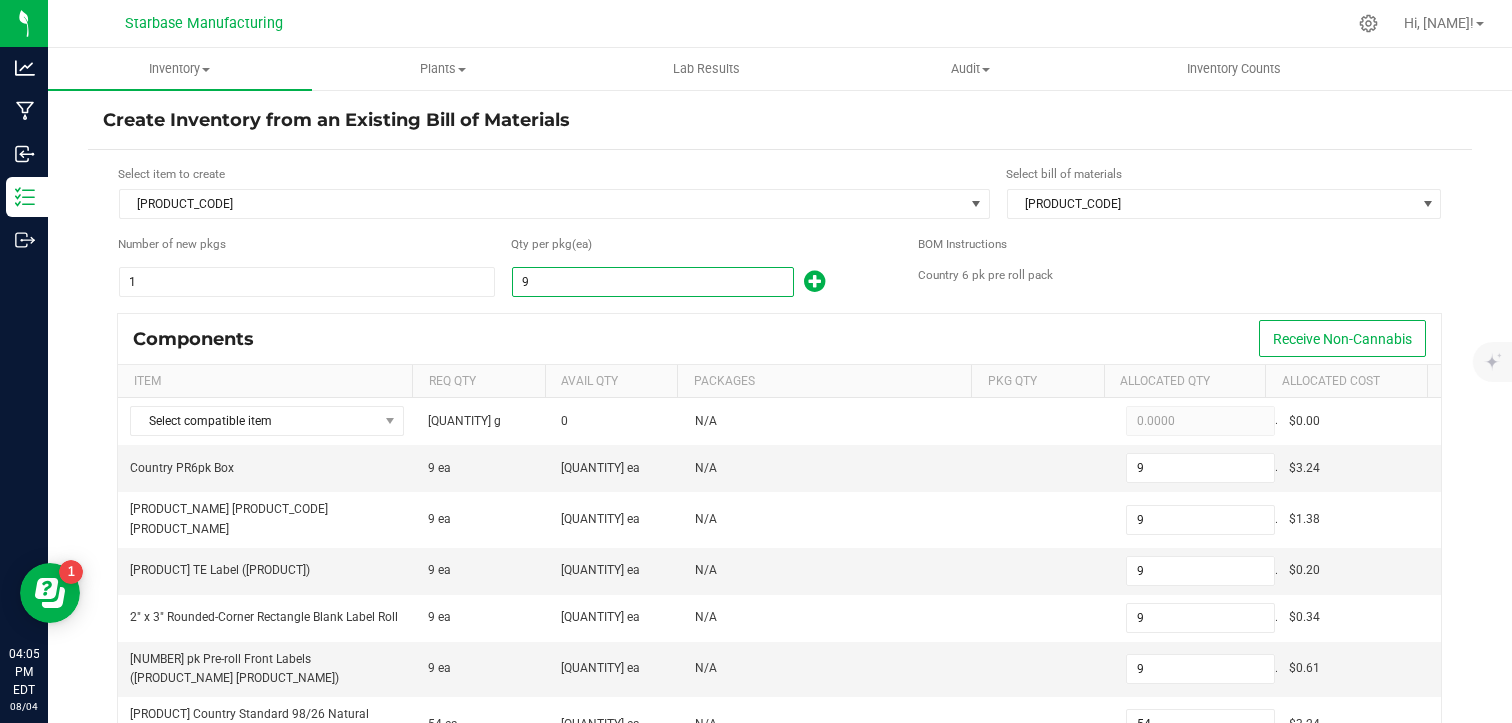 type on "91" 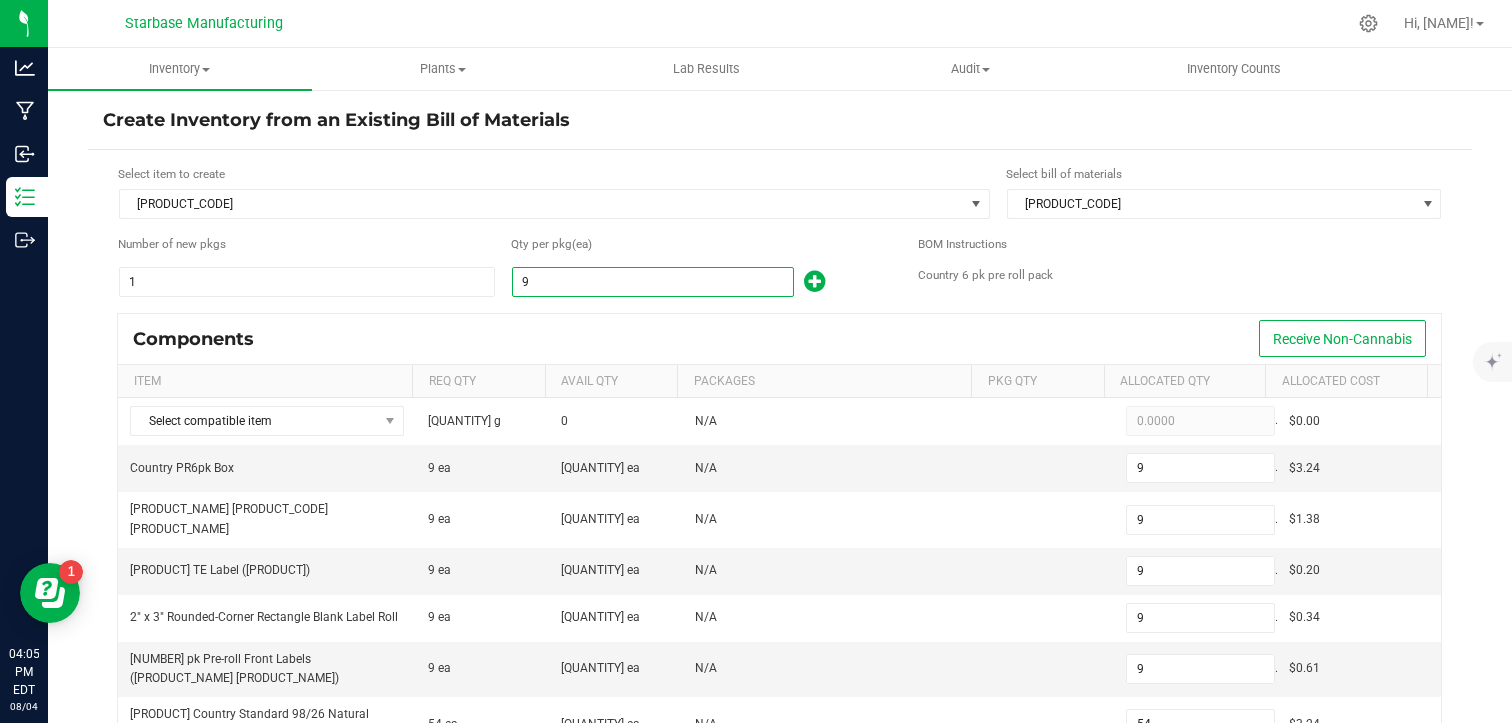 type on "91" 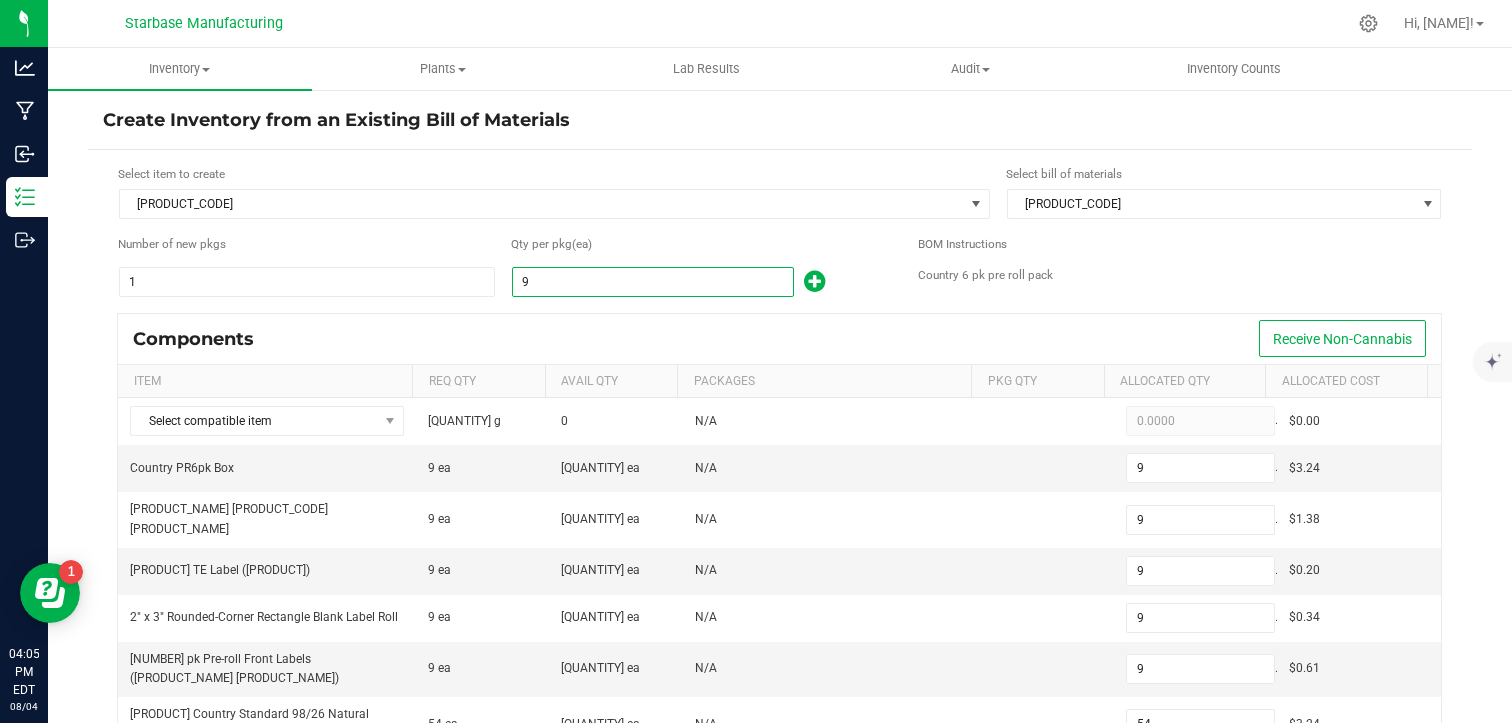 type on "91" 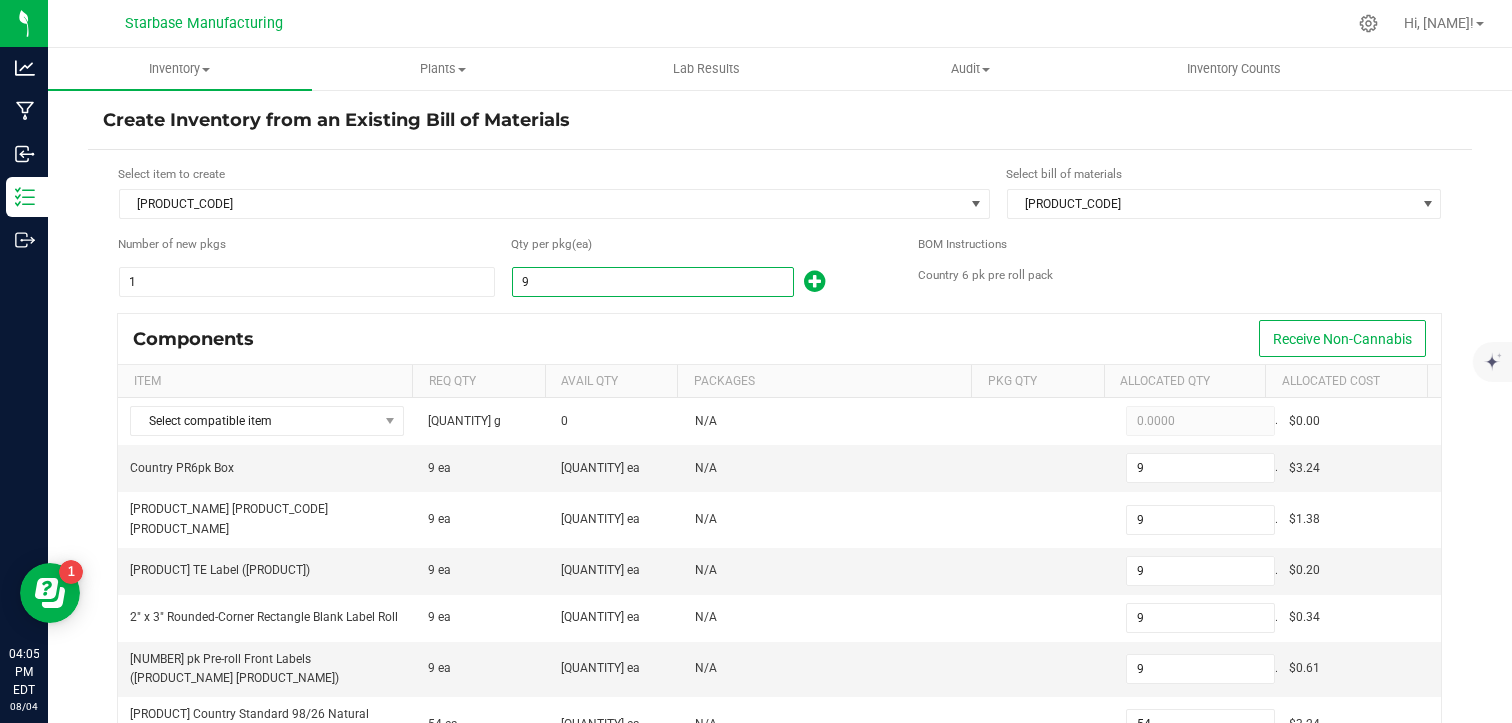 type on "91" 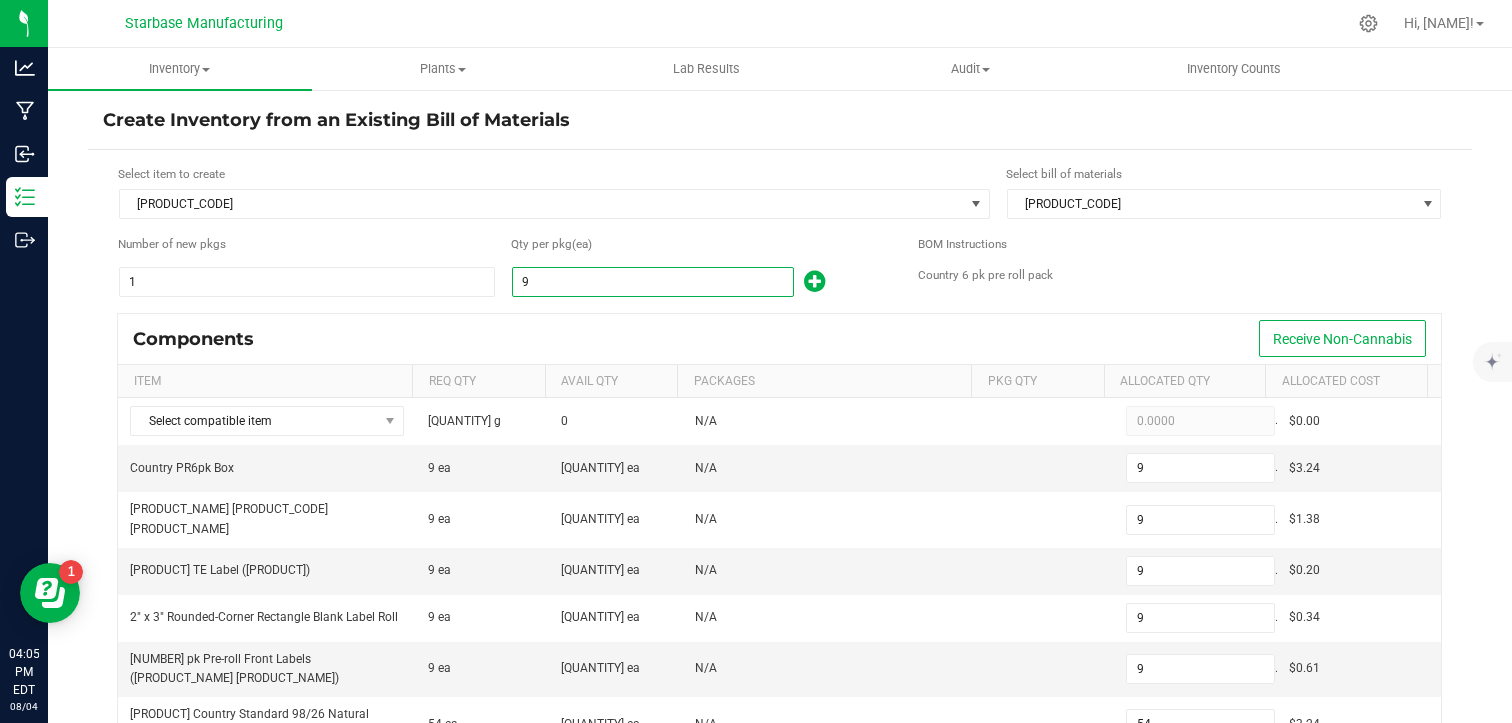 type on "546" 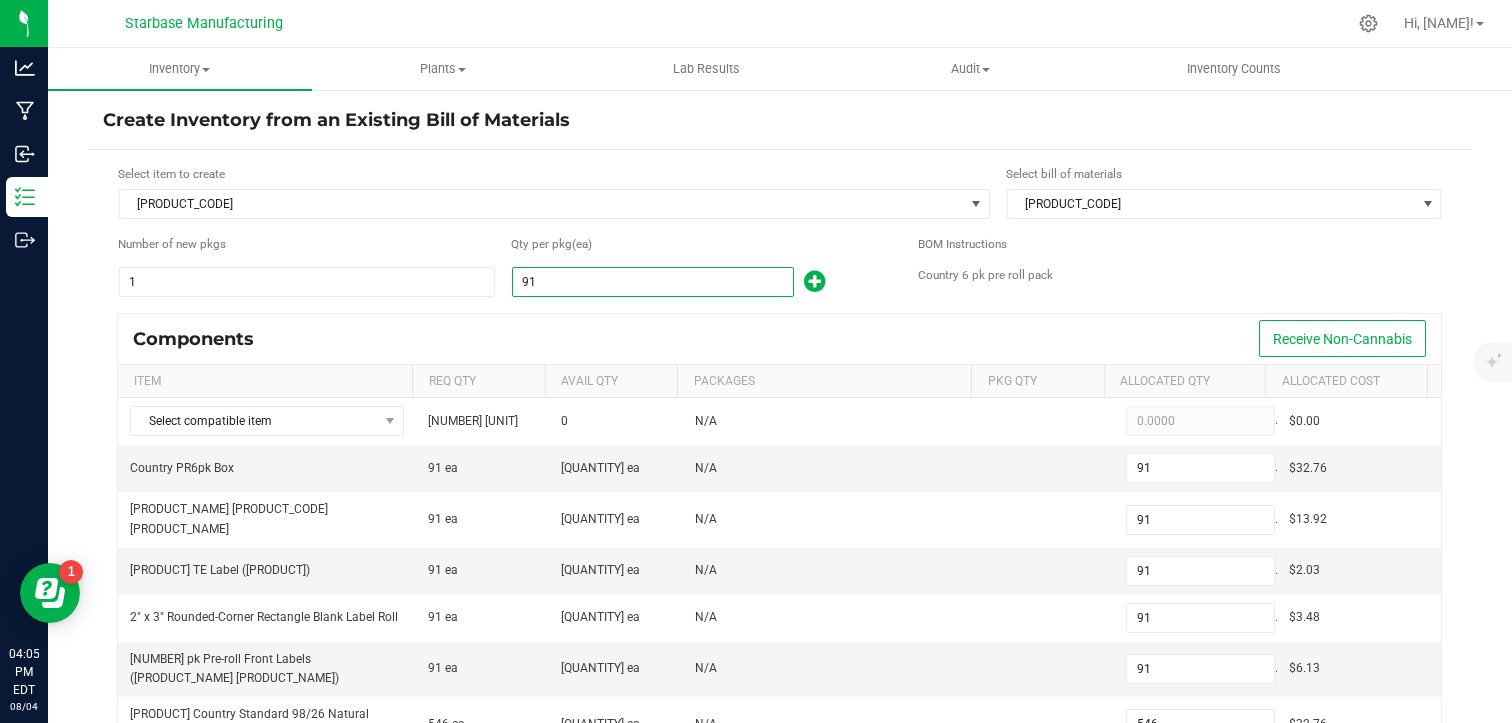 type on "91" 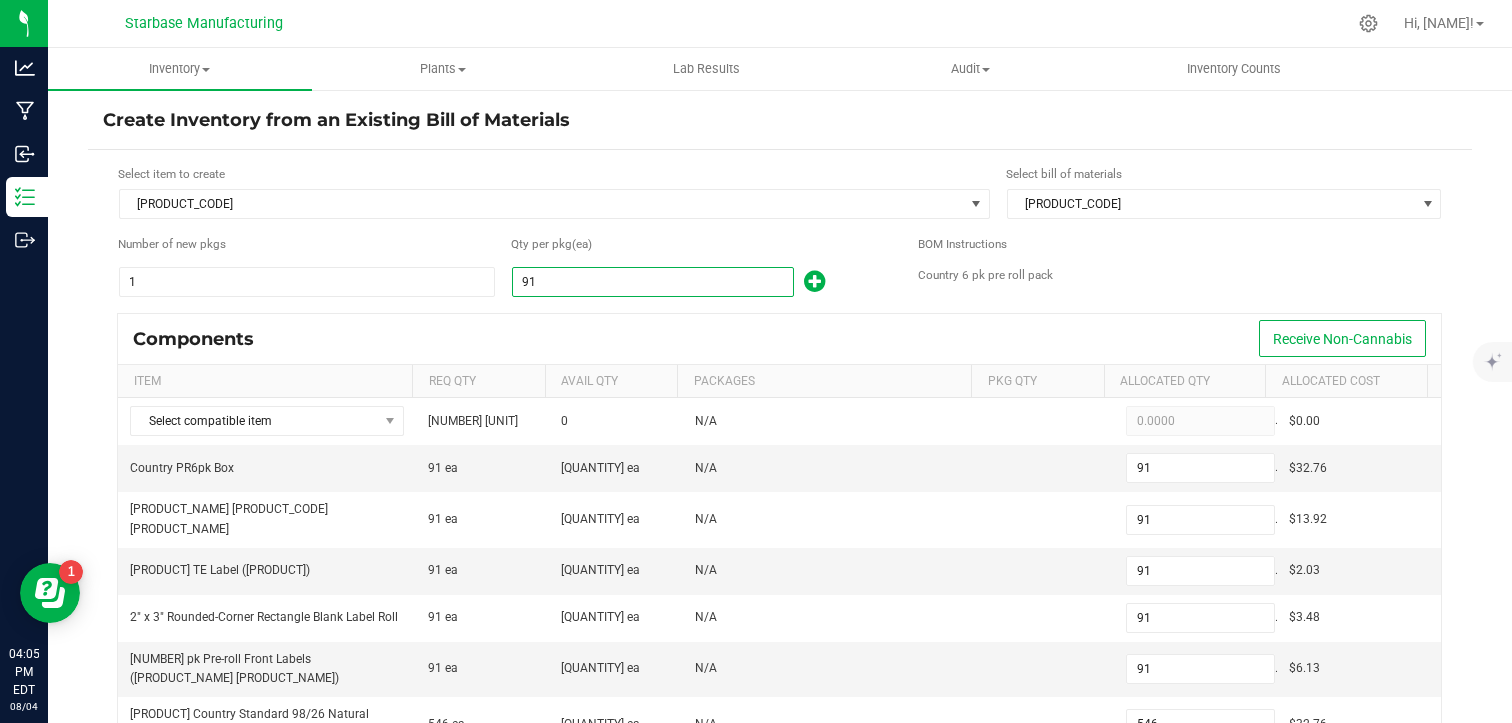 click on "Components   Receive Non-Cannabis" at bounding box center (779, 339) 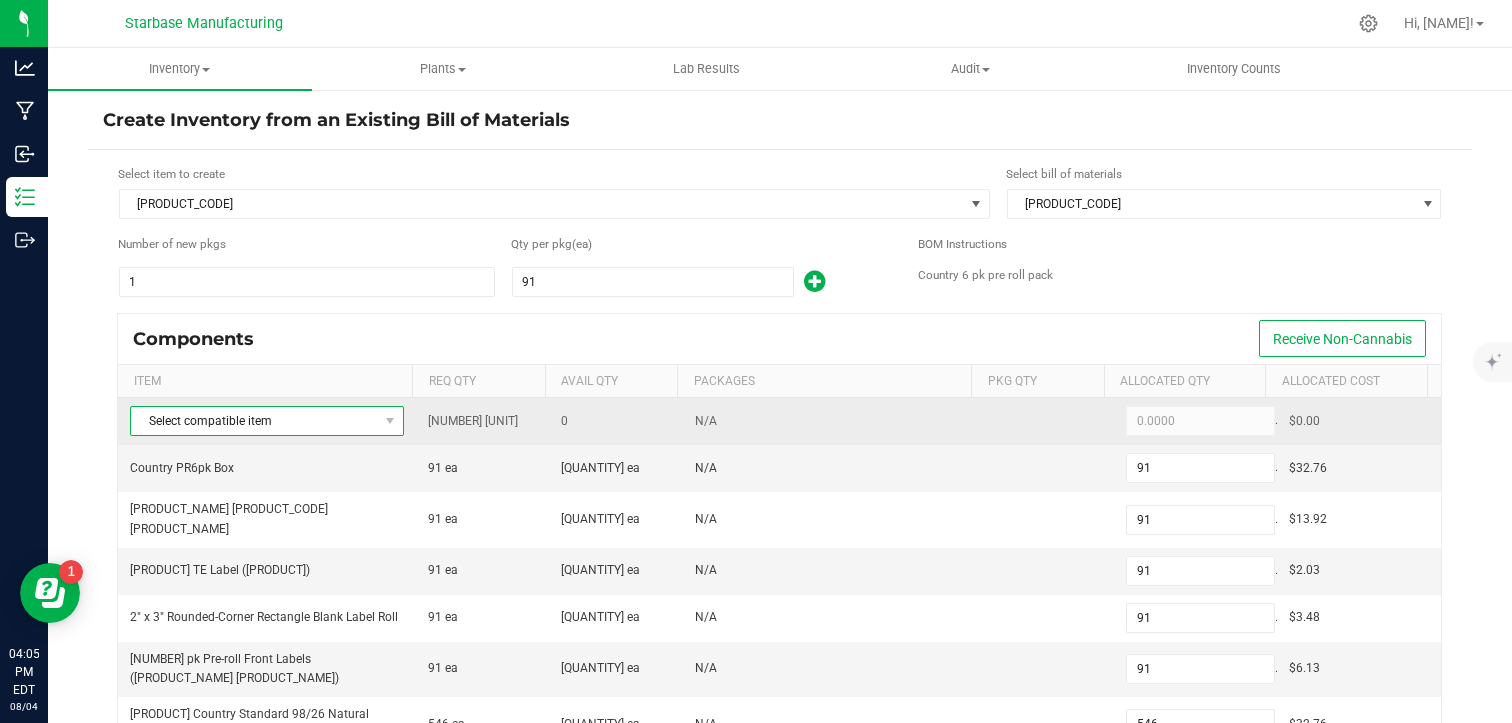 click on "Select compatible item" at bounding box center [254, 421] 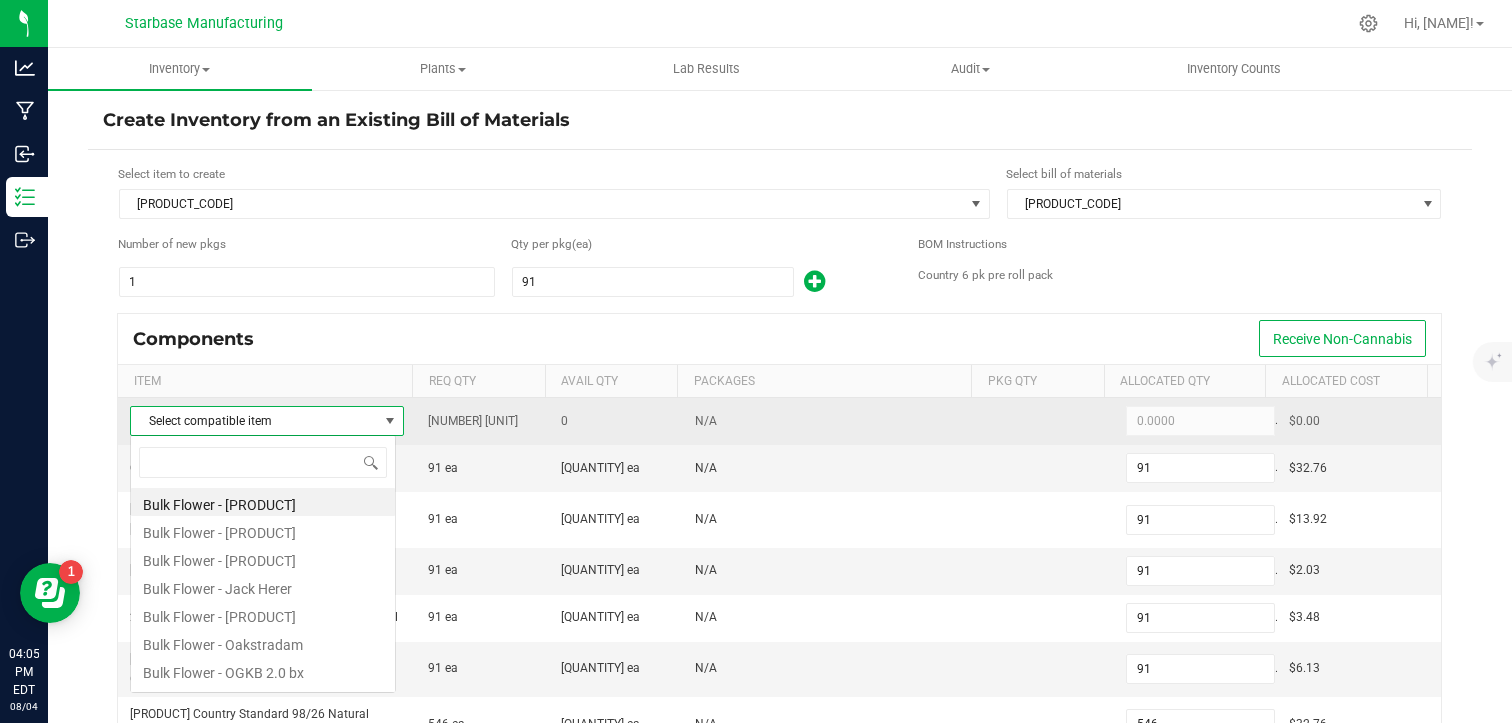 scroll, scrollTop: 99970, scrollLeft: 99733, axis: both 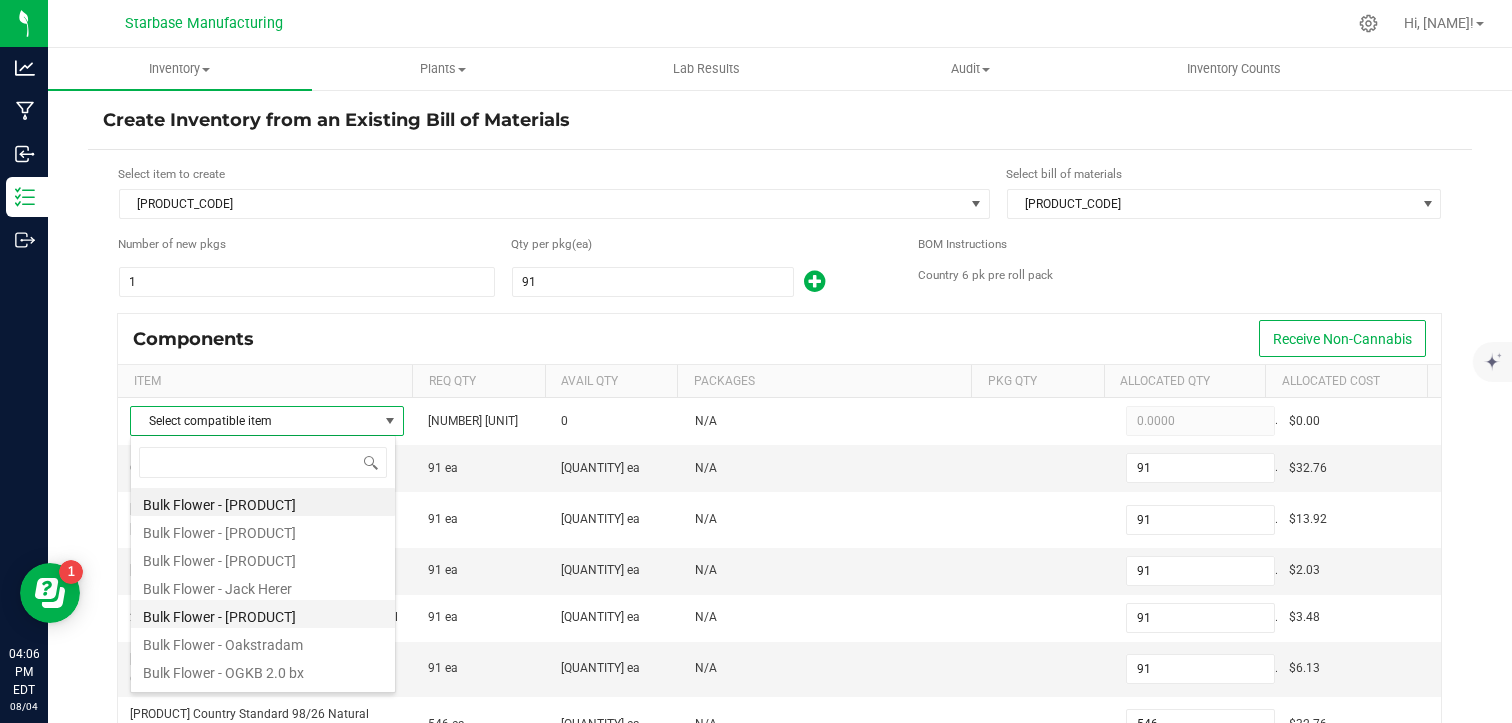 click on "Bulk Flower - [PRODUCT]" at bounding box center [263, 614] 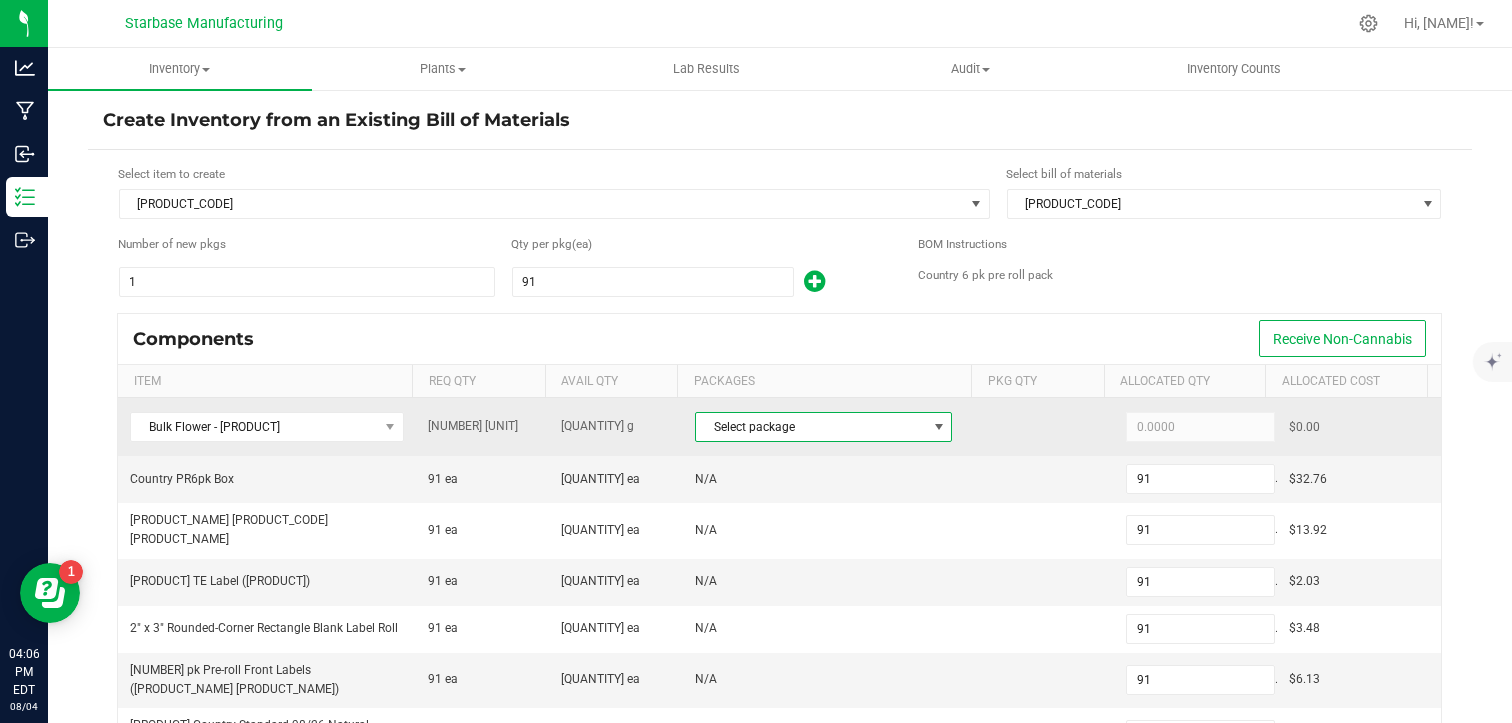 click on "Select package" at bounding box center (811, 427) 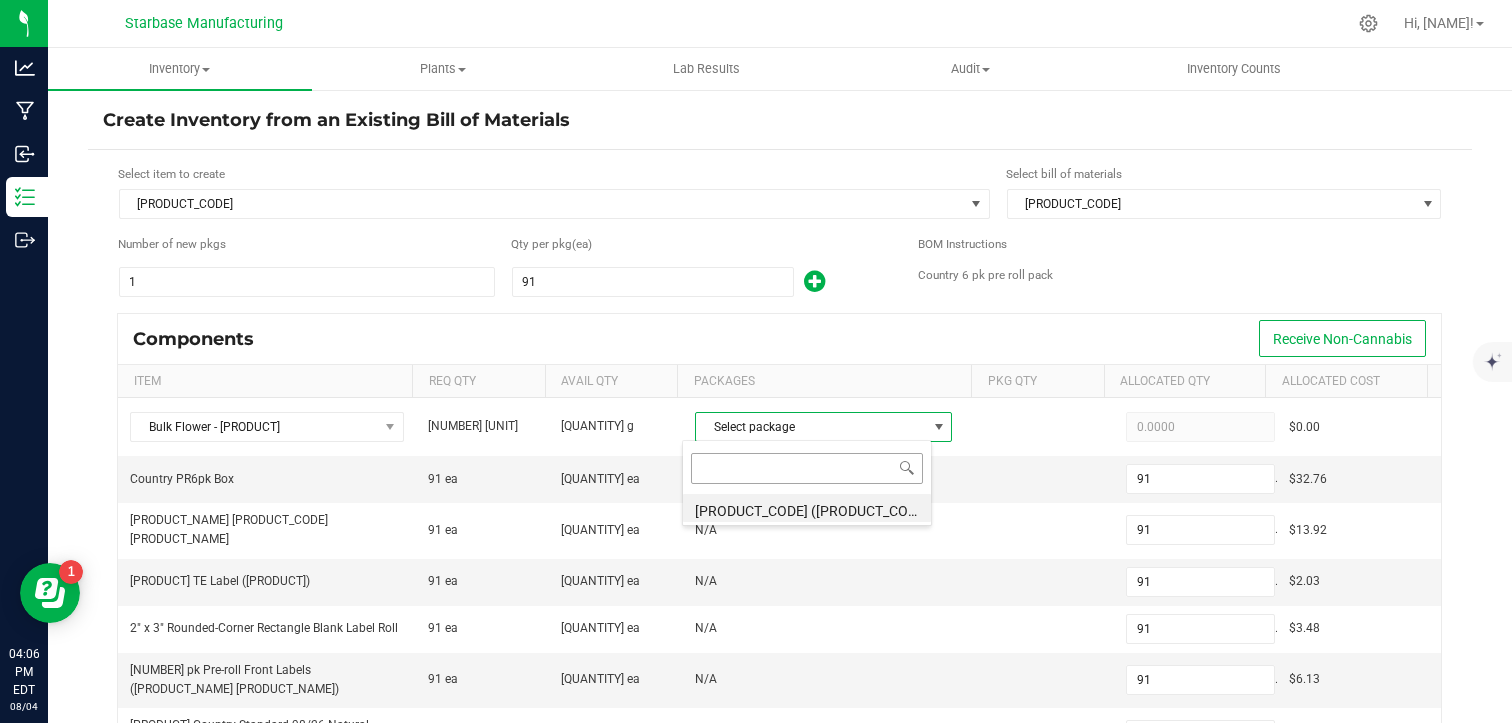 scroll, scrollTop: 99970, scrollLeft: 99749, axis: both 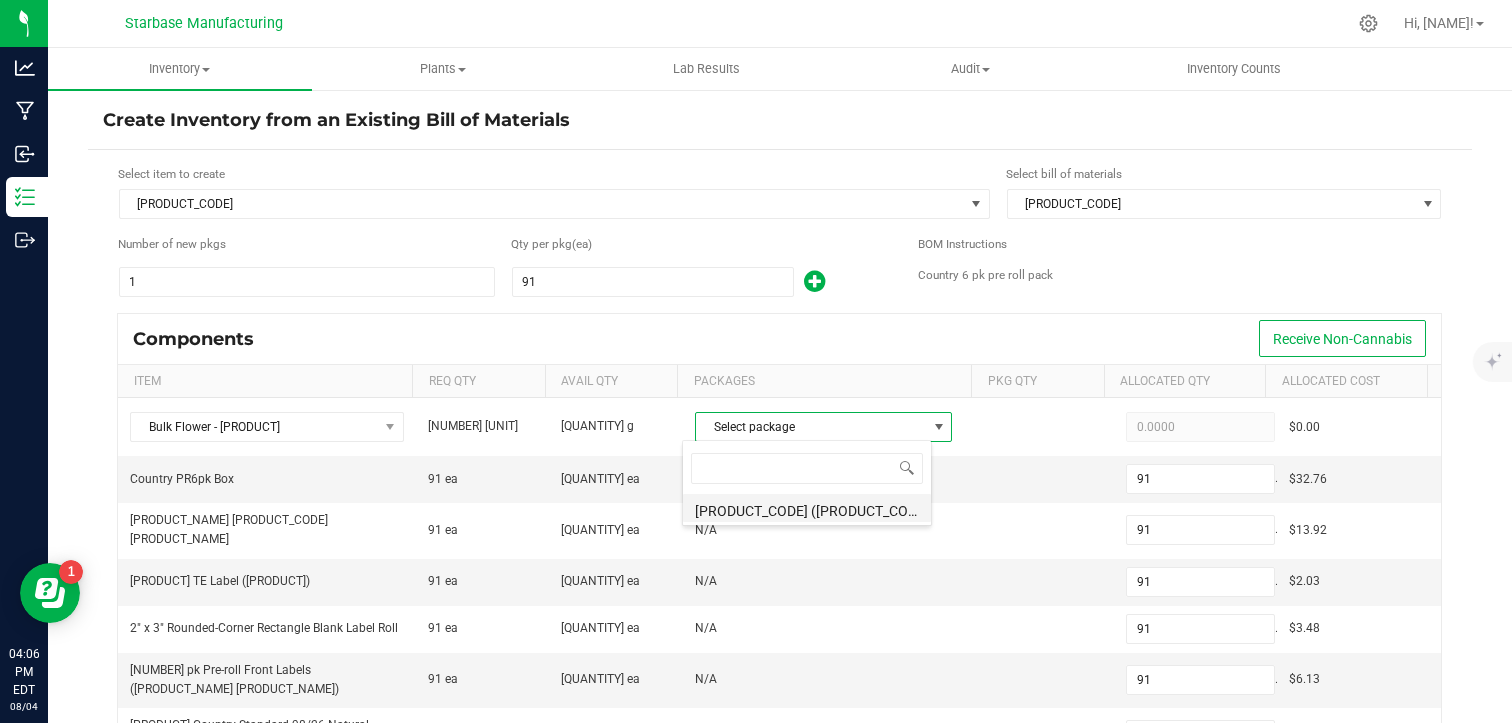 click on "[PRODUCT_CODE] ([PRODUCT_CODE])" at bounding box center (807, 508) 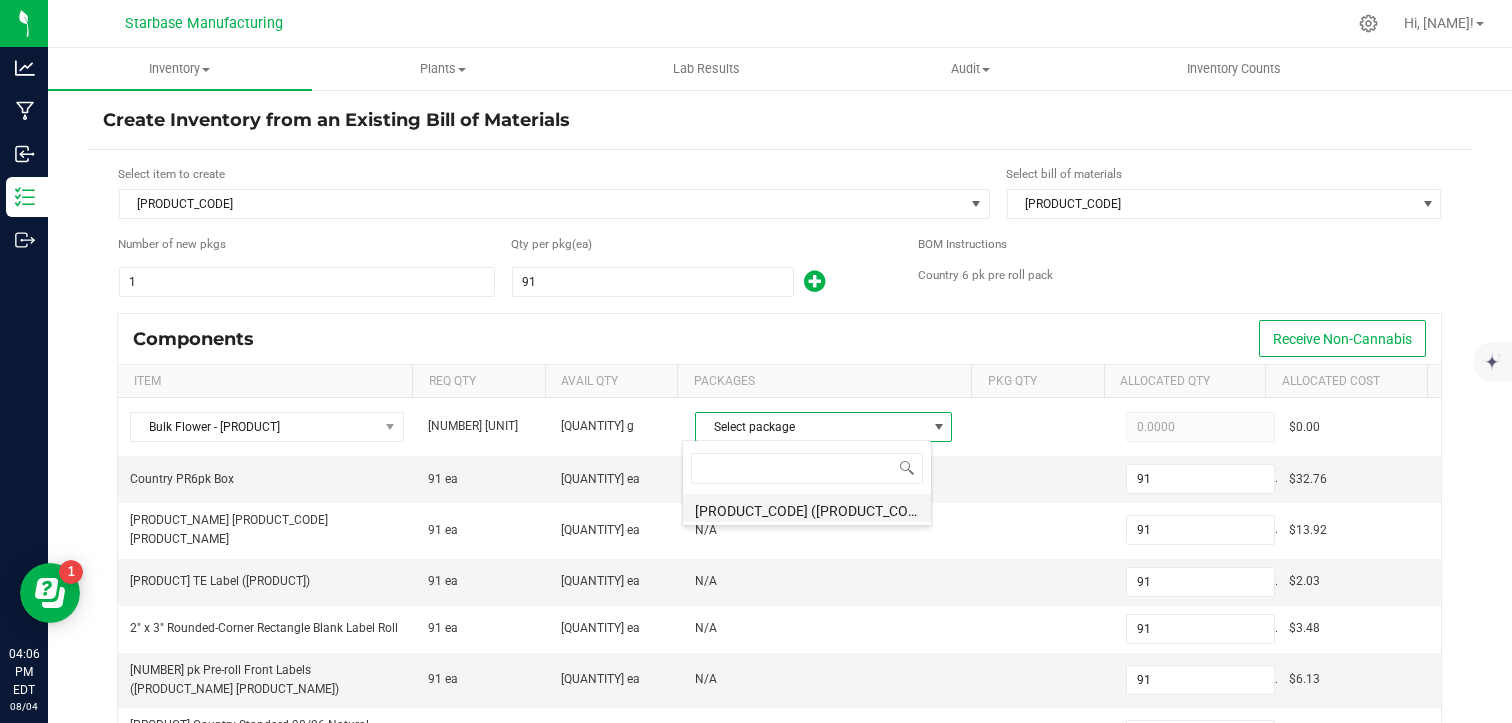 type on "327.6000" 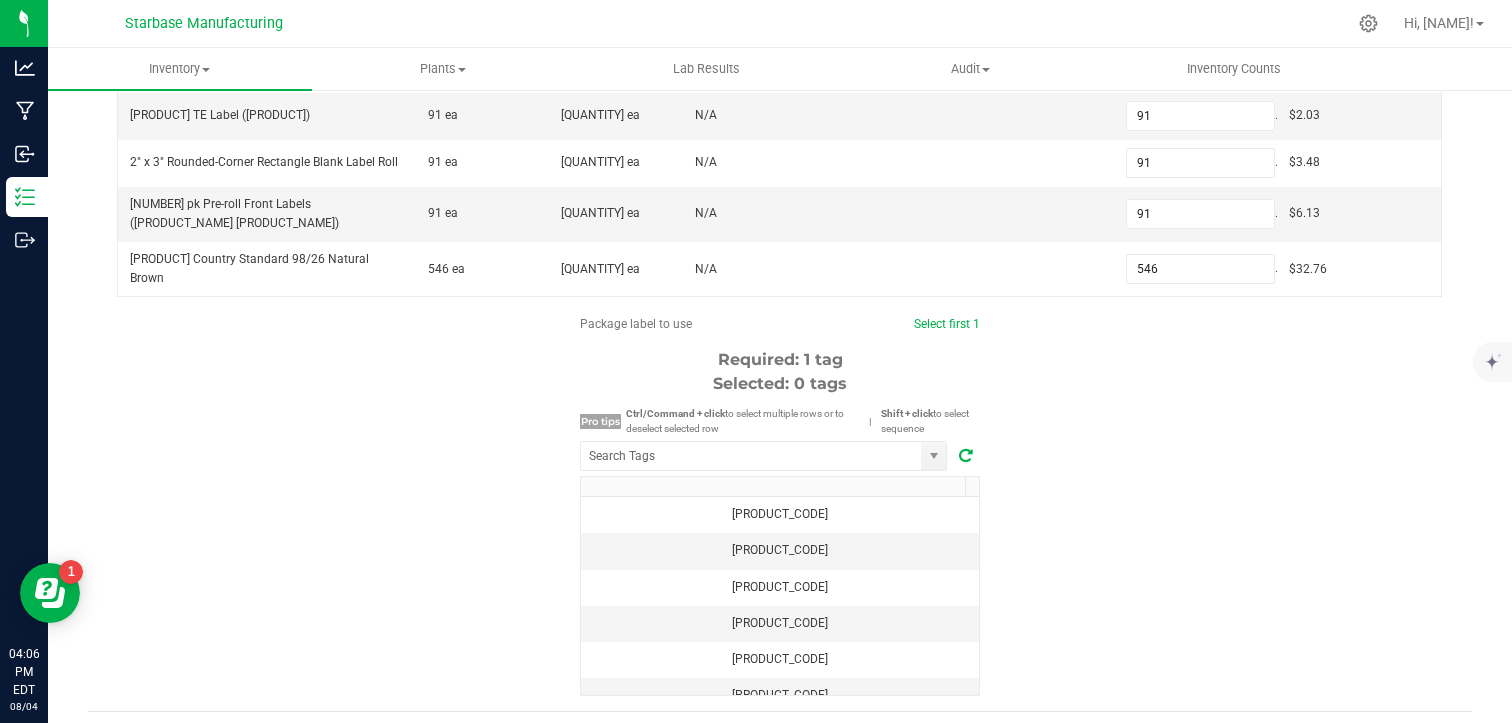 scroll, scrollTop: 489, scrollLeft: 0, axis: vertical 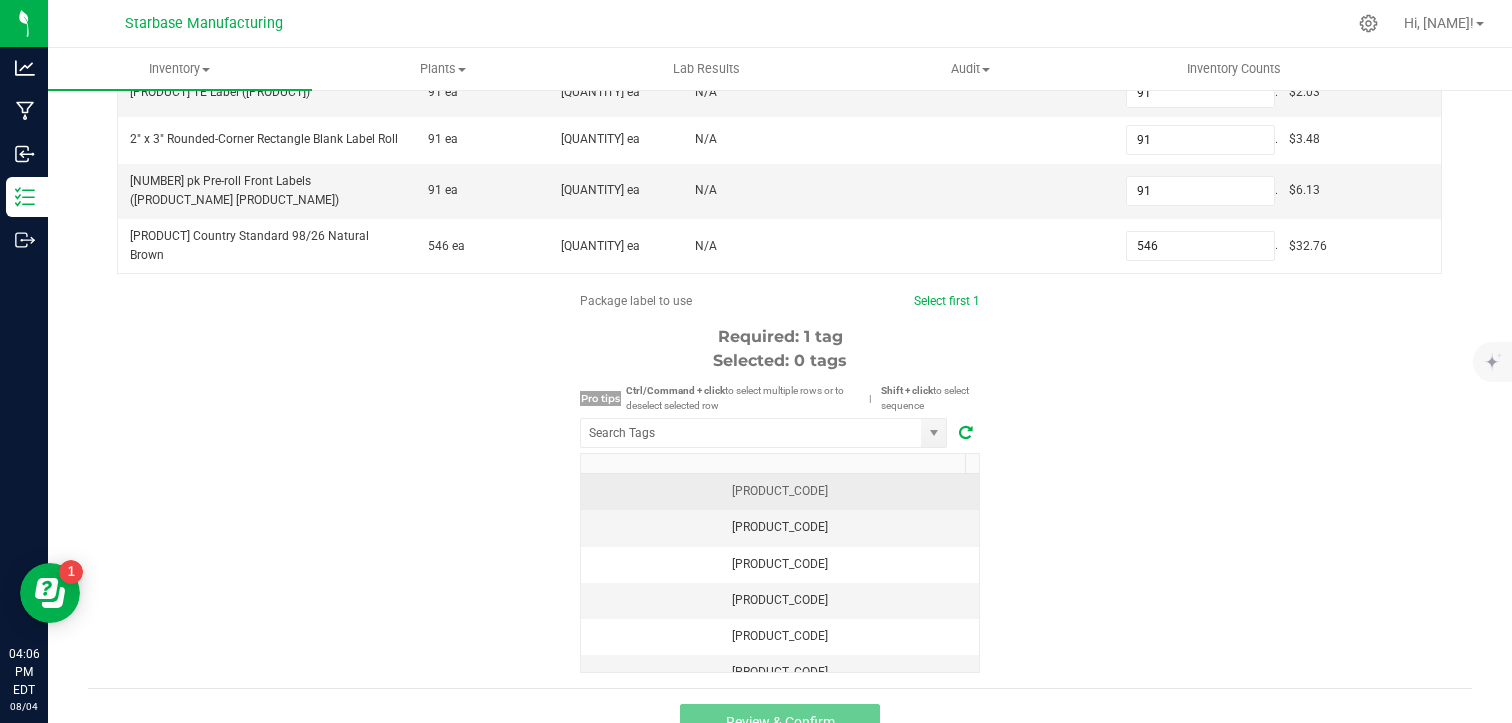 click on "[PRODUCT_CODE]" at bounding box center (780, 491) 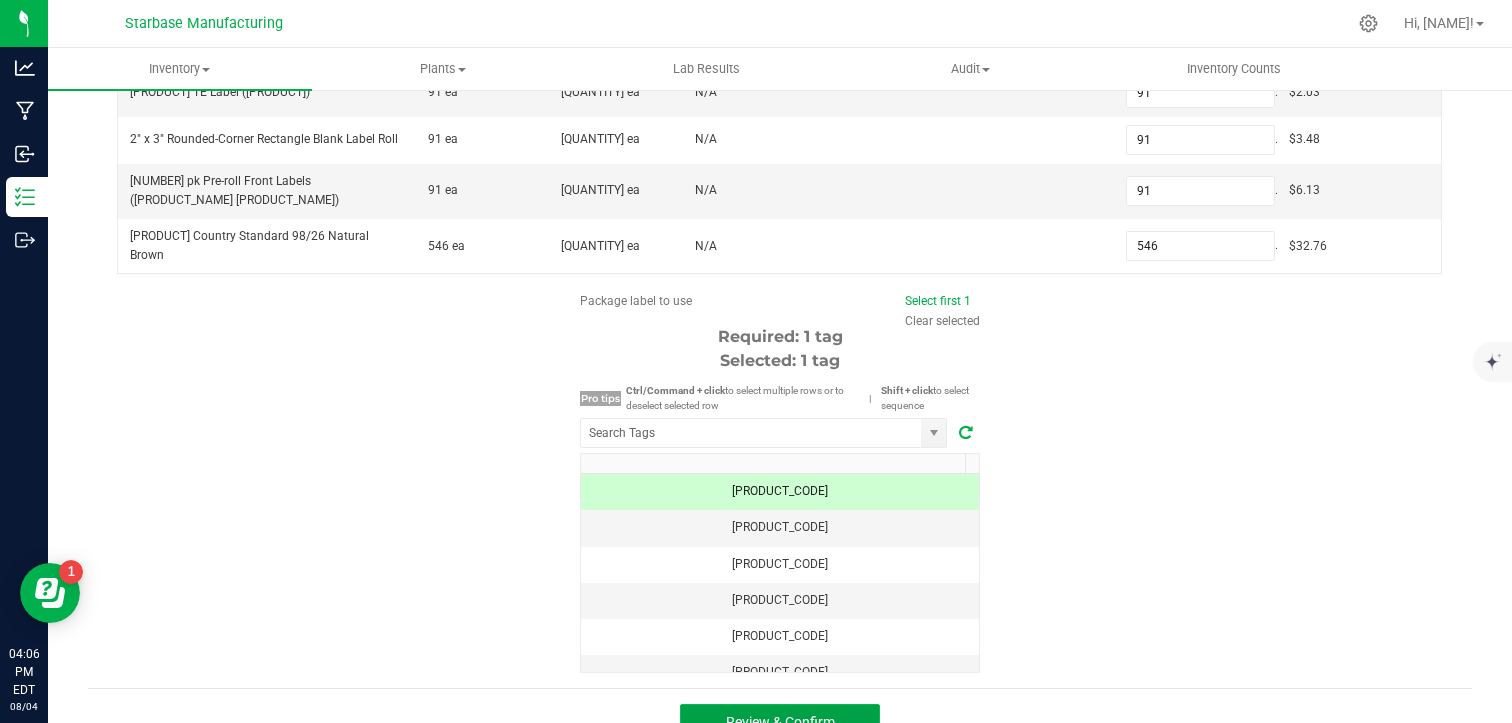 click on "Review & Confirm" at bounding box center (780, 722) 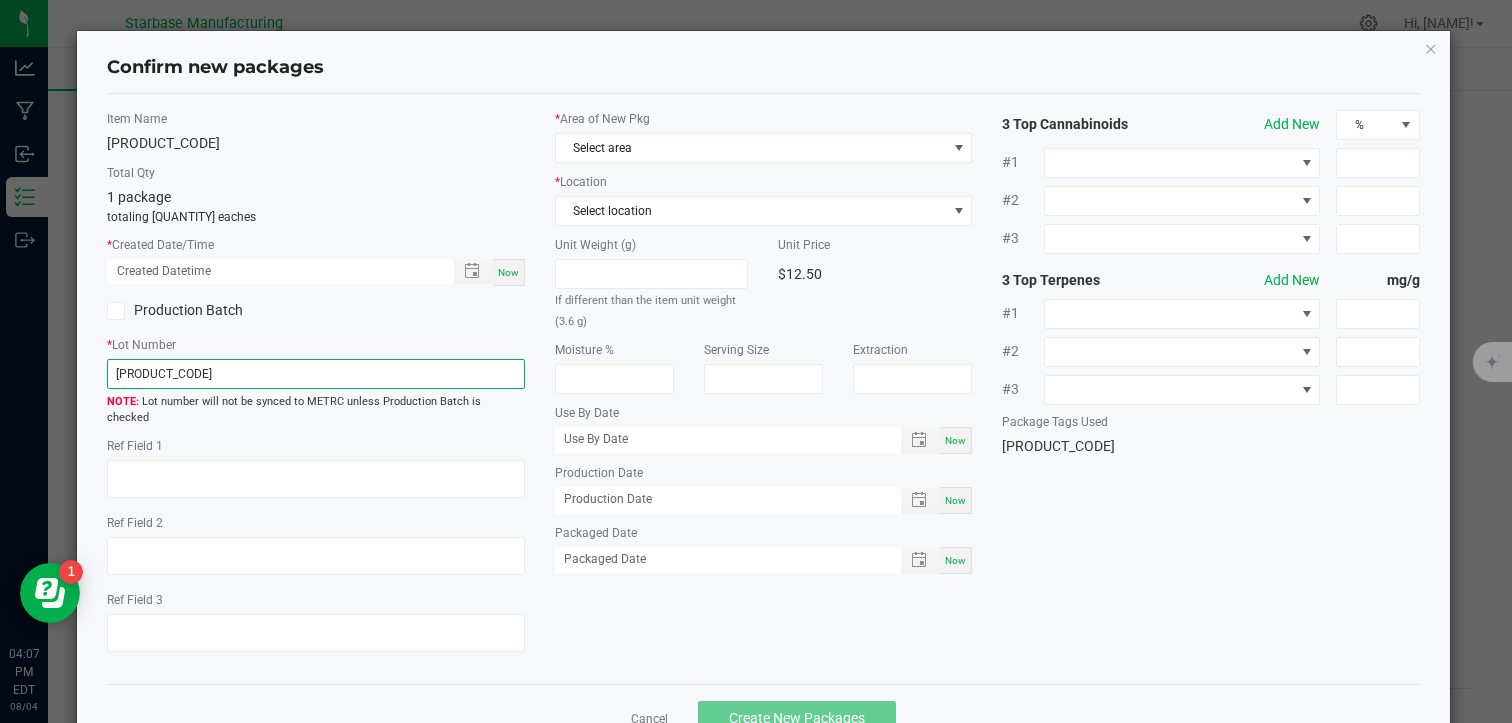 click on "[PRODUCT_CODE]" at bounding box center (315, 374) 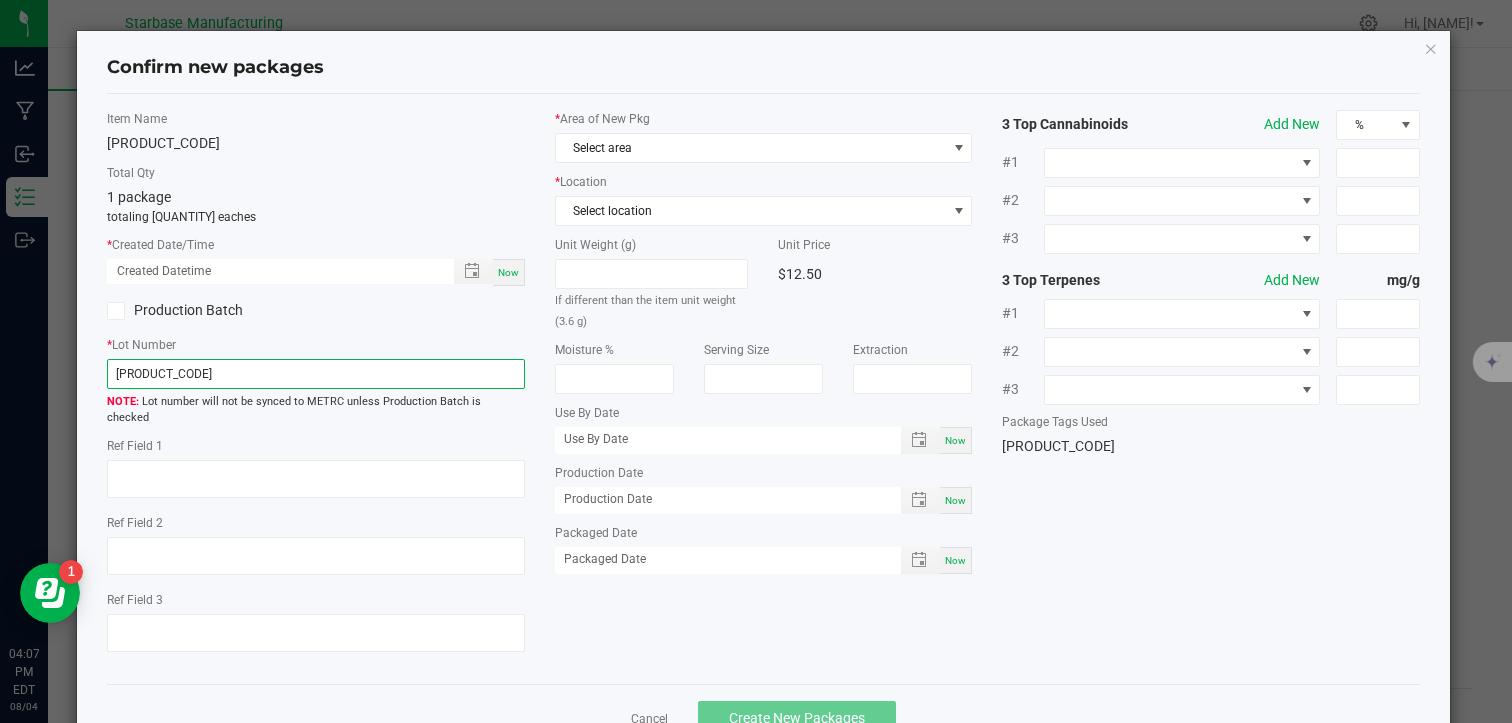 click on "[PRODUCT_CODE]" at bounding box center (315, 374) 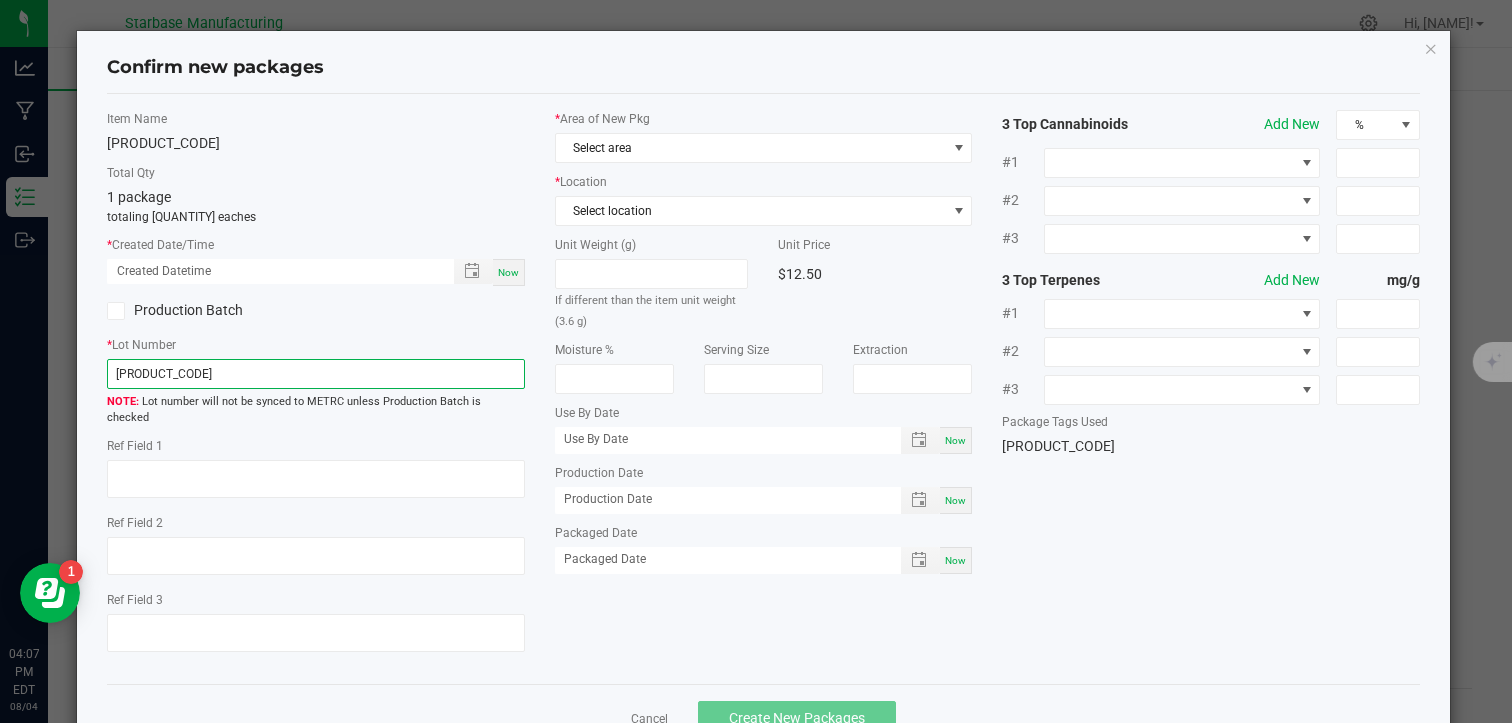 click on "[PRODUCT_CODE]" at bounding box center (315, 374) 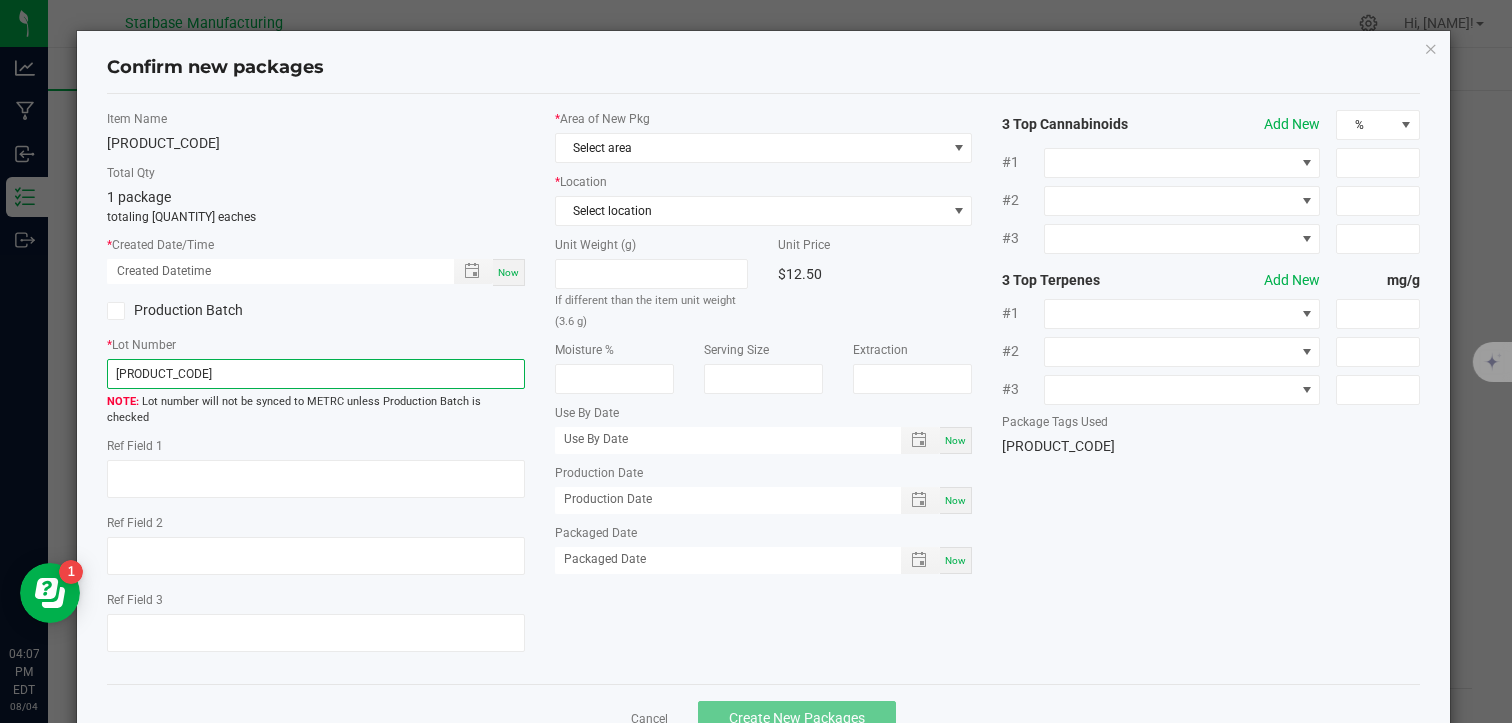 paste on "[PRODUCT_CODE]" 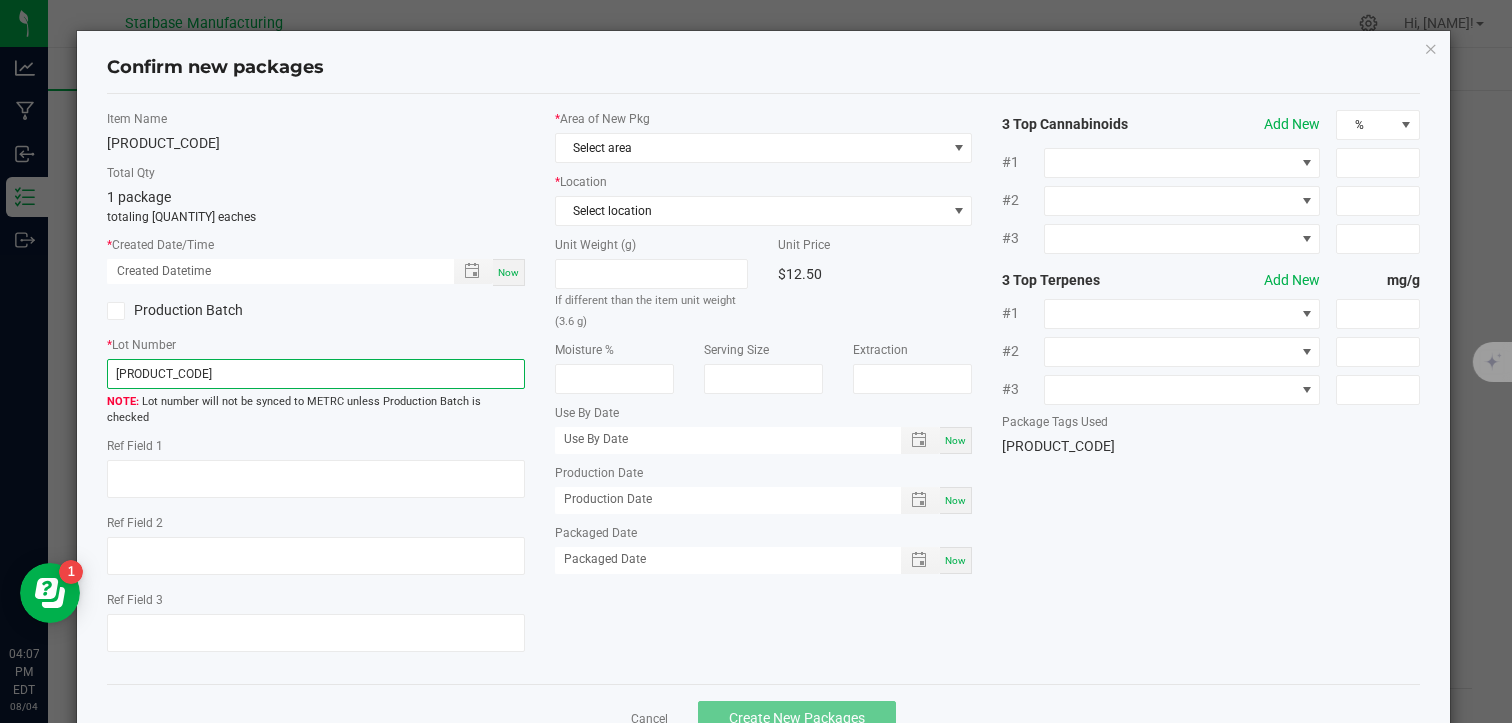 type on "[PRODUCT_CODE]" 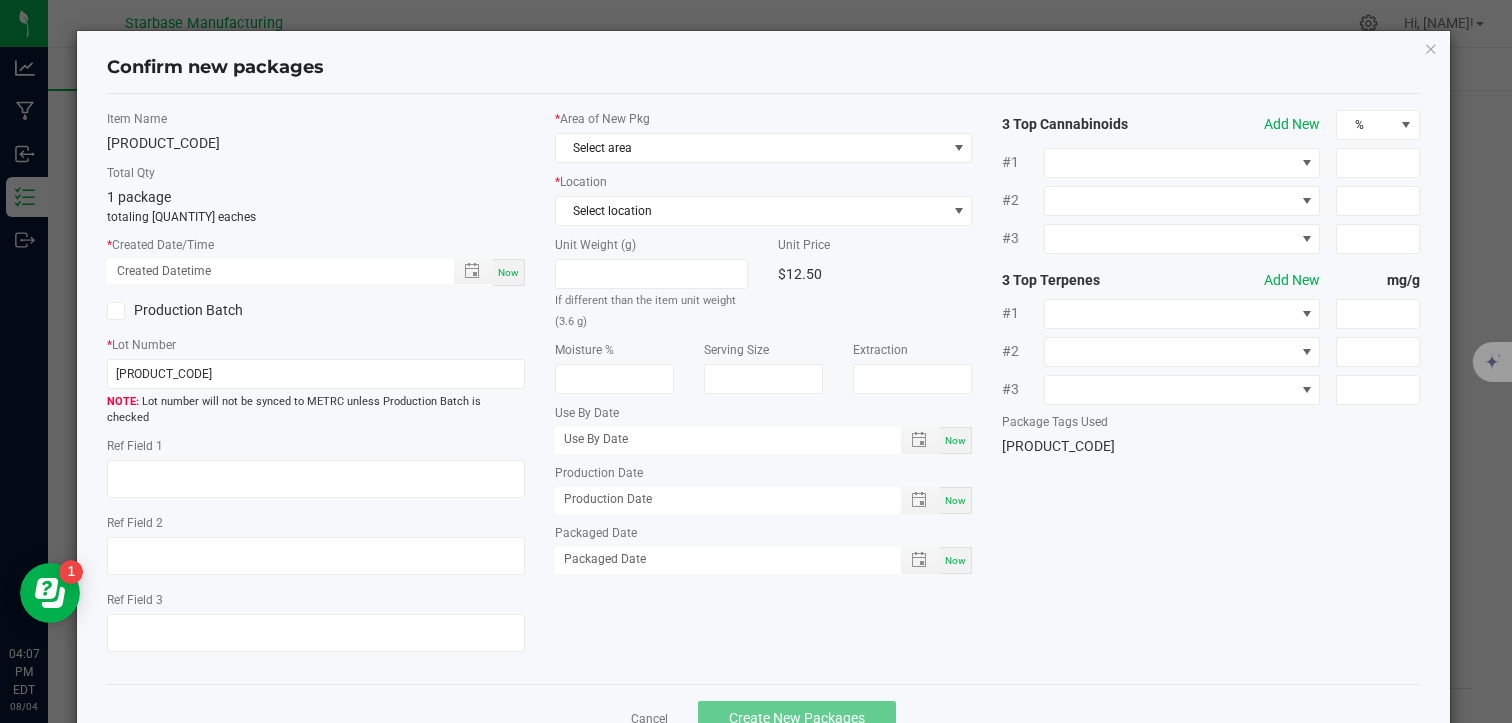 click on "Now" at bounding box center [508, 272] 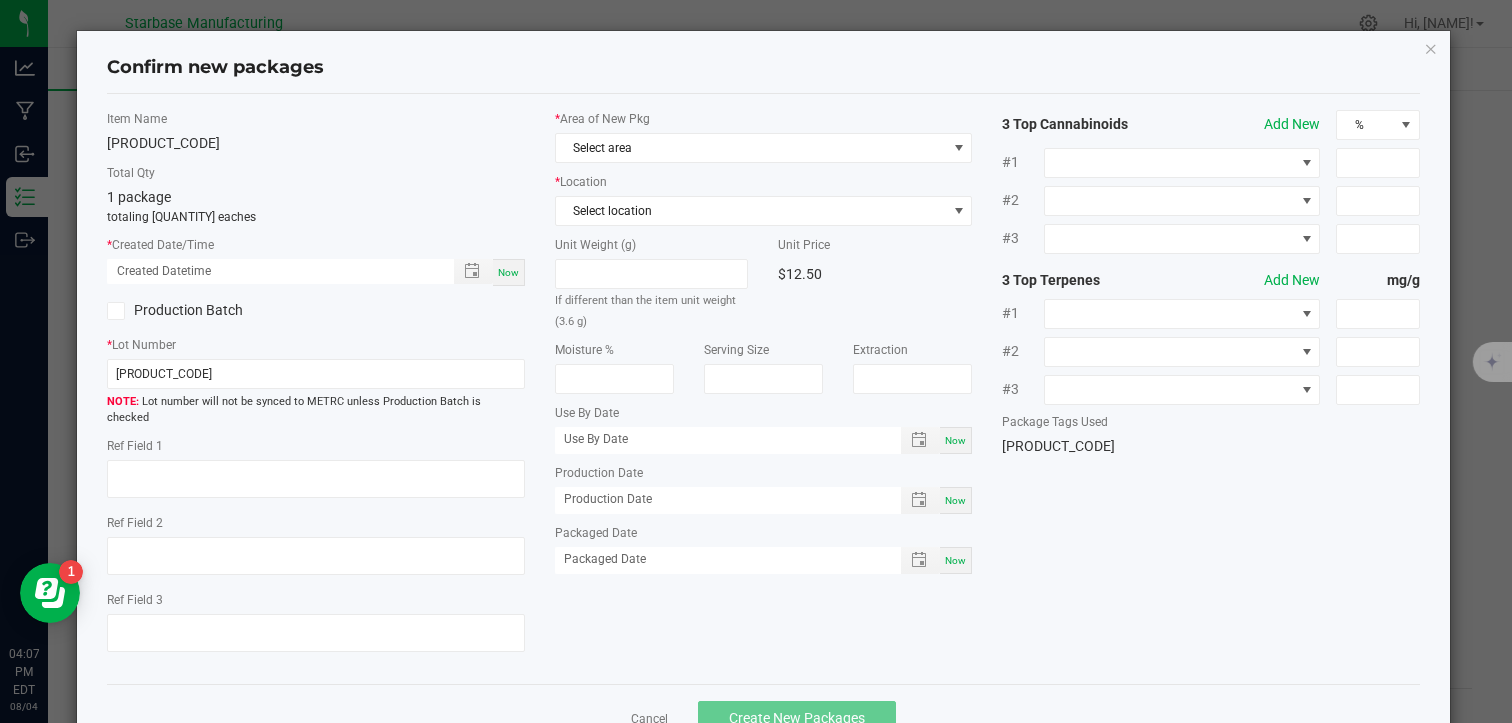 type on "[MONTH]/[DAY]/[YEAR] [TIME] [AMPM]" 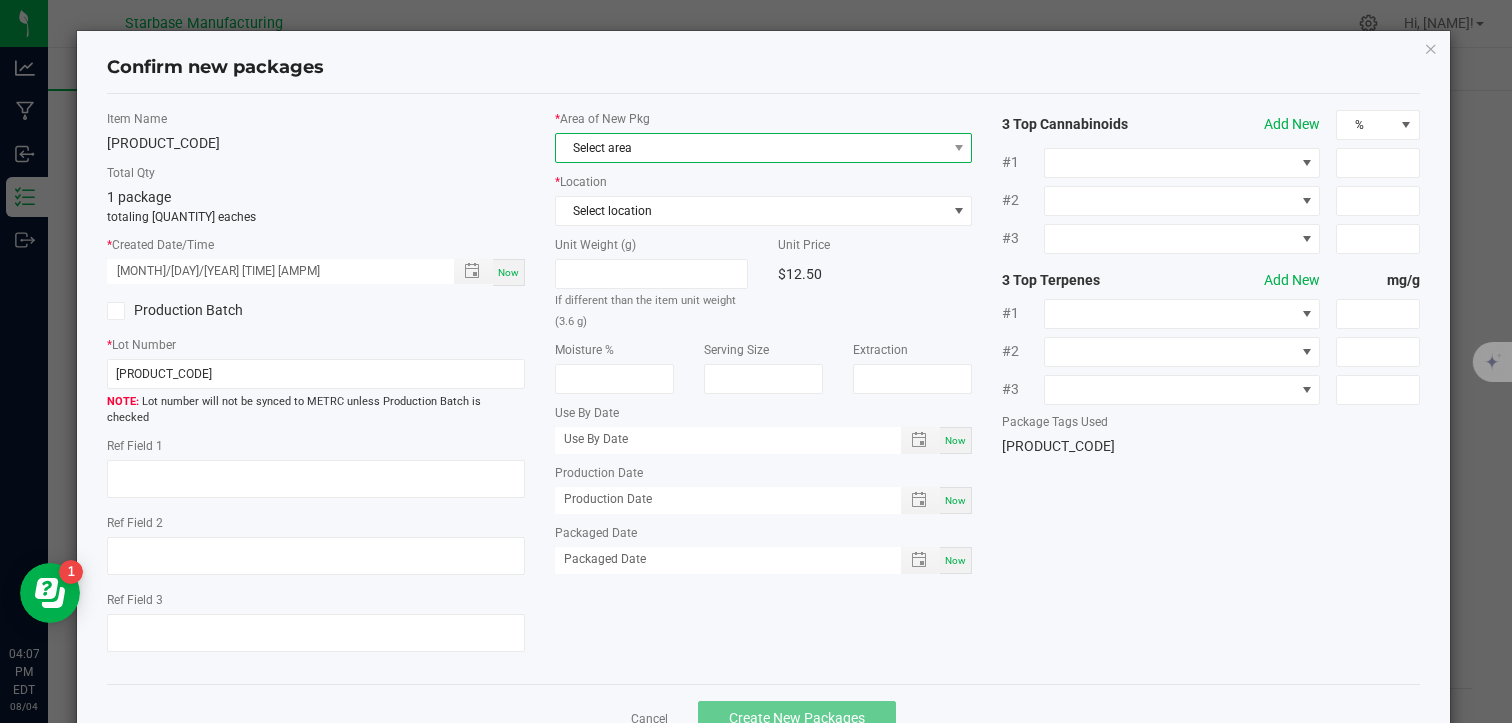 click on "Select area" at bounding box center [751, 148] 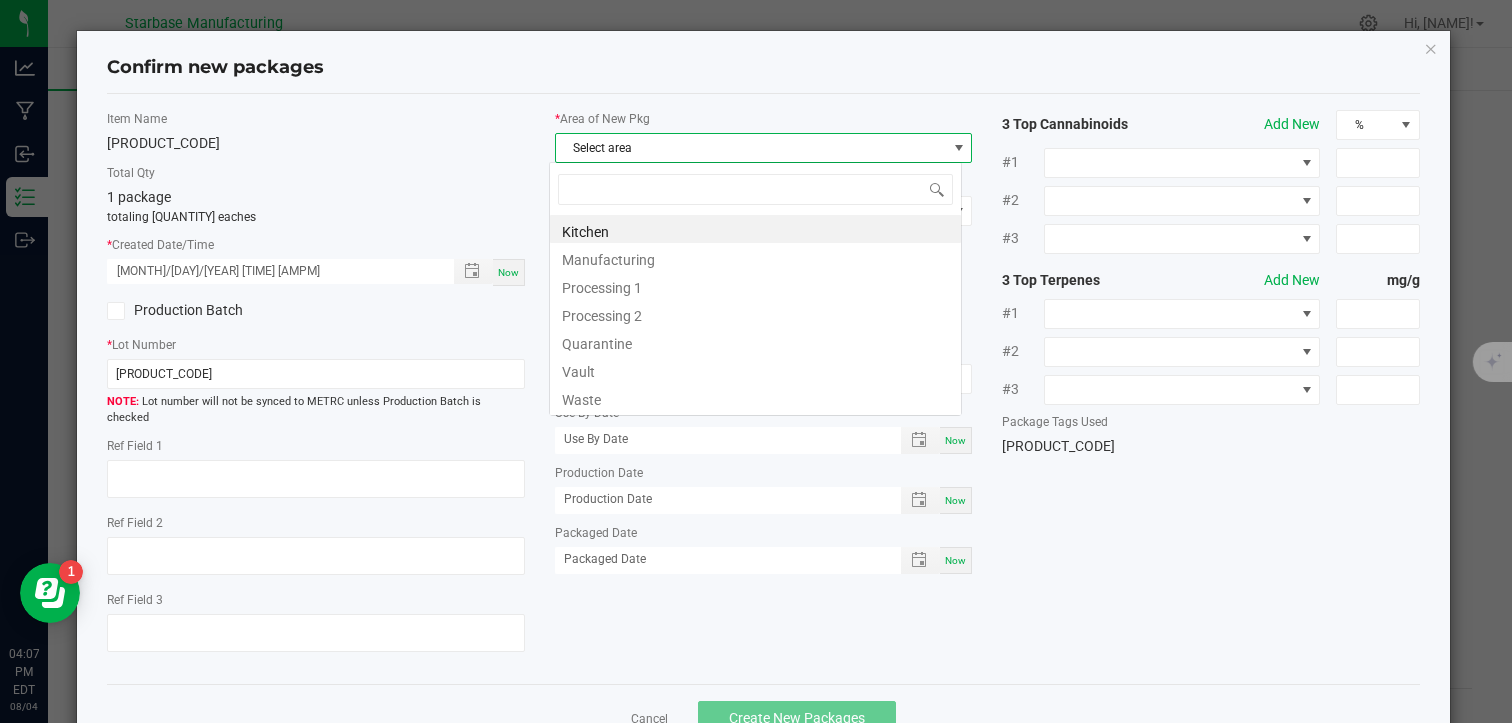 type on "v" 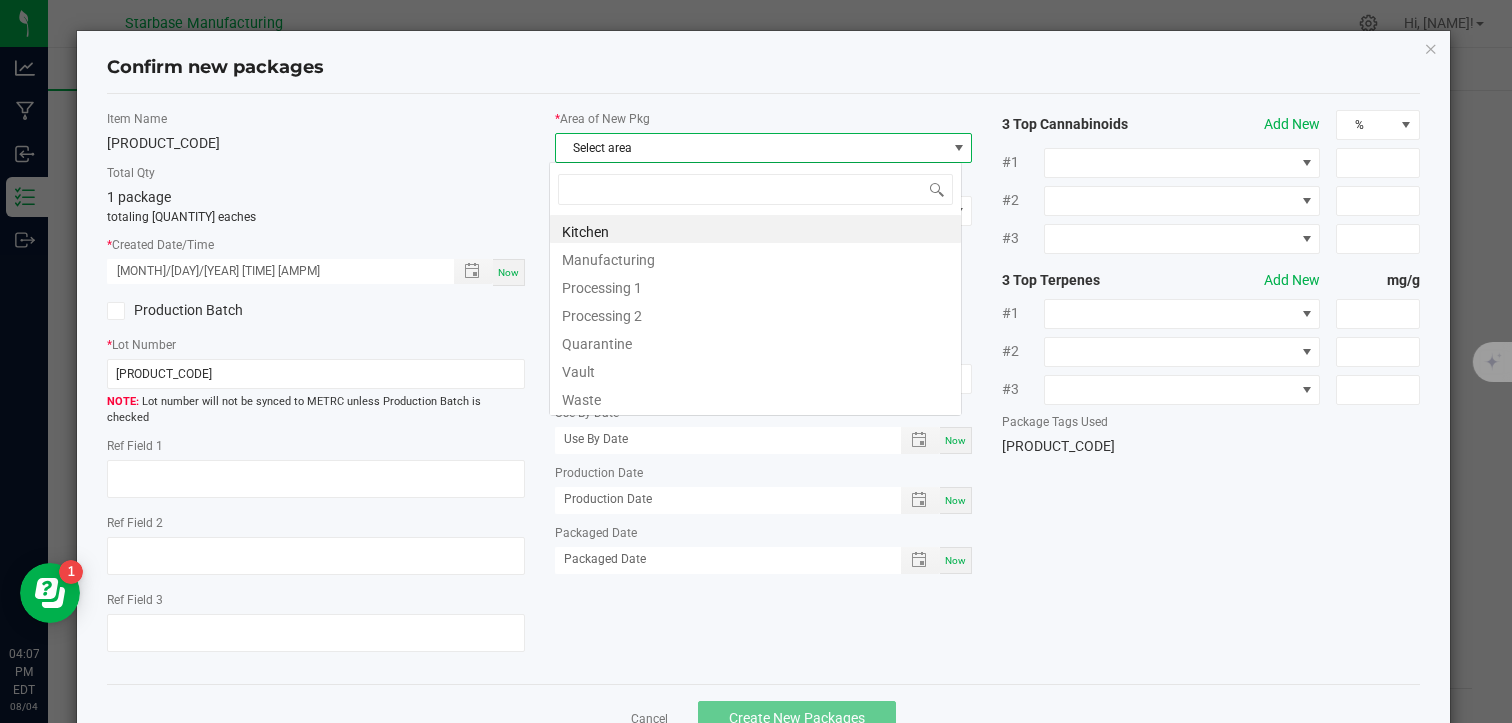 scroll, scrollTop: 99970, scrollLeft: 99587, axis: both 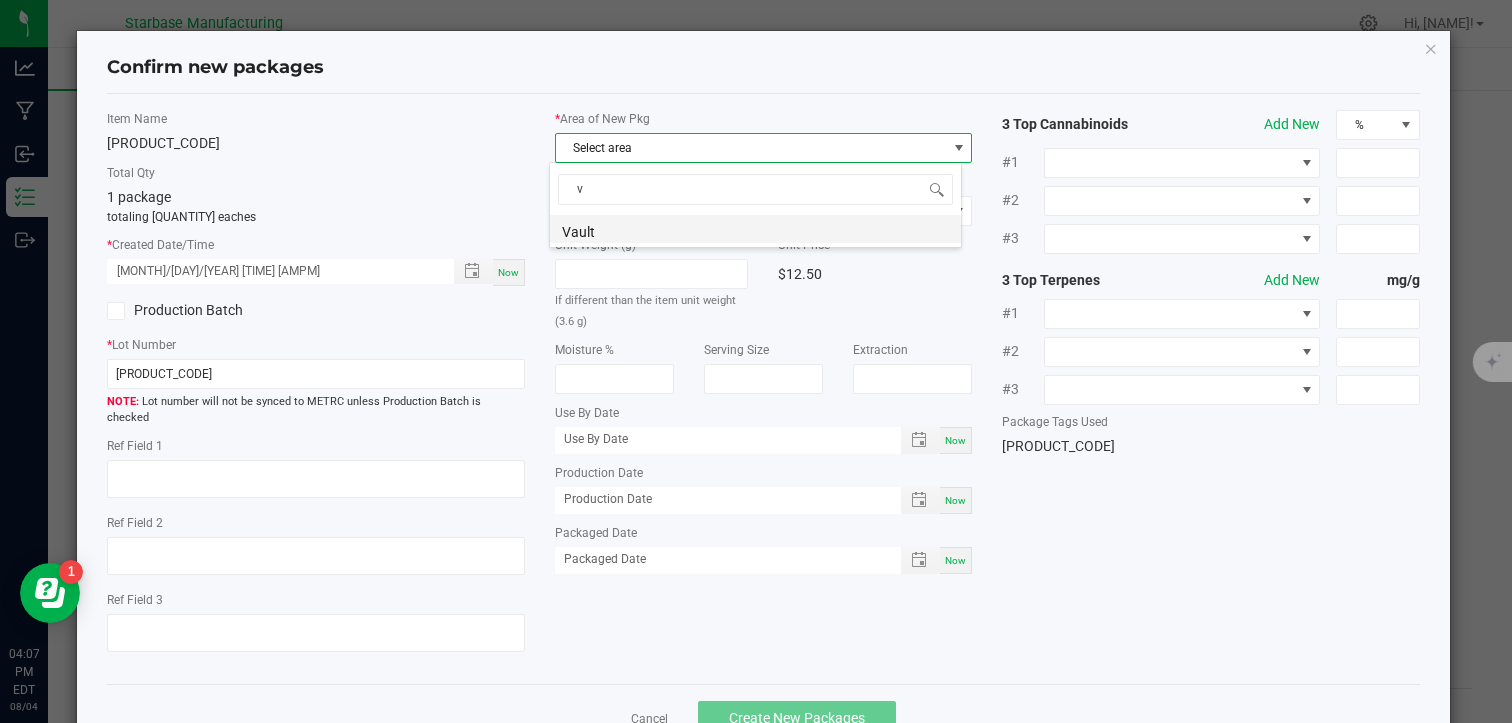 click on "Vault" at bounding box center [755, 229] 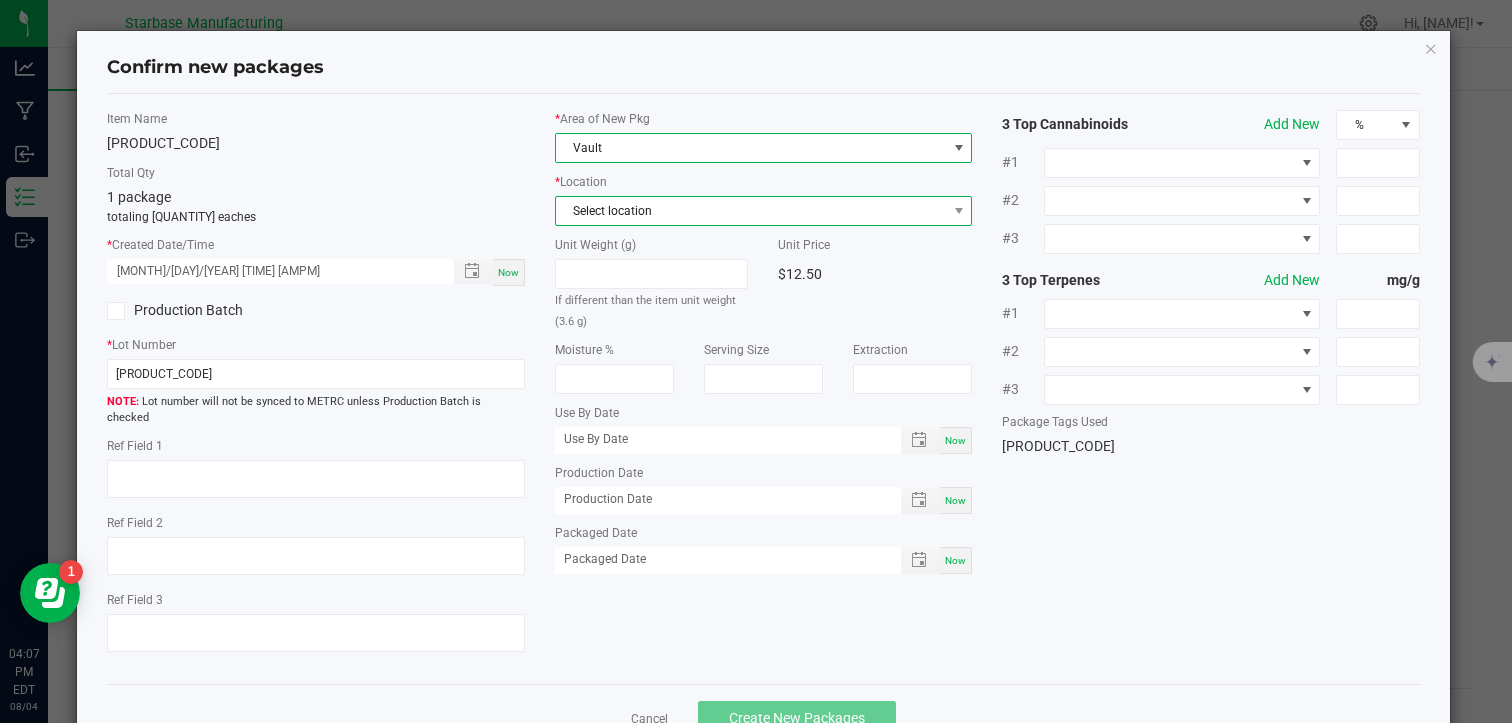 click on "Select location" at bounding box center [751, 211] 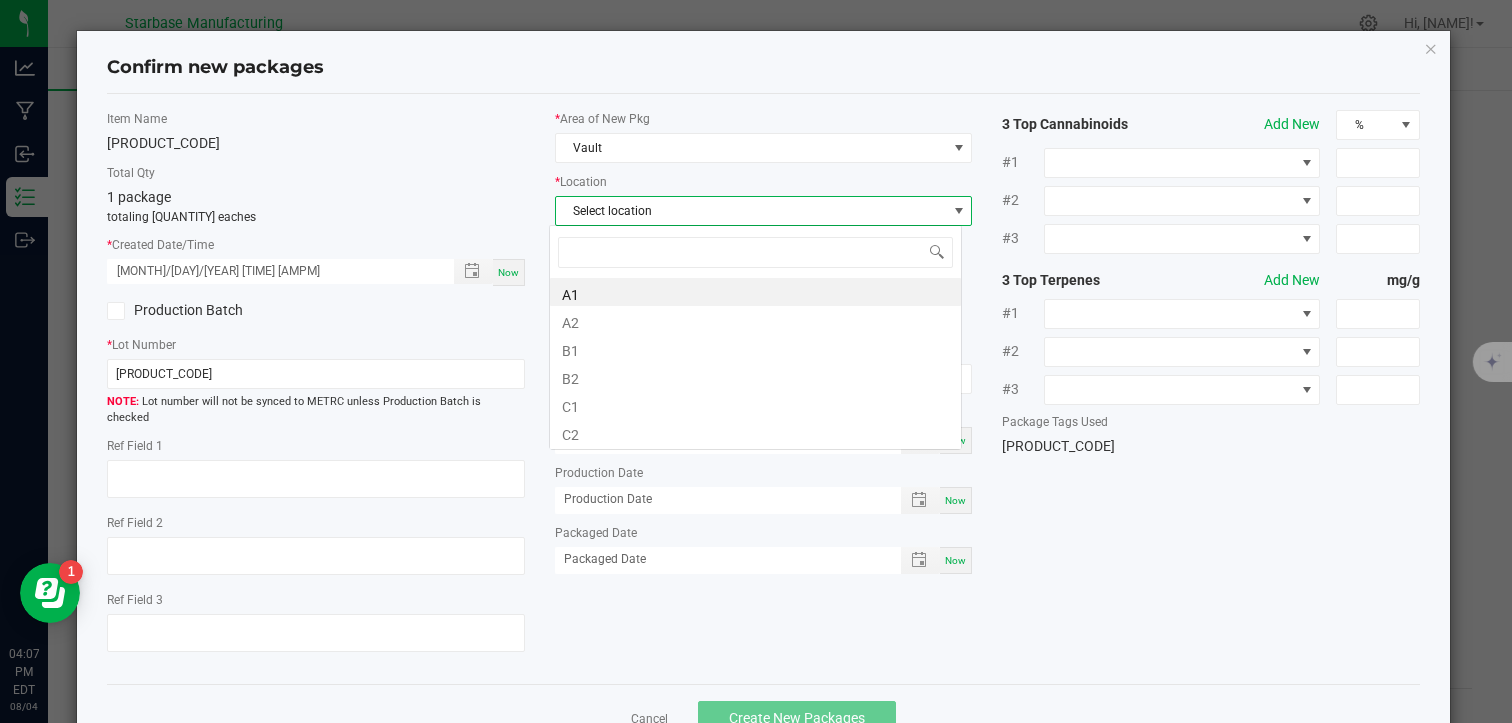 scroll, scrollTop: 99970, scrollLeft: 99587, axis: both 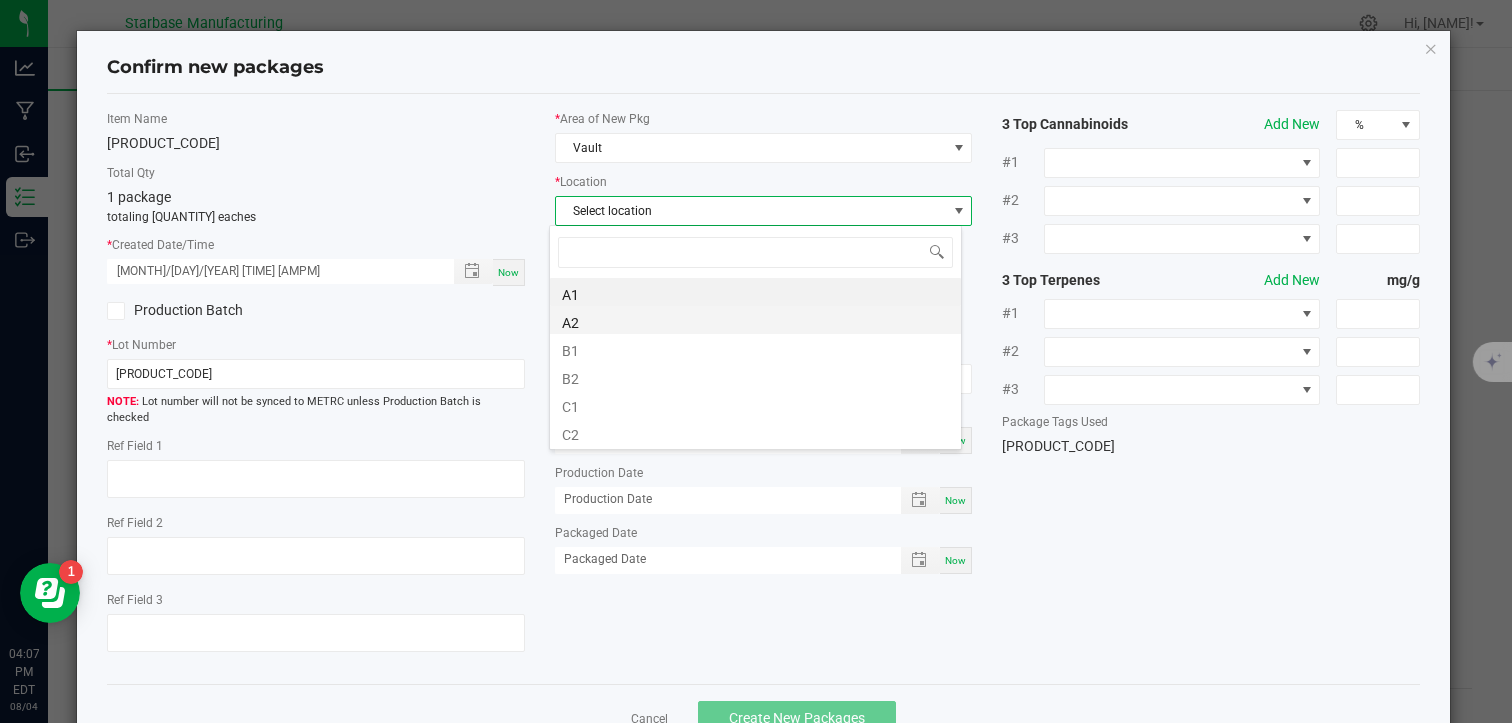 click on "A2" at bounding box center (755, 320) 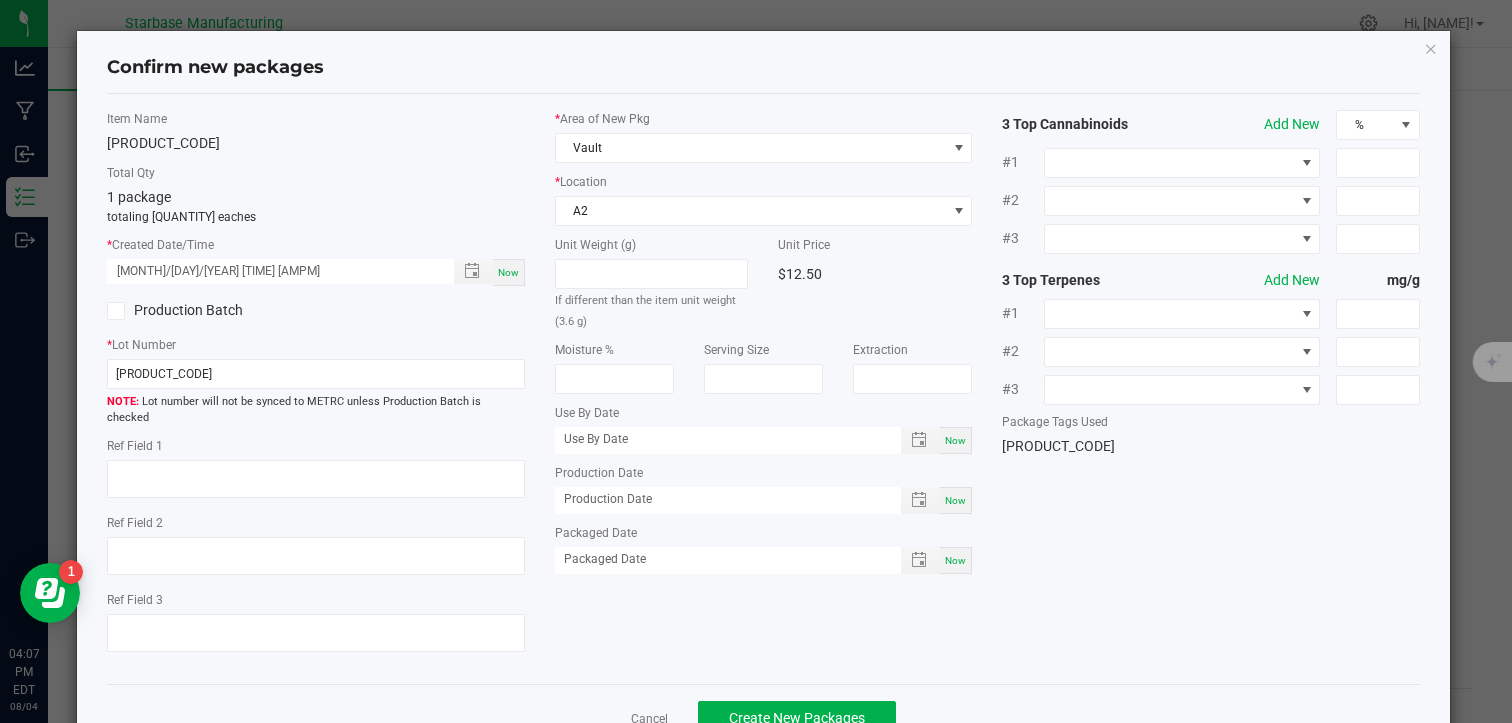 click on "Unit Weight (g)   If different than the item unit weight ([QUANTITY] g)   Unit Price   [PRICE]   Moisture %   Serving Size   Extraction   Use By Date  Now  Production Date  Now  Packaged Date  Now" 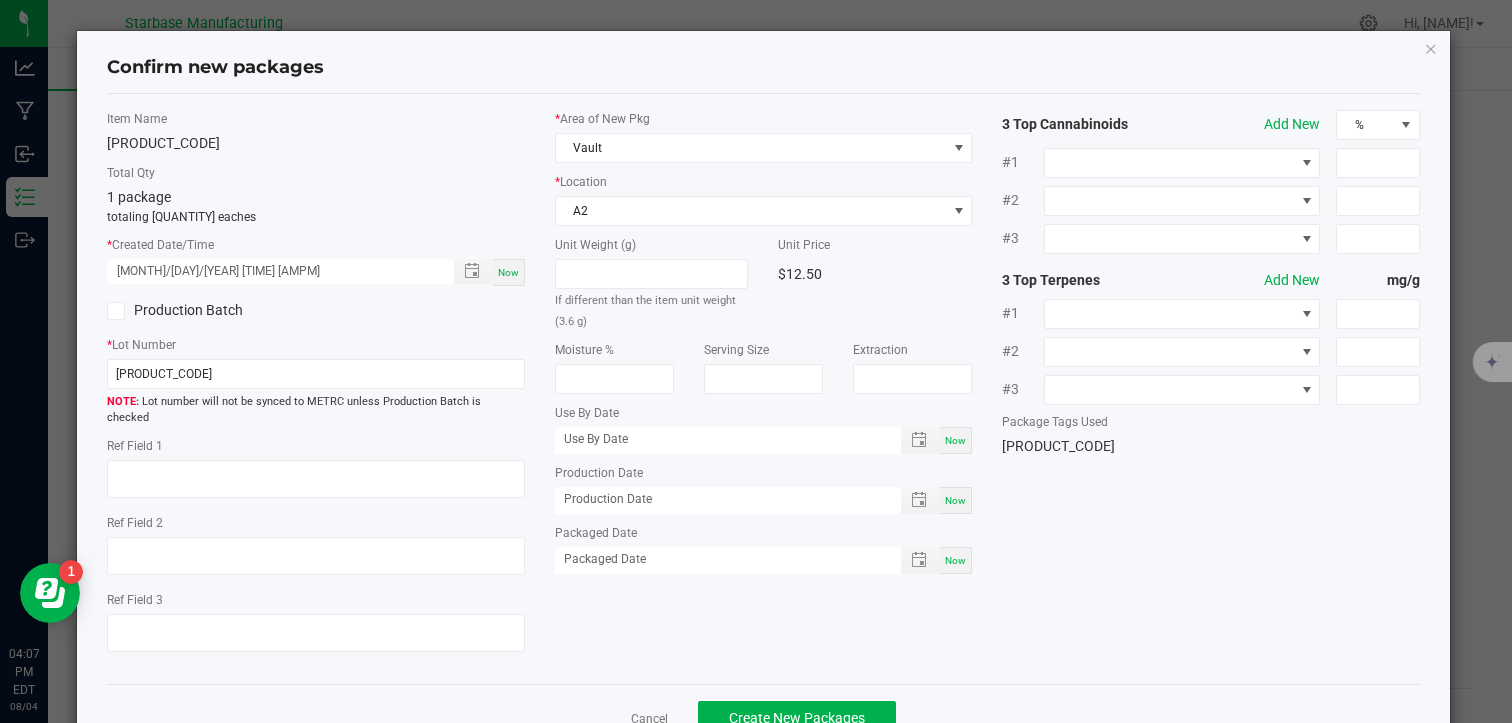 click on "Now" at bounding box center [955, 500] 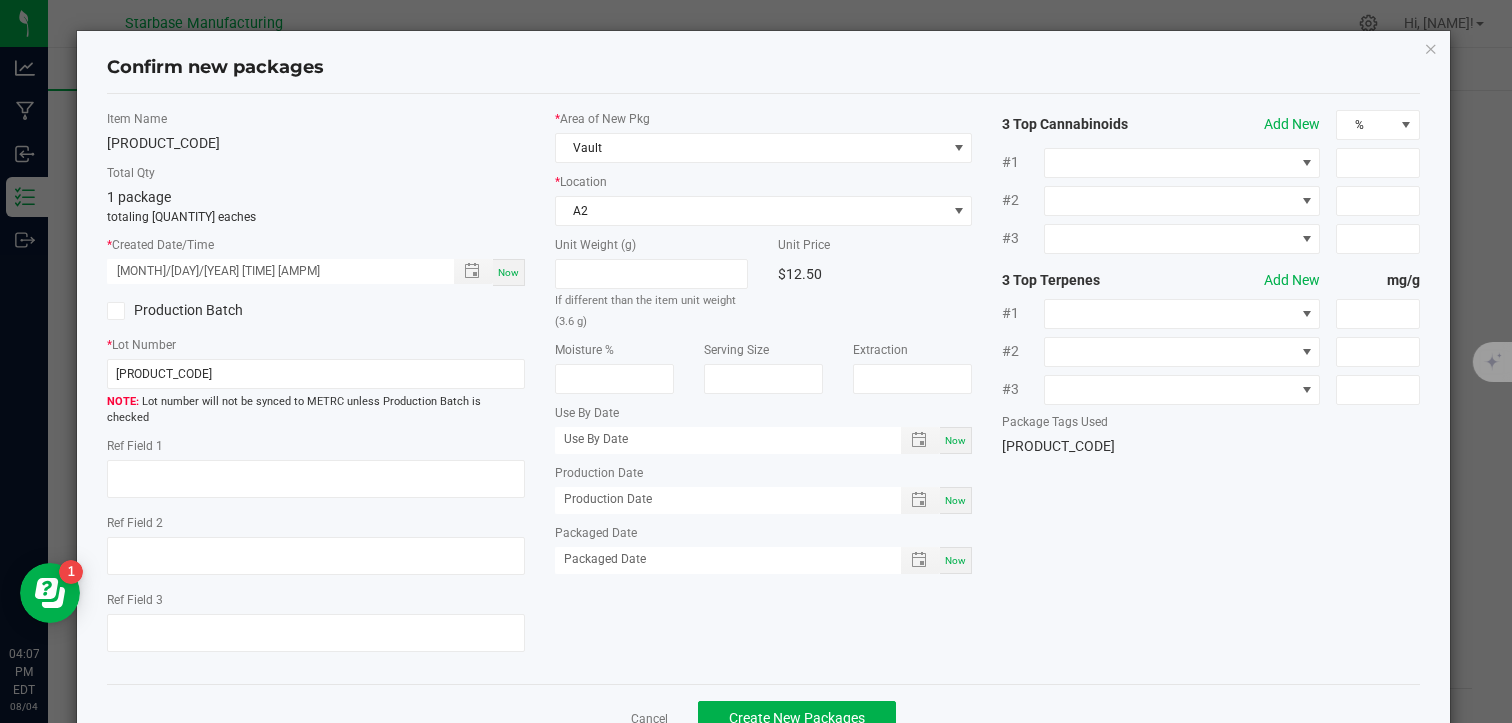 type on "08/04/2025" 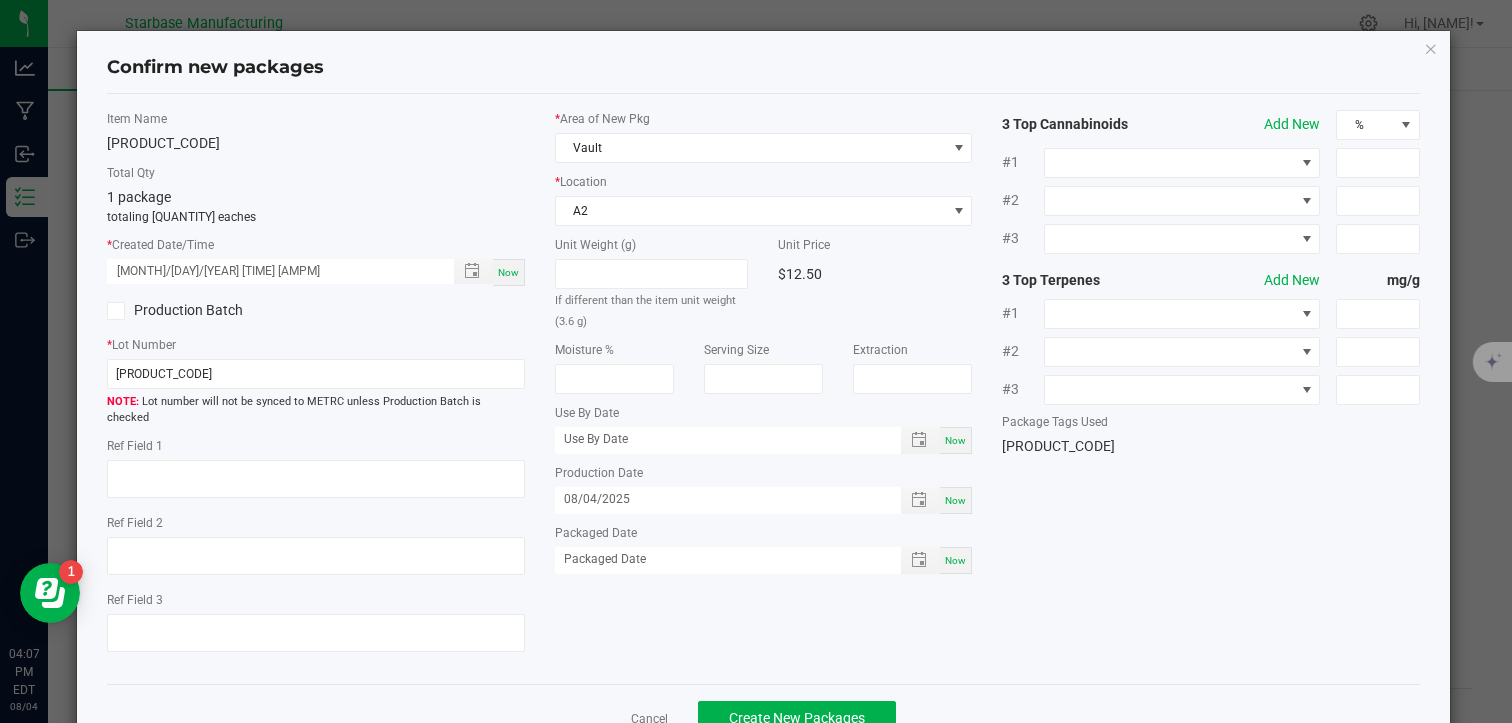 click on "Now" at bounding box center [956, 560] 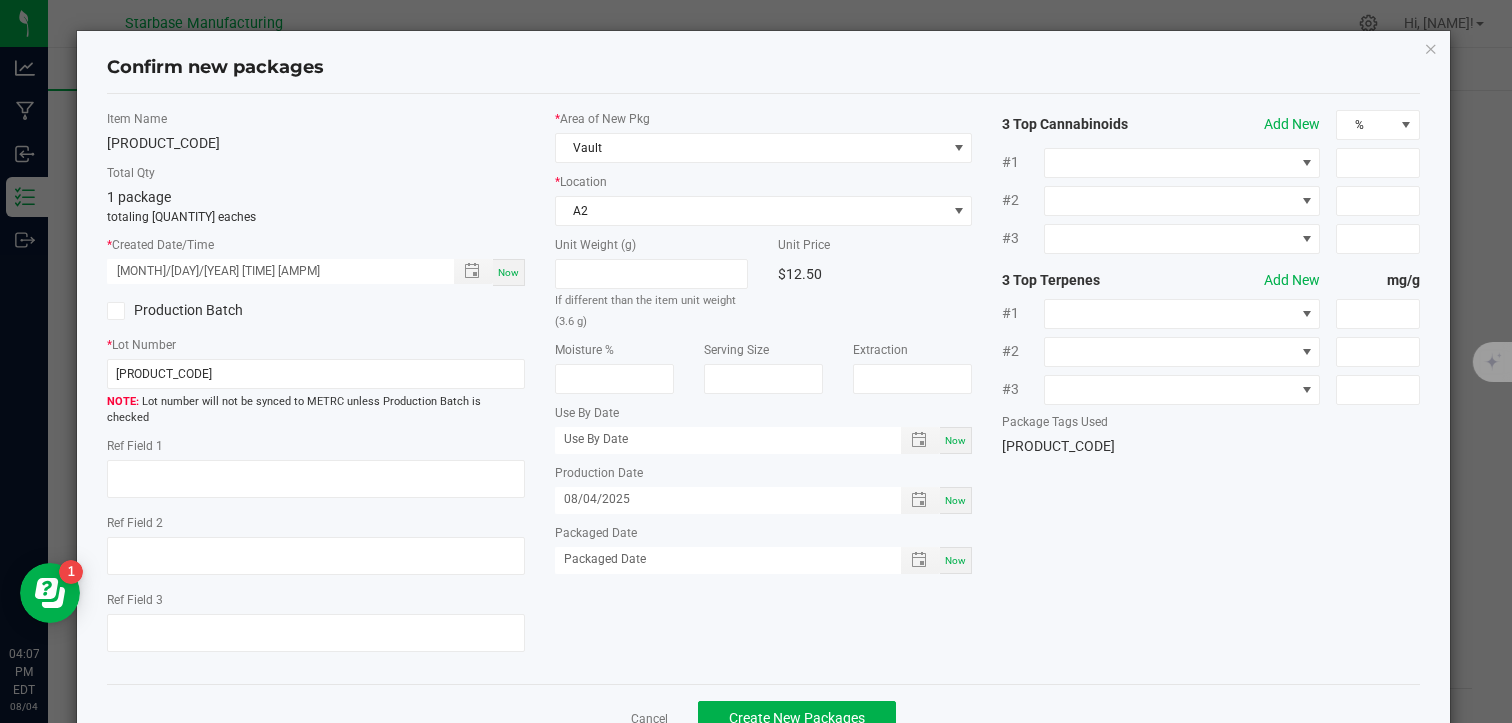 type on "08/04/2025" 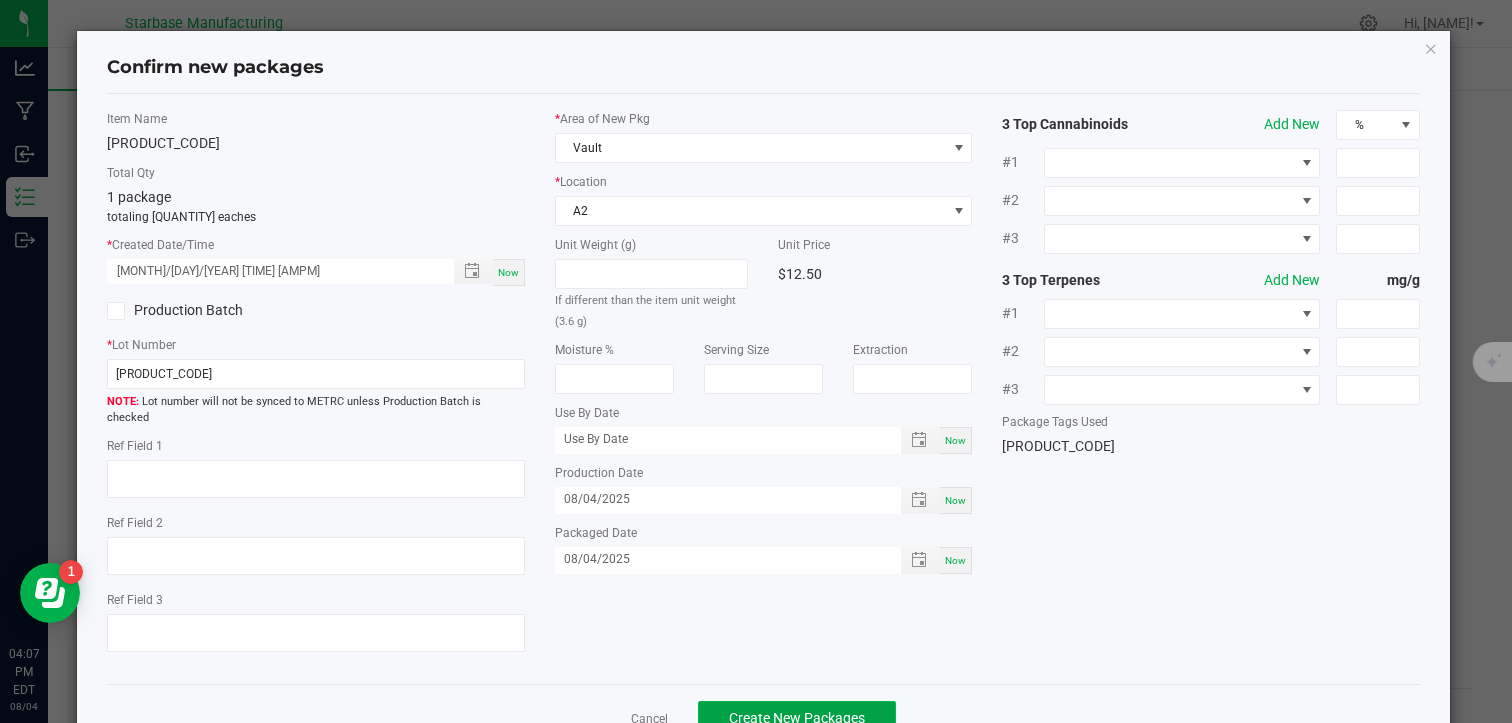 click on "Create New Packages" 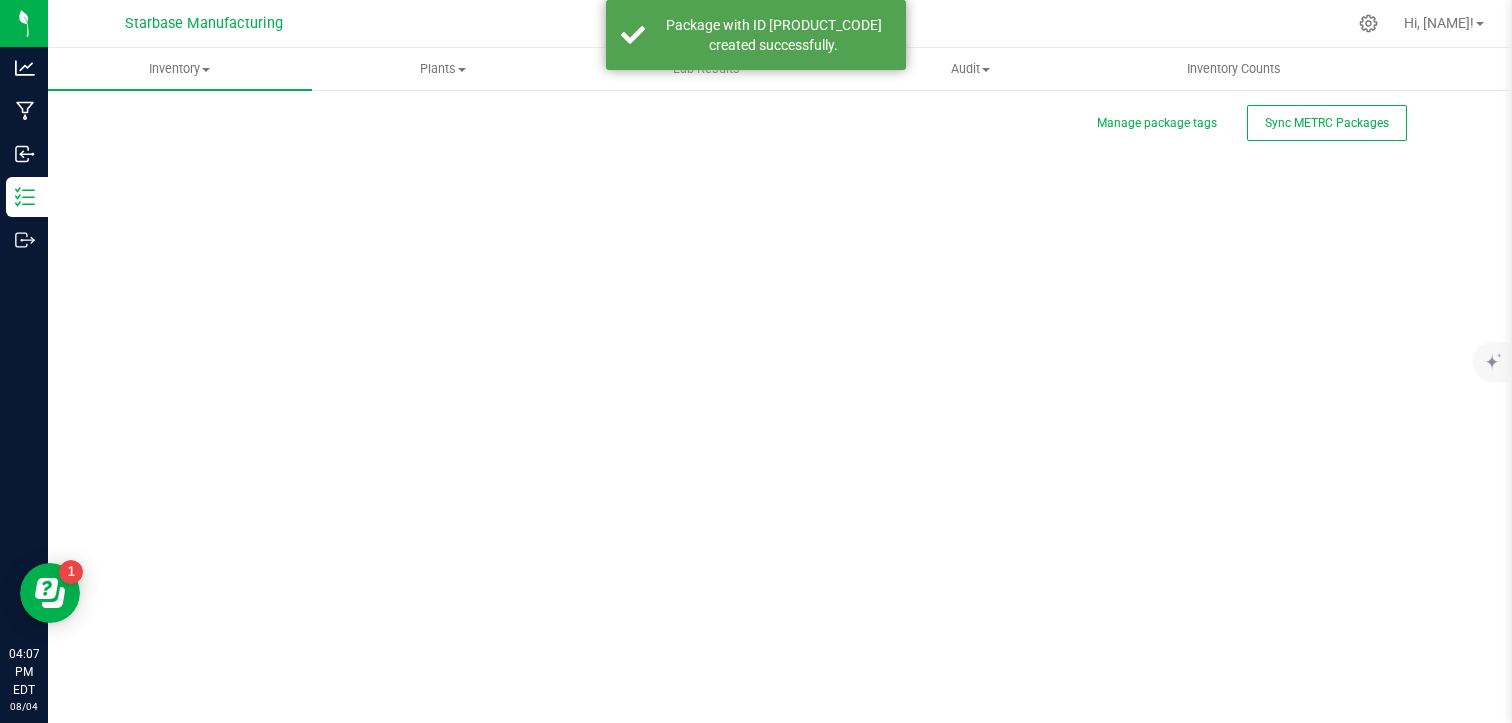 scroll, scrollTop: 0, scrollLeft: 0, axis: both 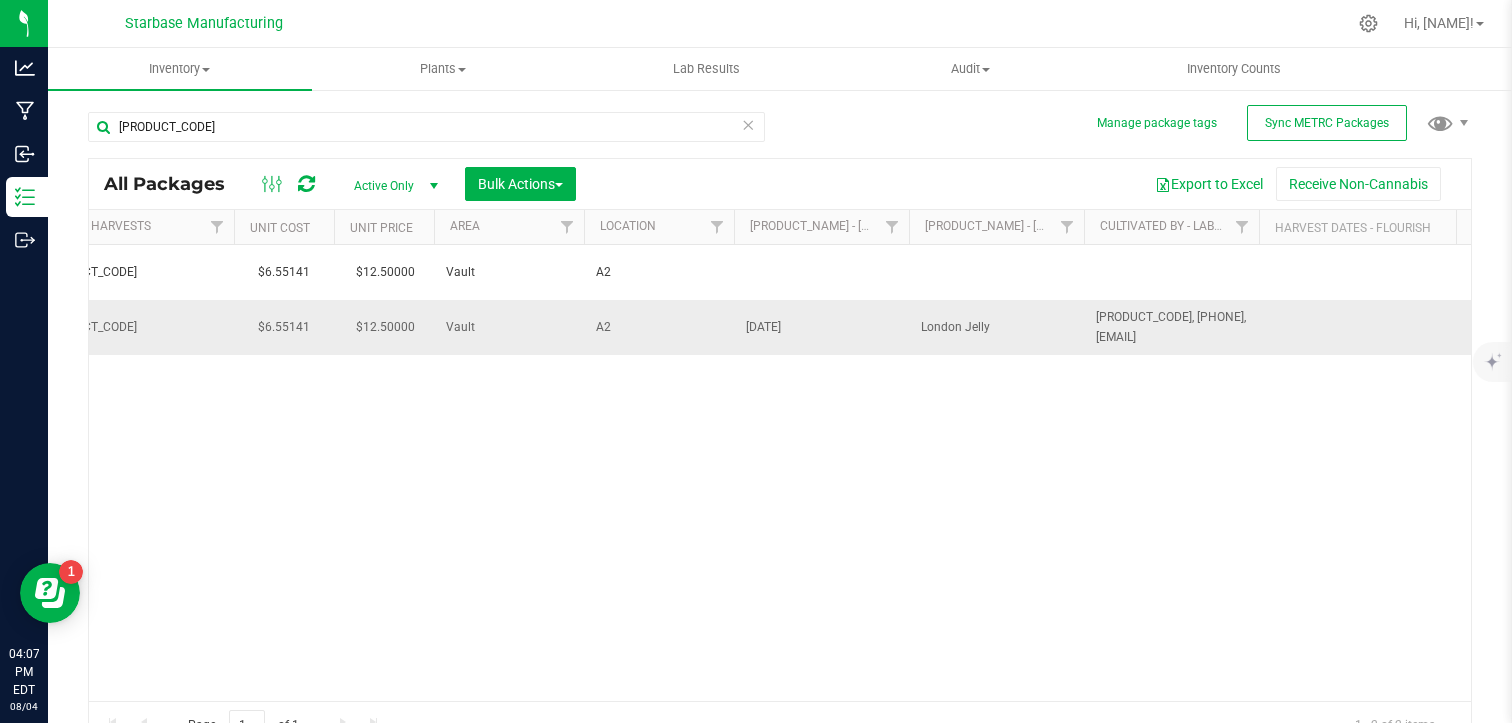 click on "[DATE]" at bounding box center (821, 327) 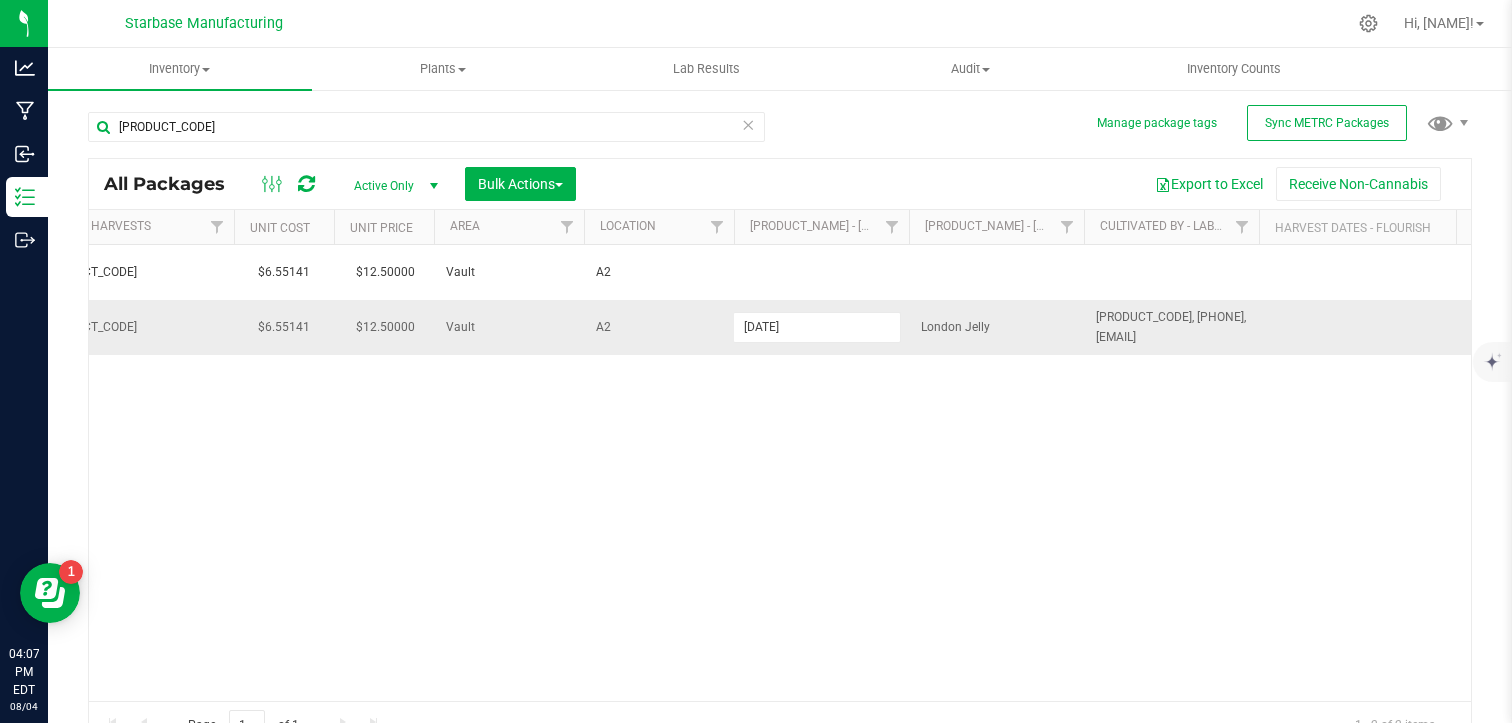 click on "[DATE]" at bounding box center (817, 327) 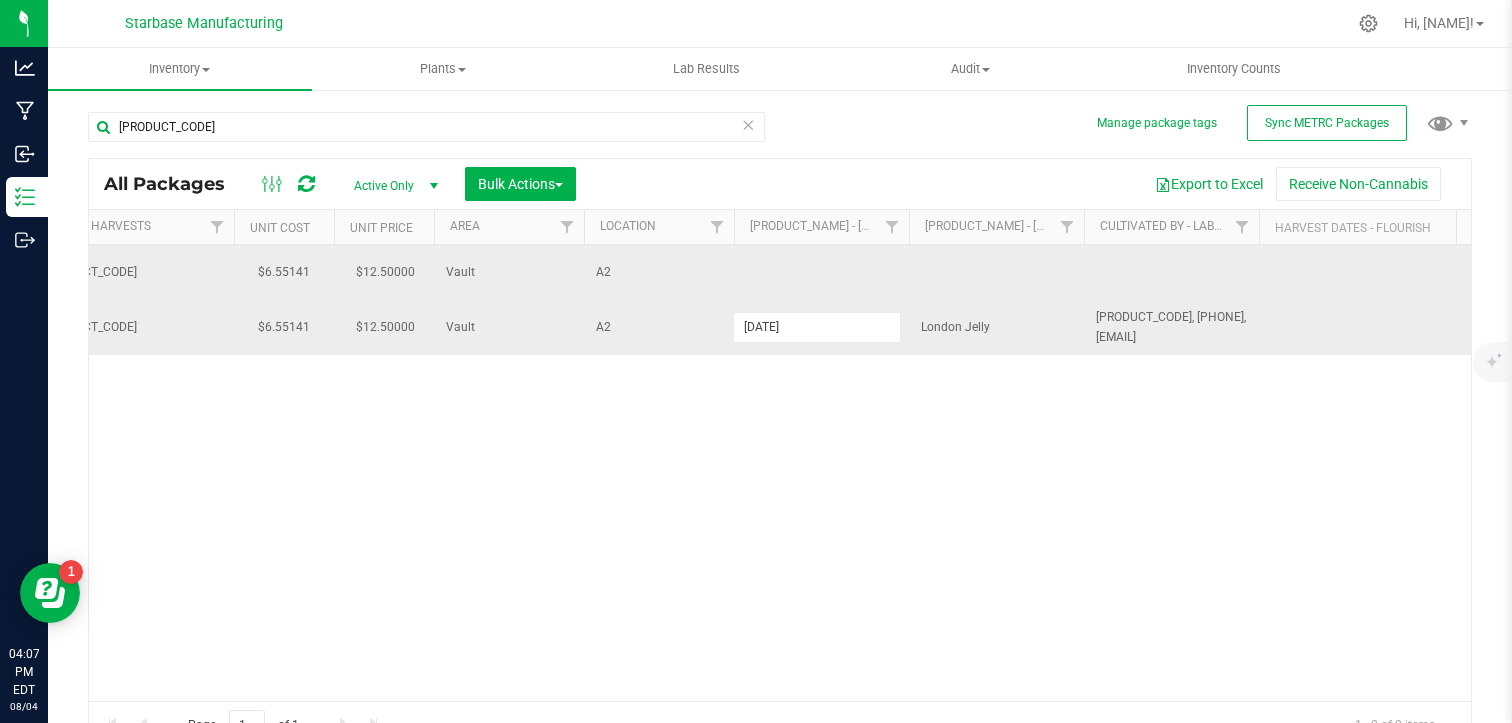 click at bounding box center [821, 272] 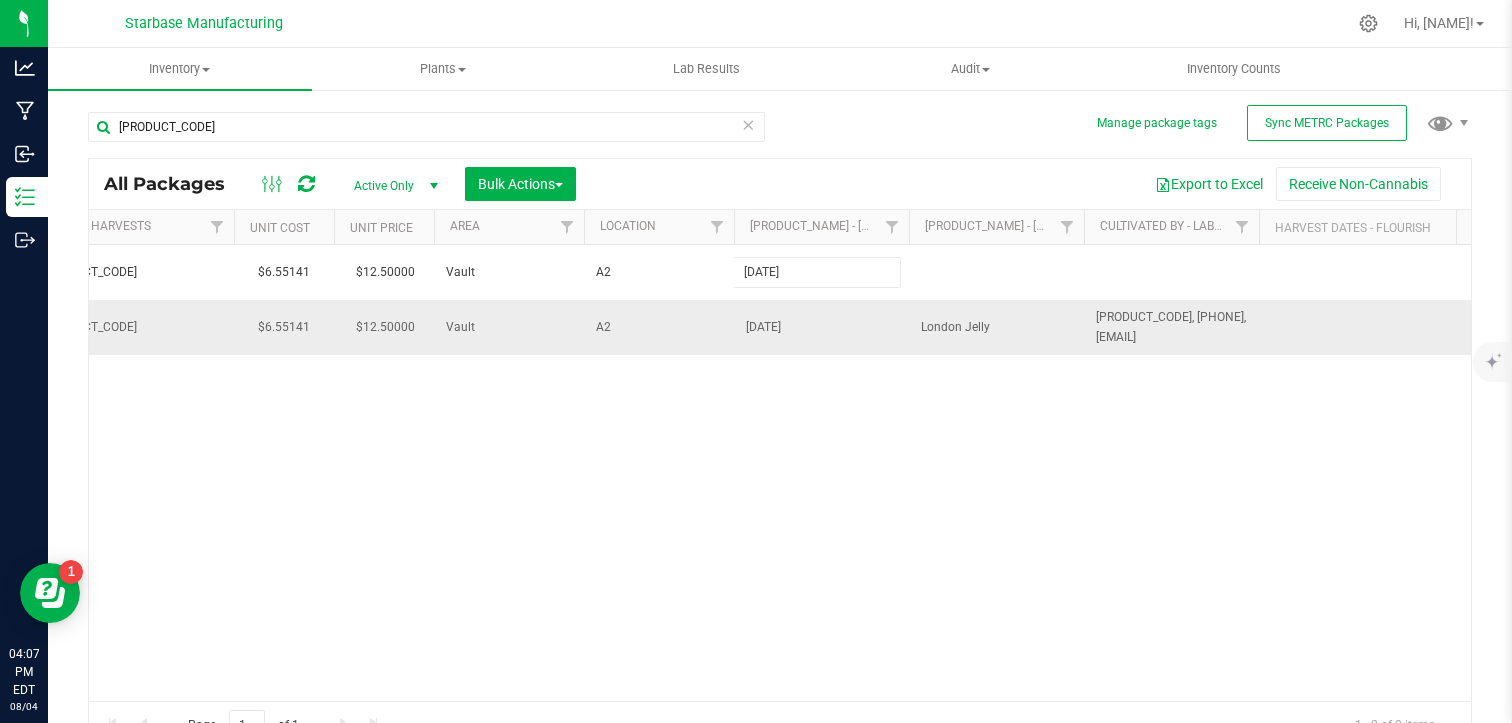 type on "[DATE]" 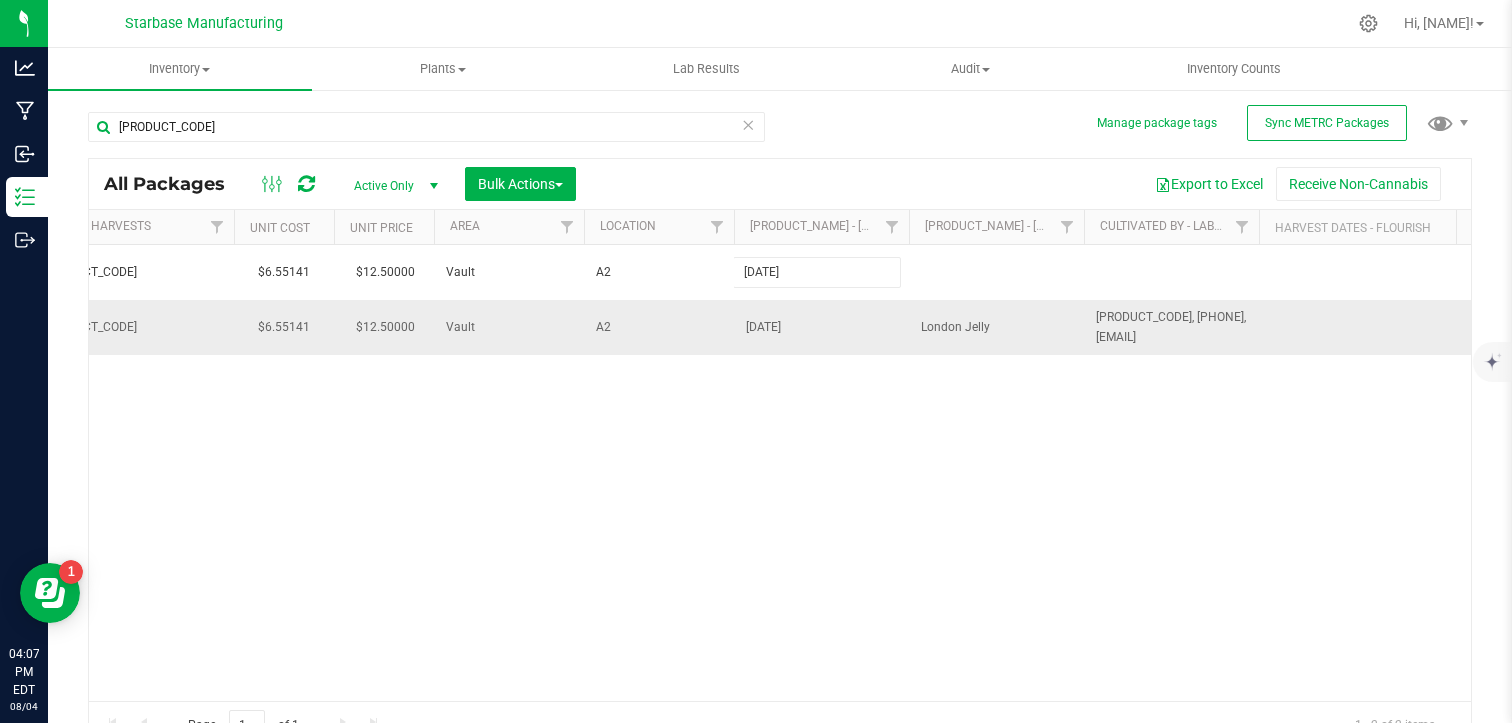 click on "All Packages
Active Only Active Only Lab Samples Locked All External Internal
Bulk Actions
Add to manufacturing run
Add to outbound order
Combine packages
Combine packages (lot)" at bounding box center (780, 453) 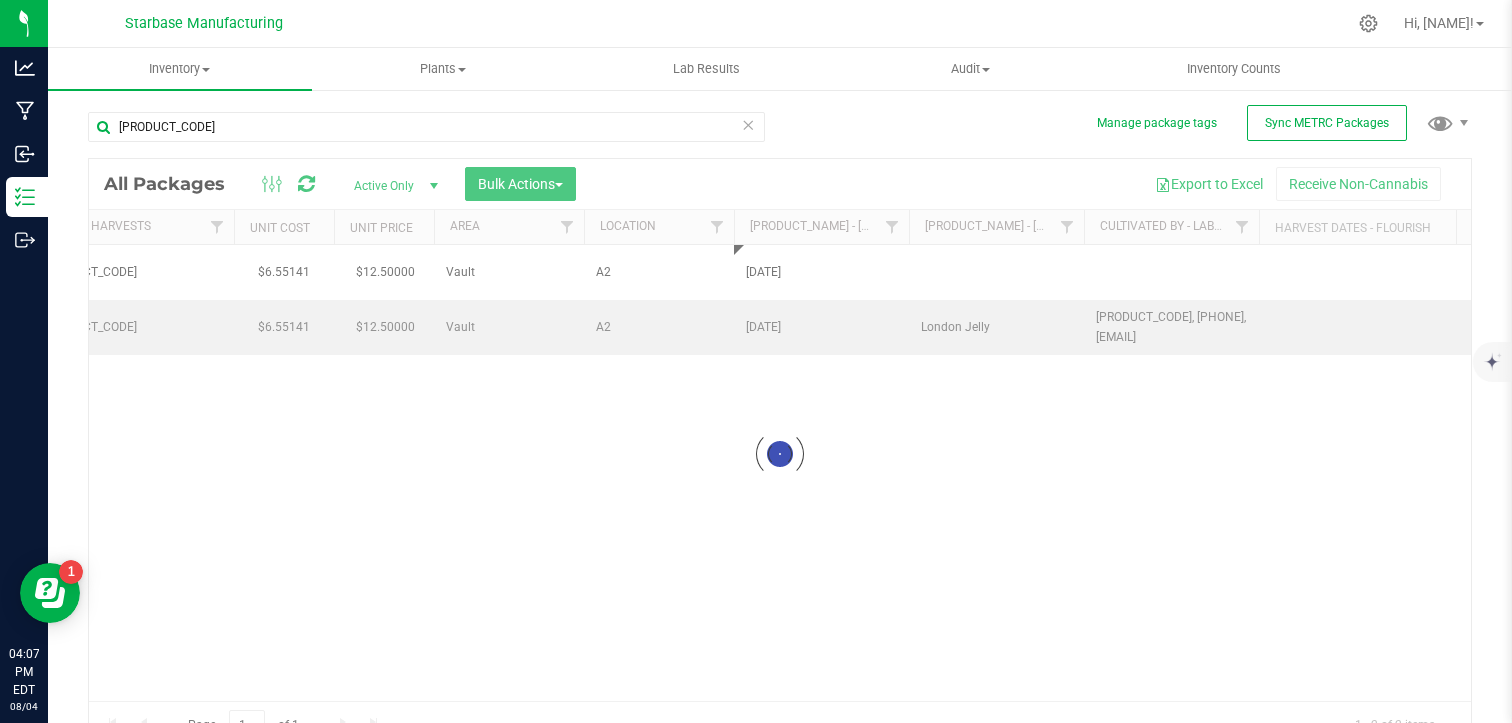click at bounding box center [780, 453] 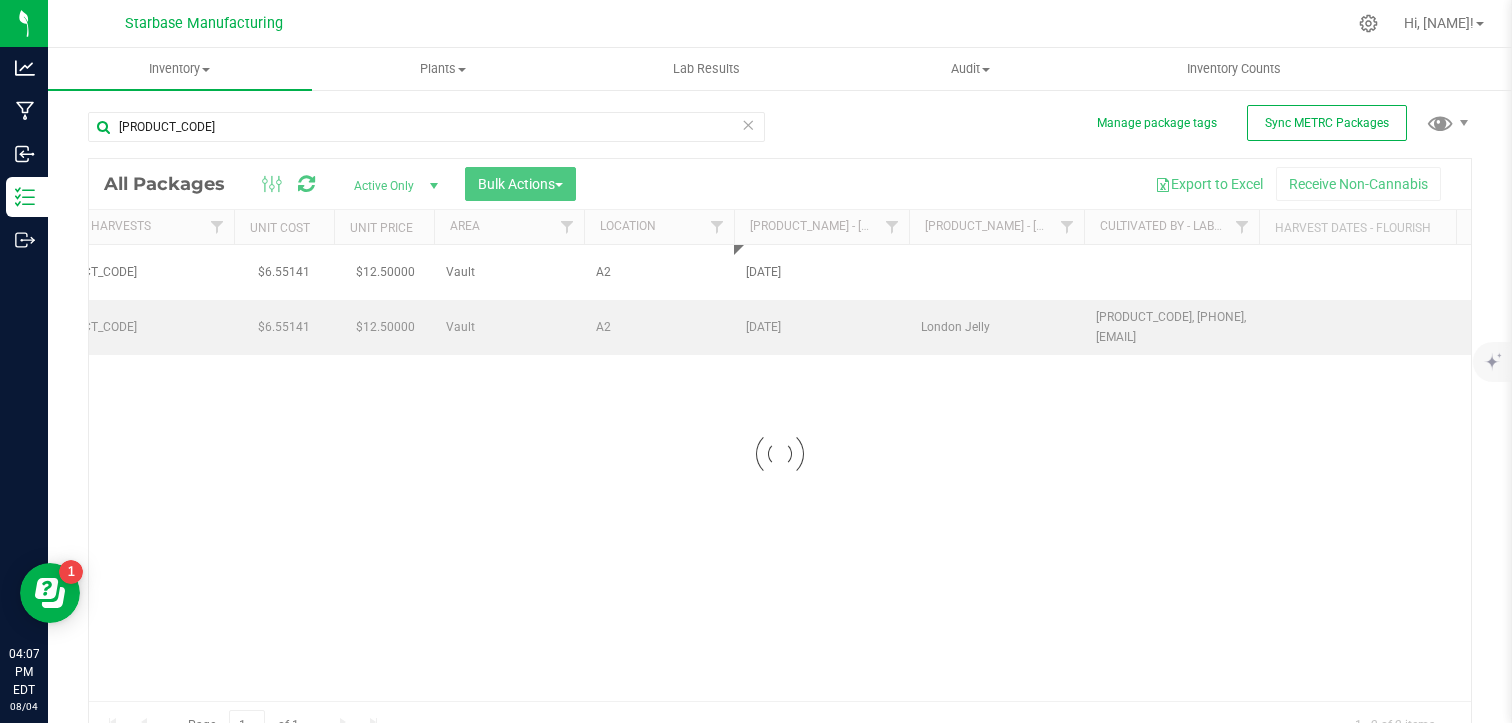 click at bounding box center [780, 453] 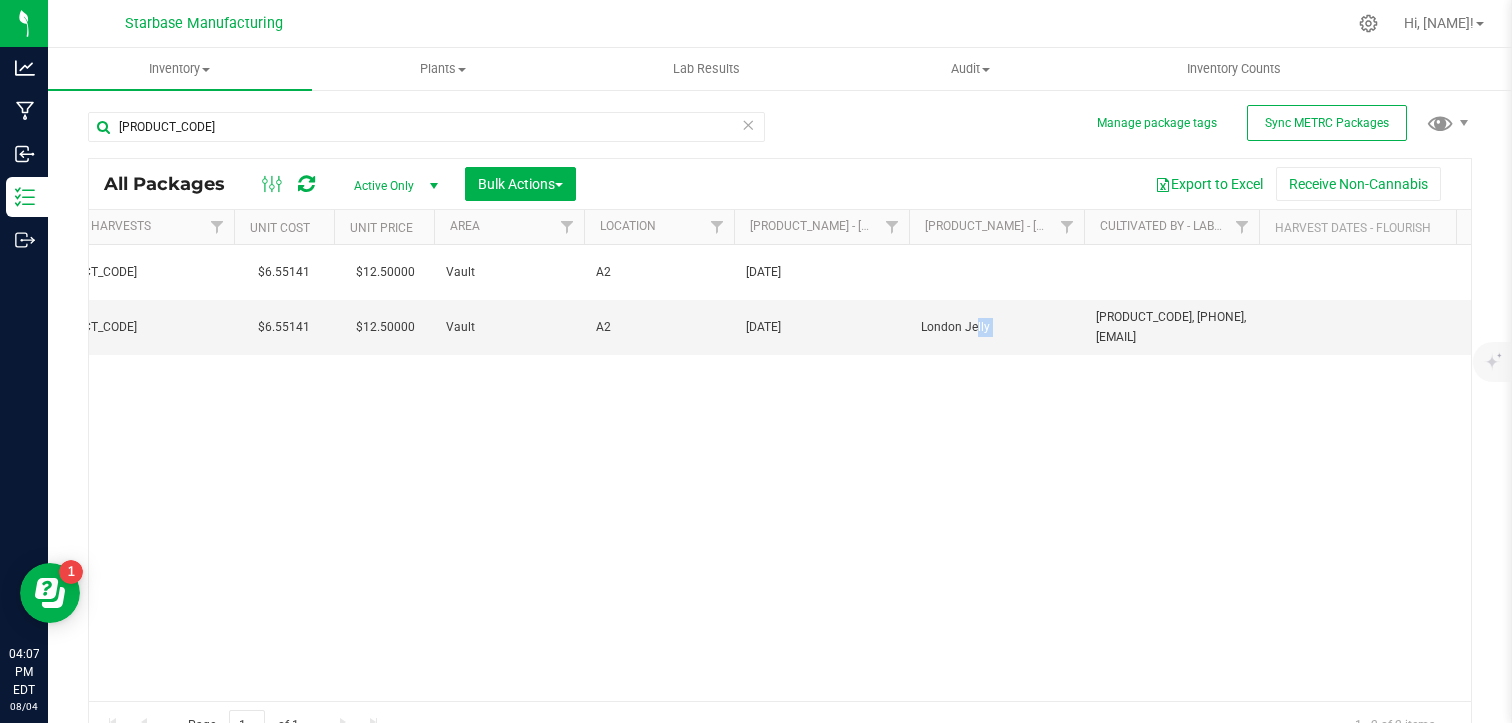 click on "London Jelly" at bounding box center (996, 327) 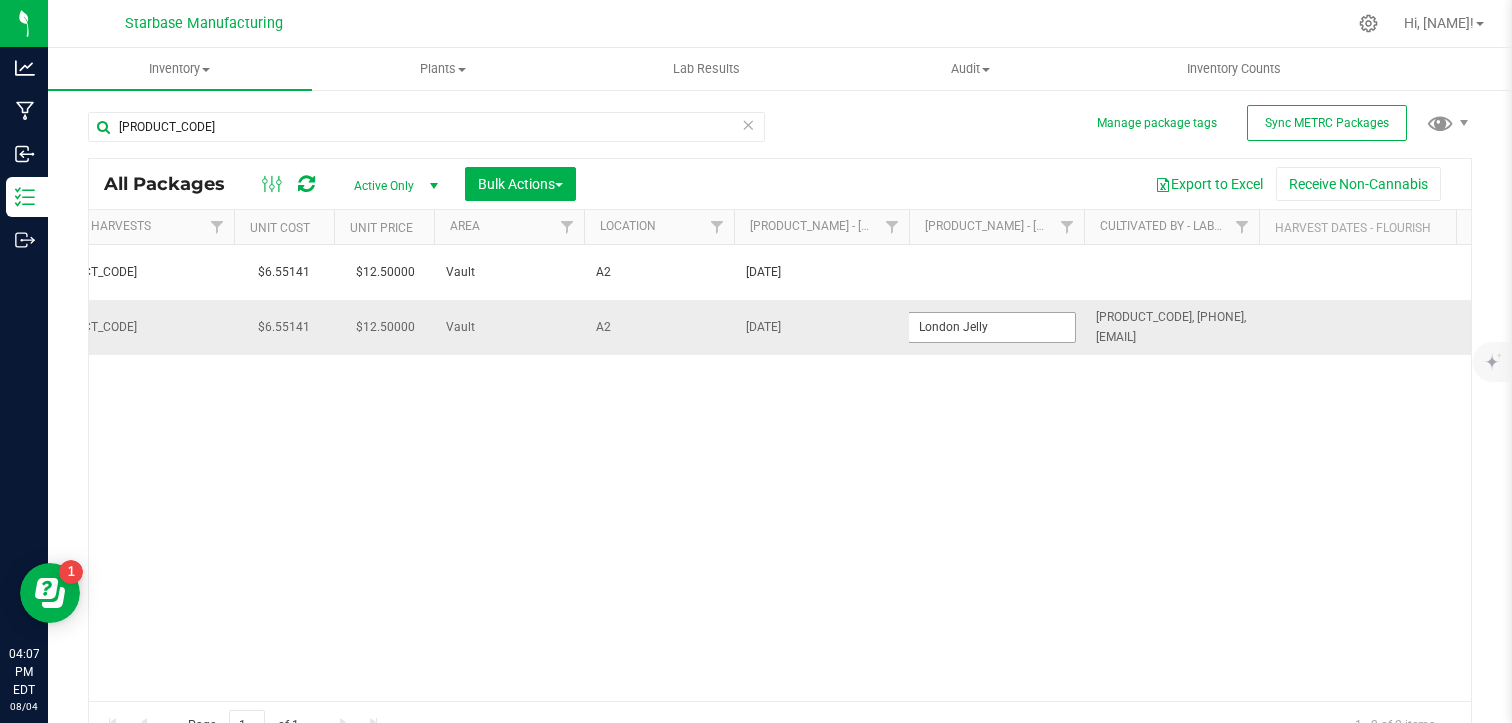 click on "London Jelly" at bounding box center (992, 327) 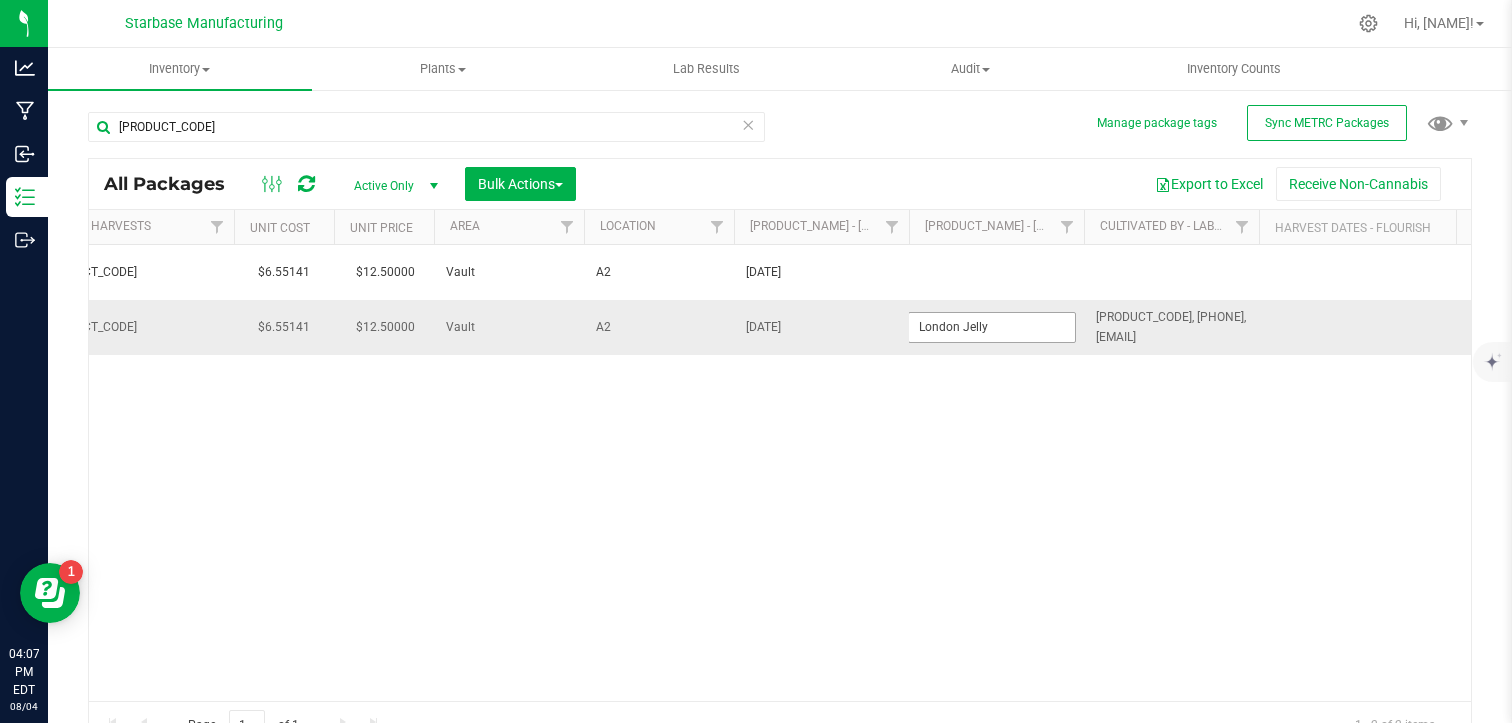 click on "London Jelly" at bounding box center [992, 327] 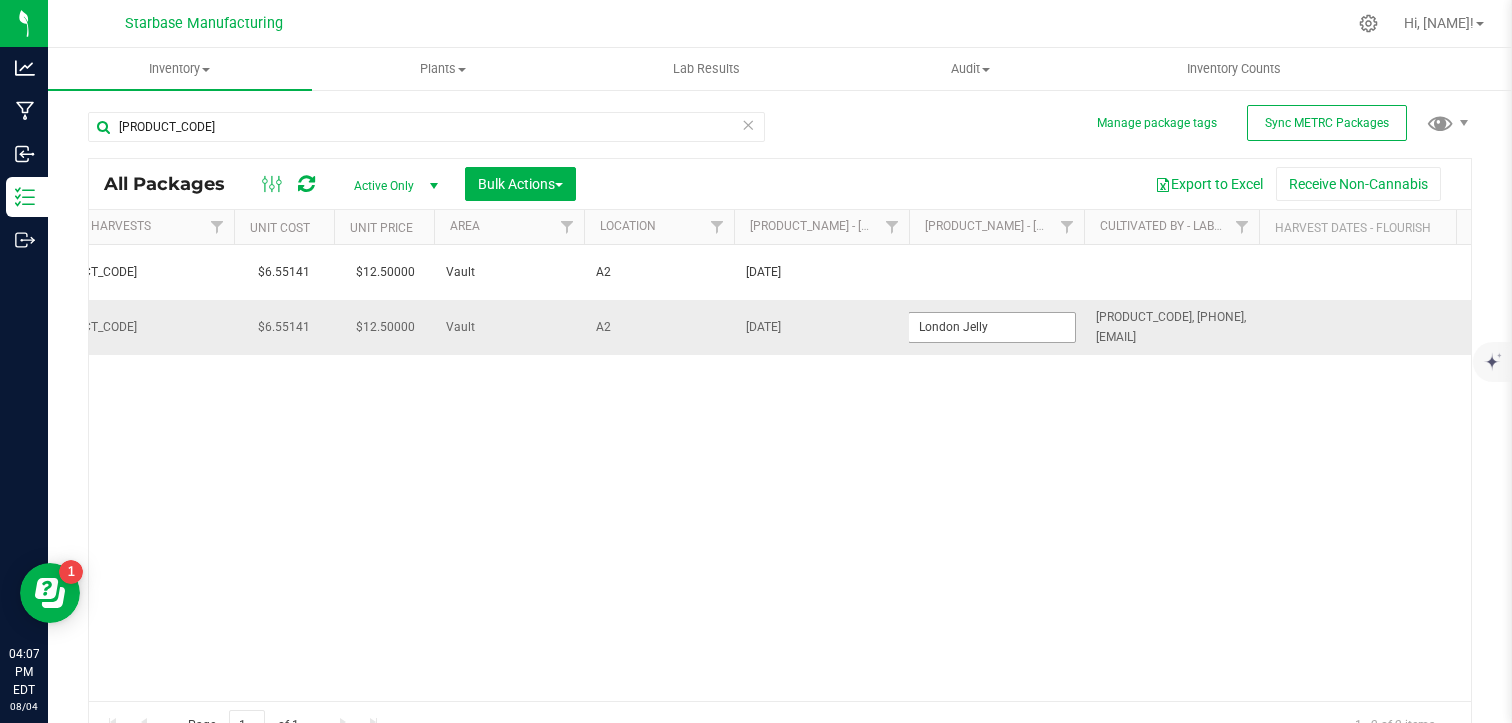 click on "London Jelly" at bounding box center (992, 327) 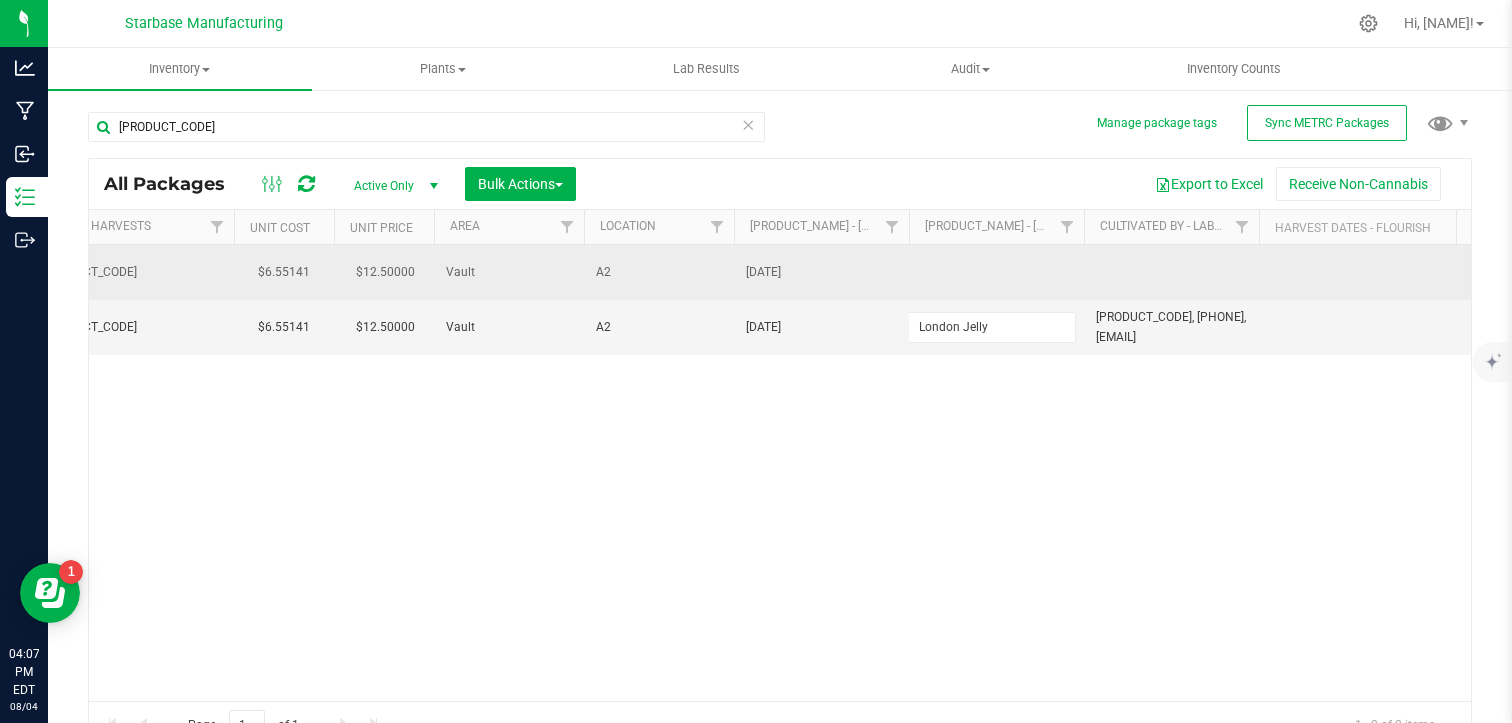 click at bounding box center (996, 272) 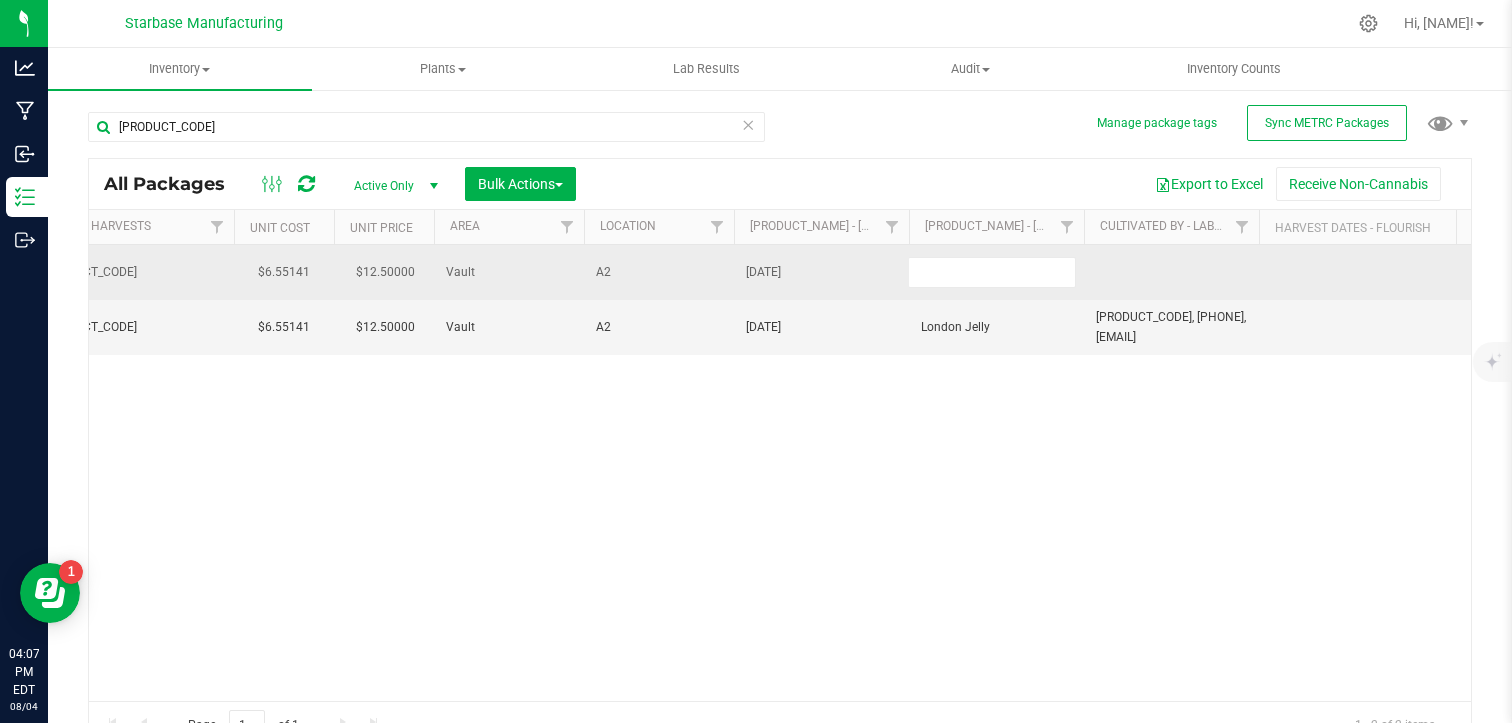 type on "London Jelly" 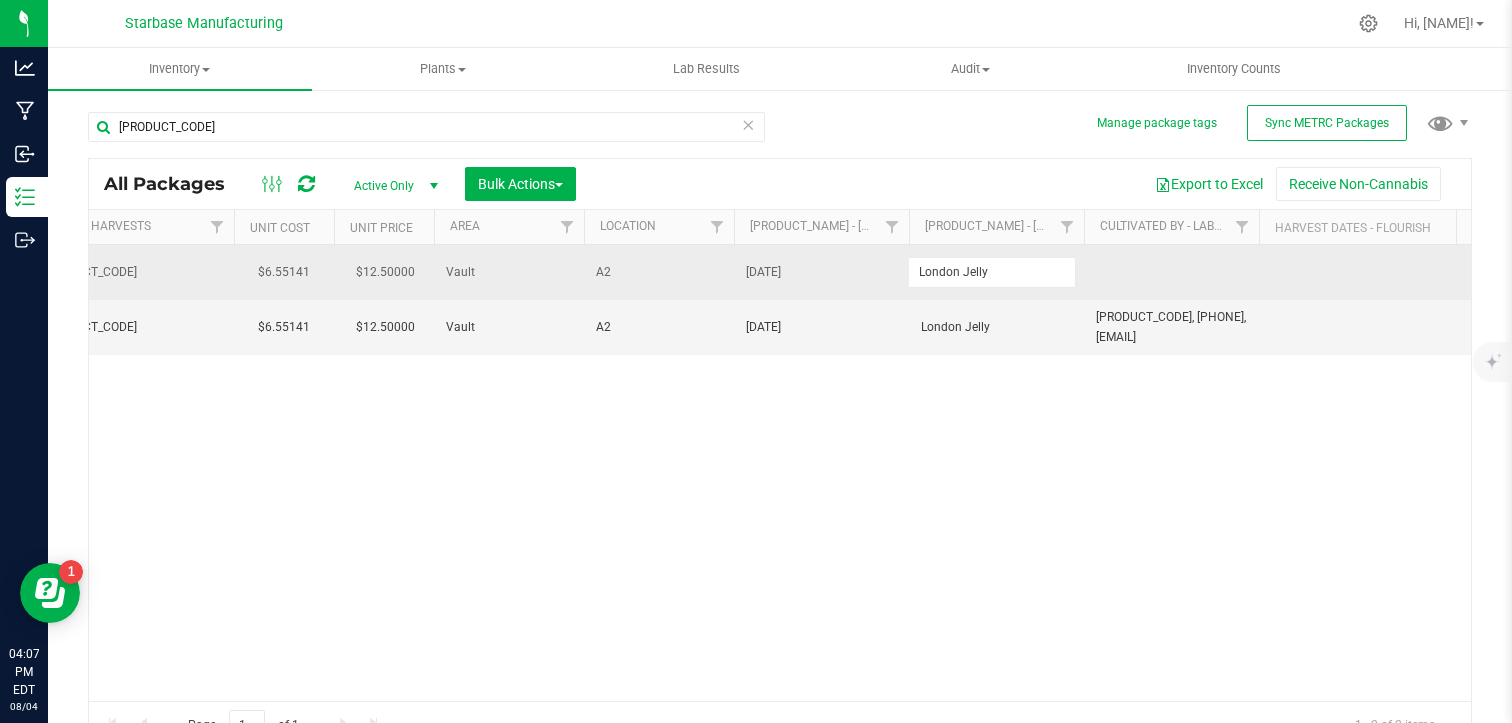 click on "All Packages
Active Only Active Only Lab Samples Locked All External Internal
Bulk Actions
Add to manufacturing run
Add to outbound order
Combine packages
Combine packages (lot)" at bounding box center [780, 453] 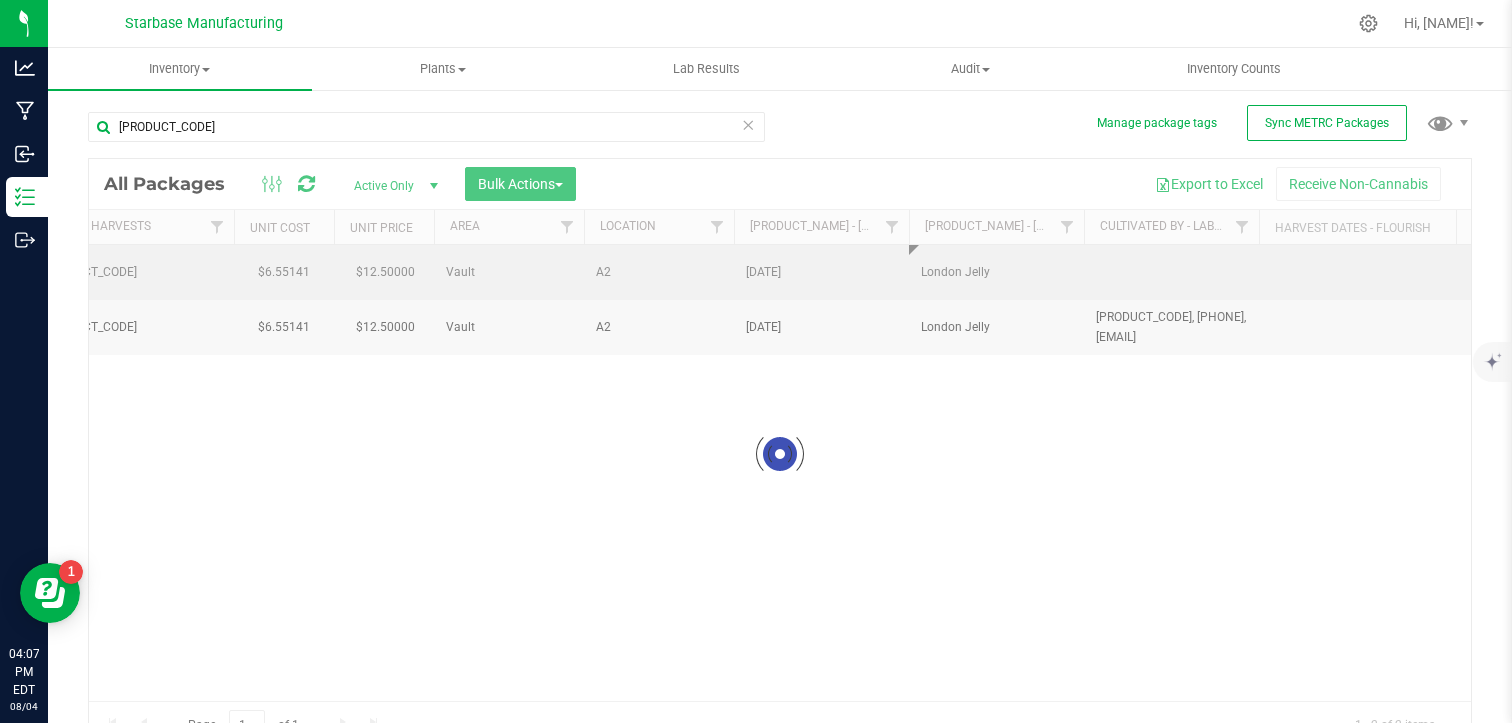 click at bounding box center (780, 453) 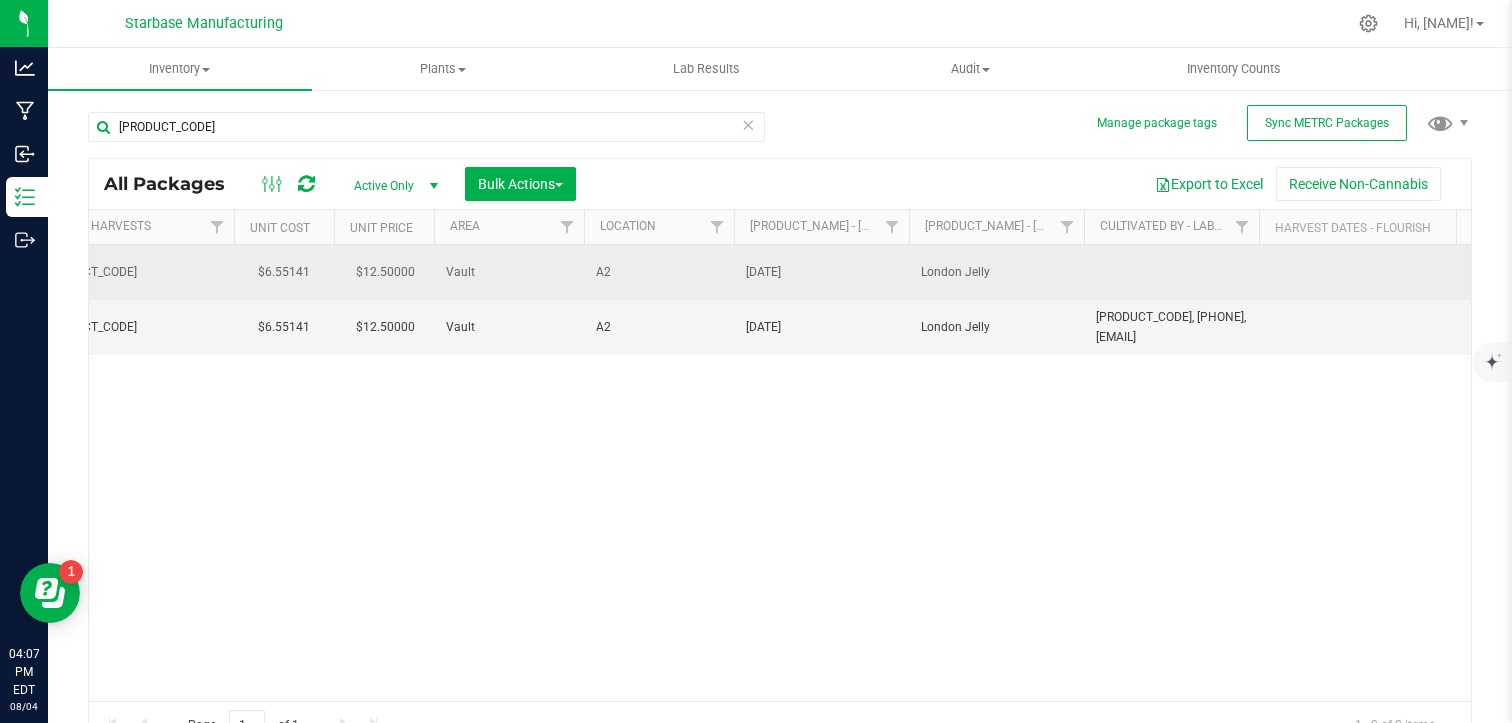 click on "[DATE]" at bounding box center [821, 272] 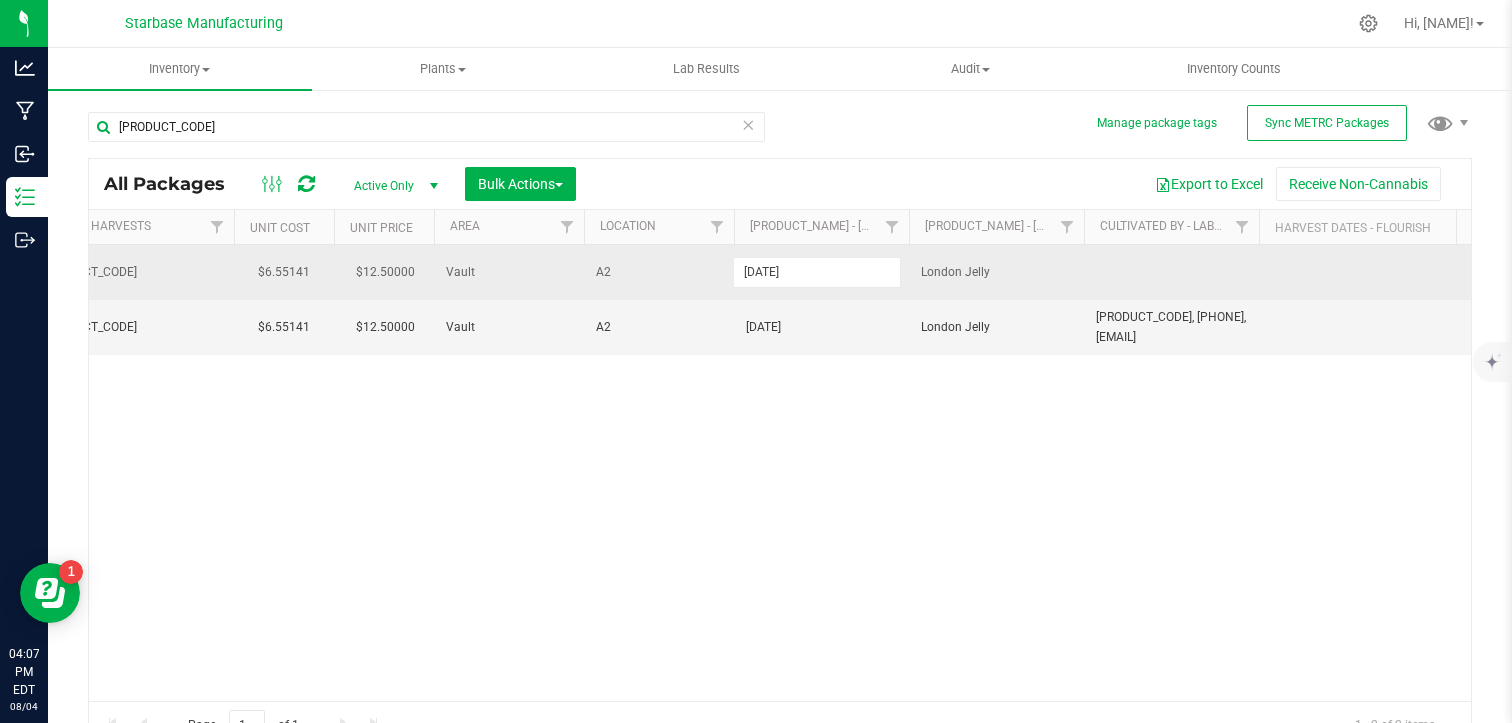 type on "[DATE]" 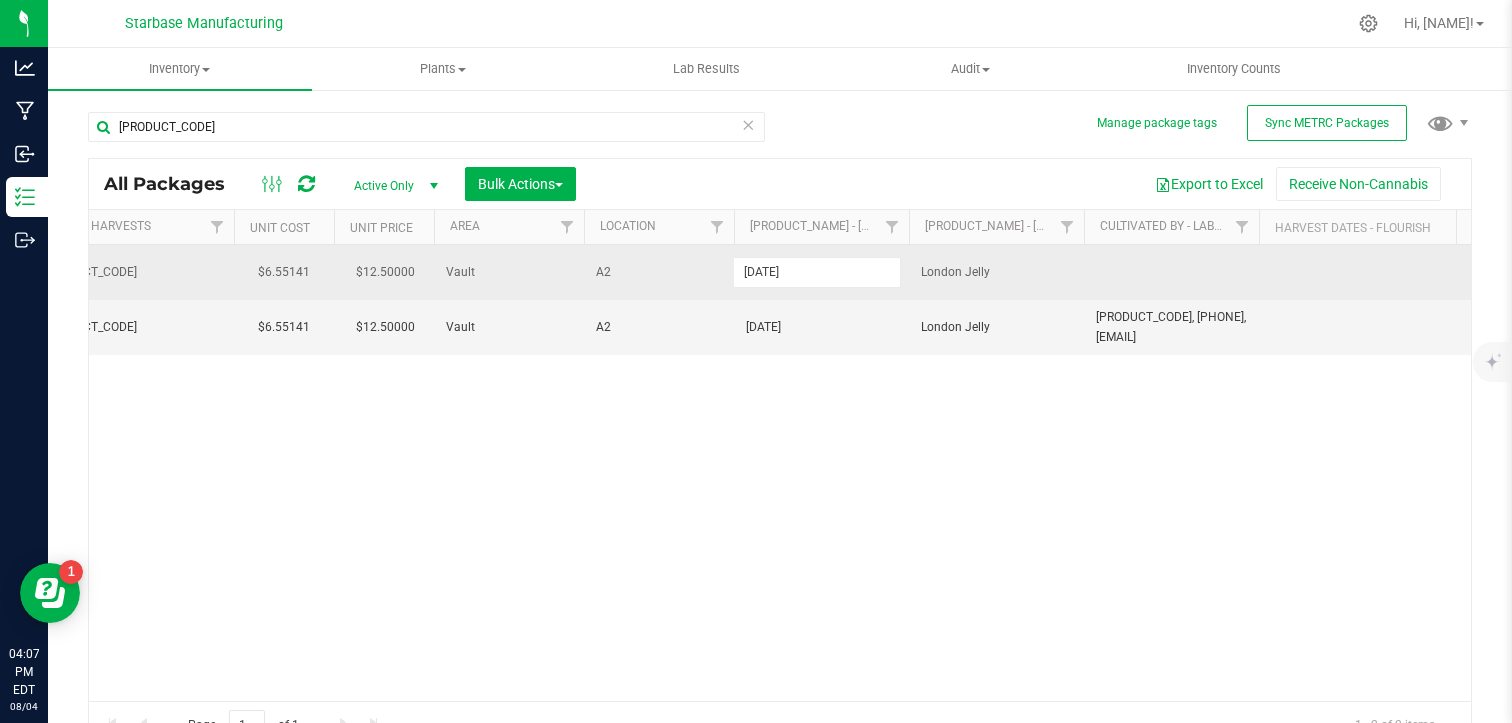 click on "All Packages
Active Only Active Only Lab Samples Locked All External Internal
Bulk Actions
Add to manufacturing run
Add to outbound order
Combine packages
Combine packages (lot)" at bounding box center [780, 453] 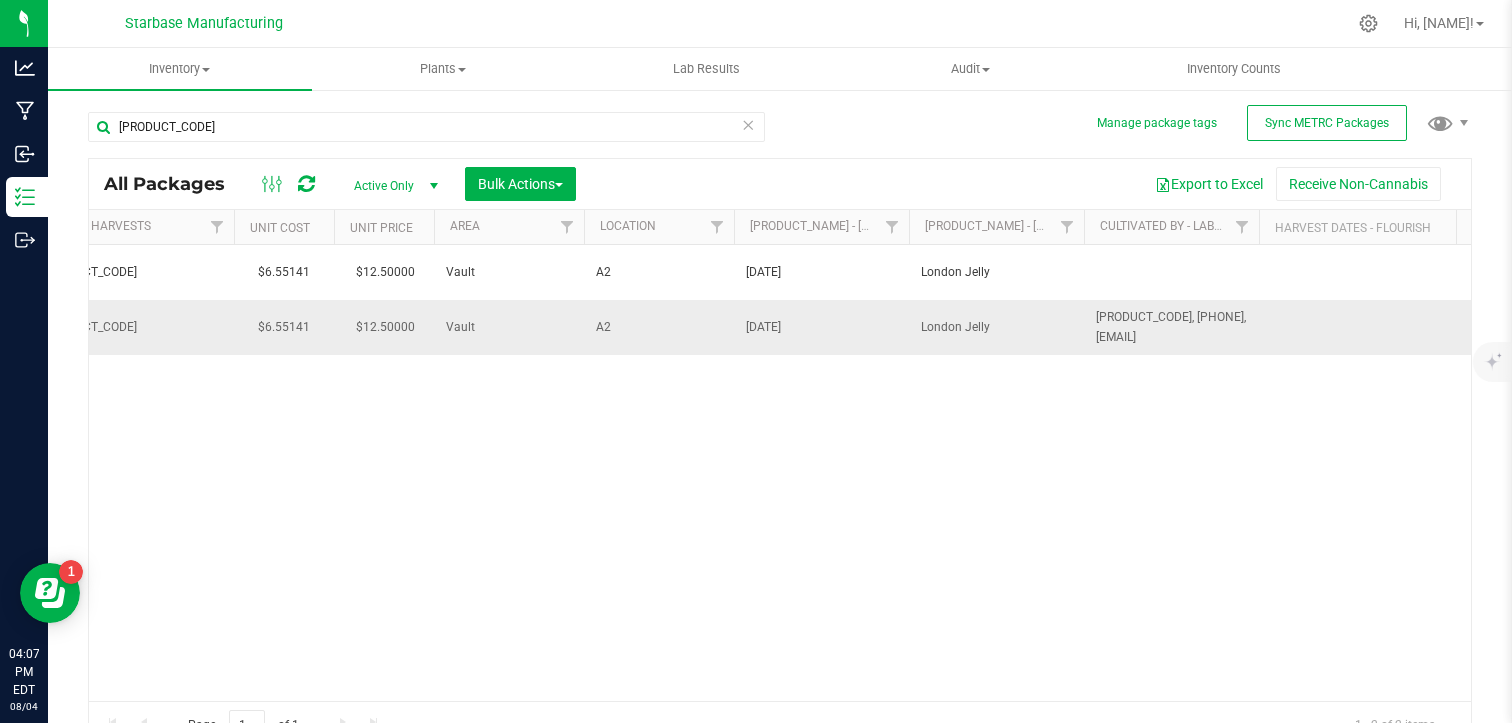 click on "[PRODUCT_CODE], [PHONE], [EMAIL]" at bounding box center [1171, 327] 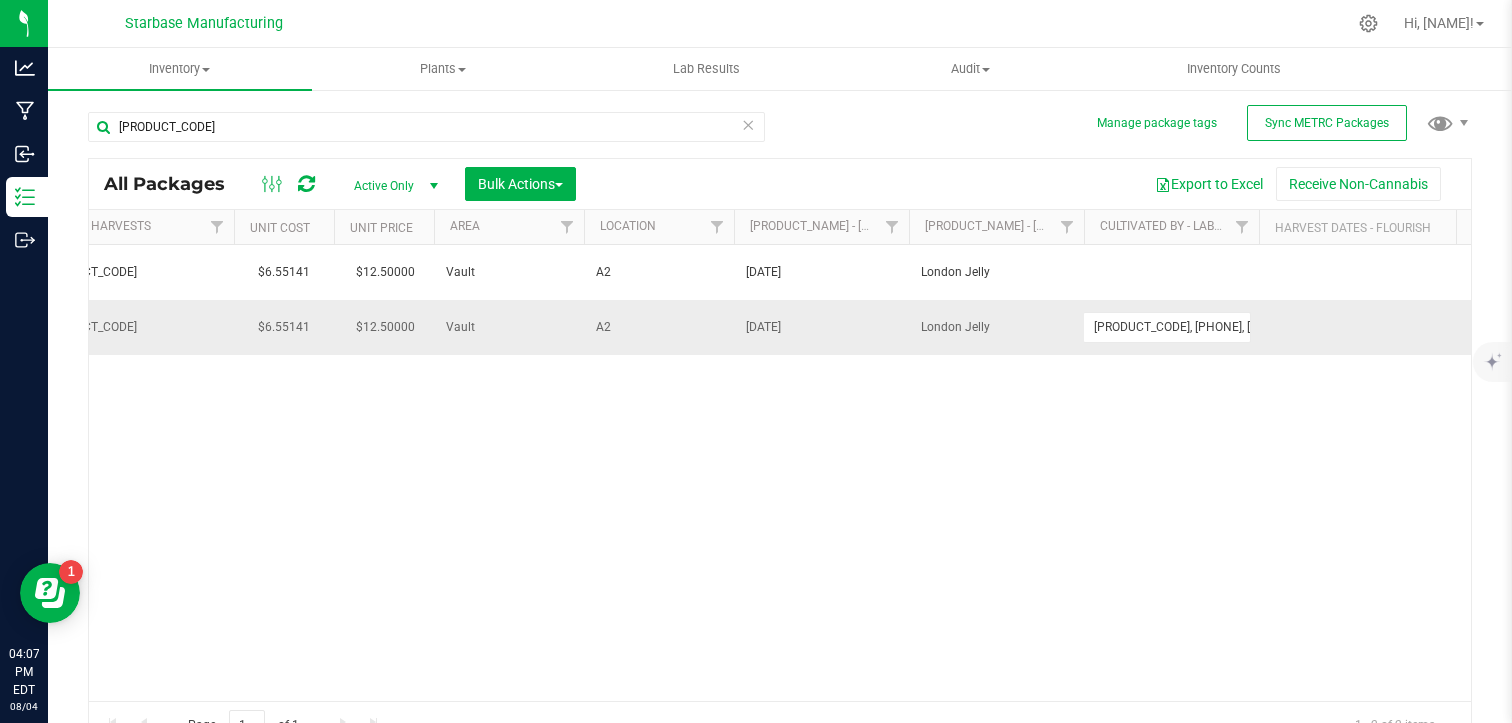 scroll, scrollTop: 0, scrollLeft: 129, axis: horizontal 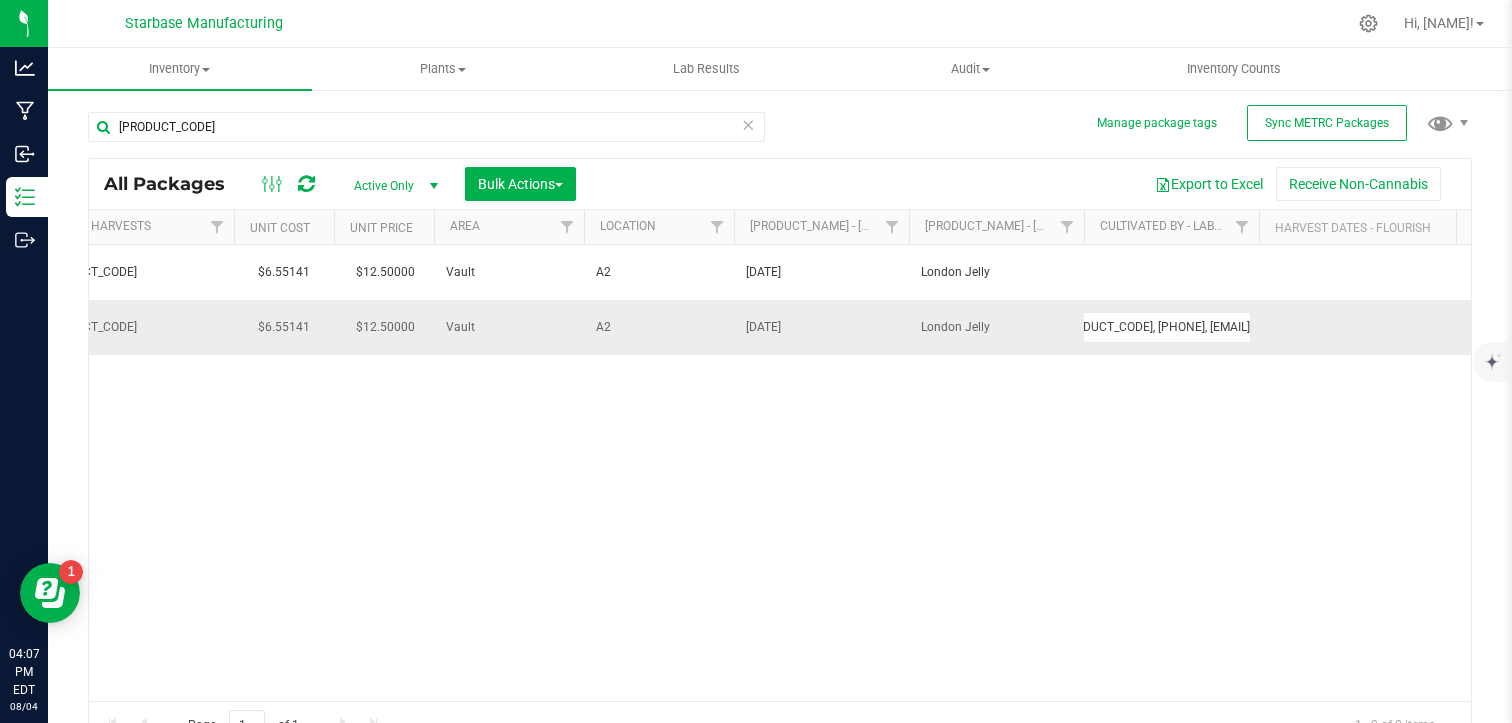 click on "[PRODUCT_CODE], [PHONE], [EMAIL]" at bounding box center [1167, 327] 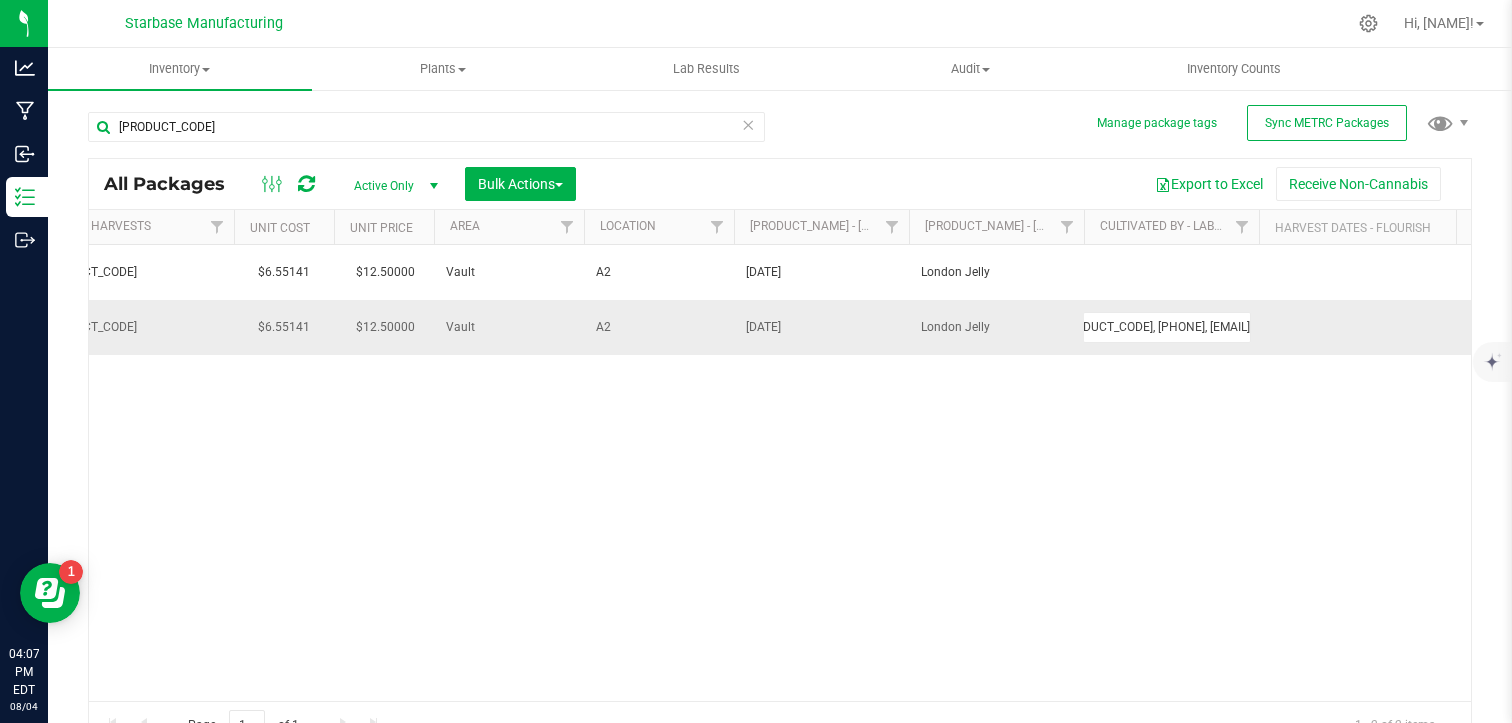 click on "[PRODUCT_CODE], [PHONE], [EMAIL]" at bounding box center (1167, 327) 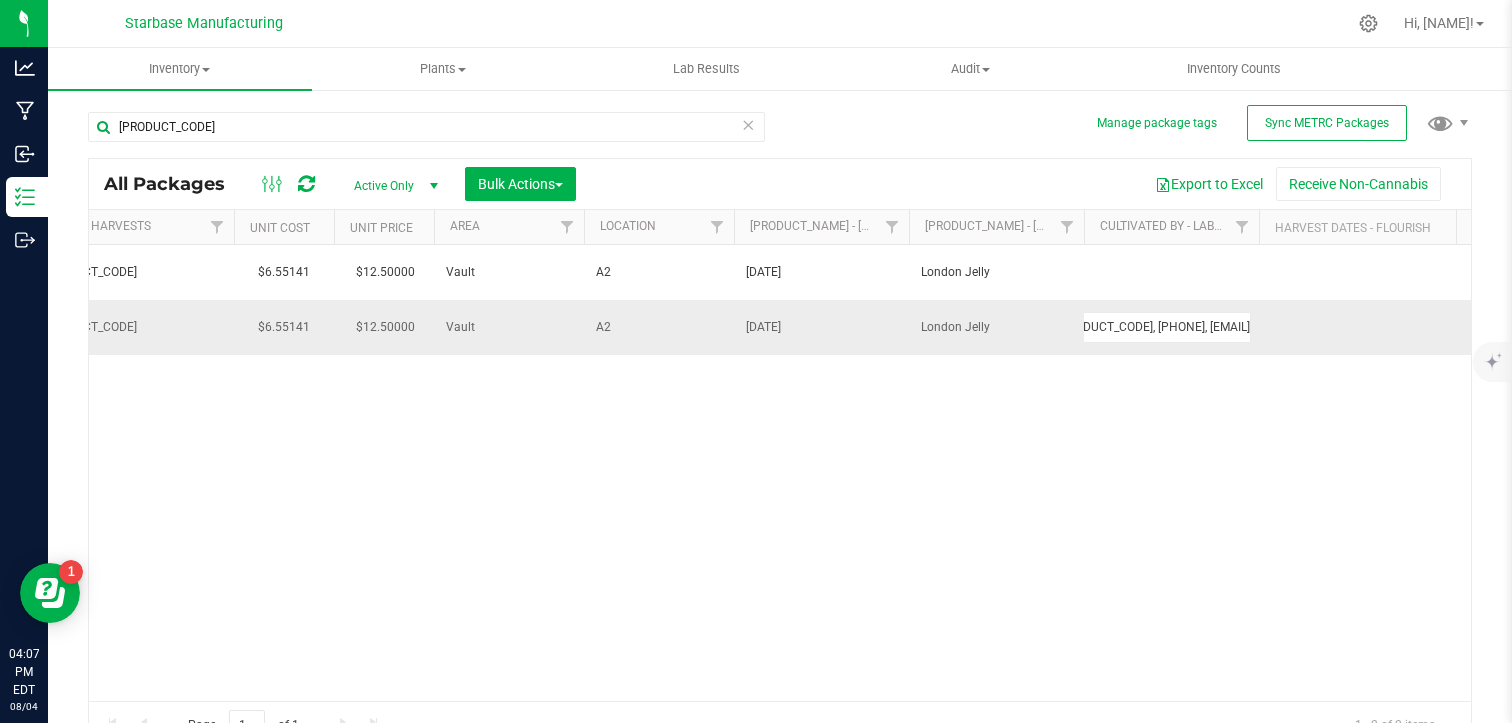 click on "[PRODUCT_CODE], [PHONE], [EMAIL]" at bounding box center (1167, 327) 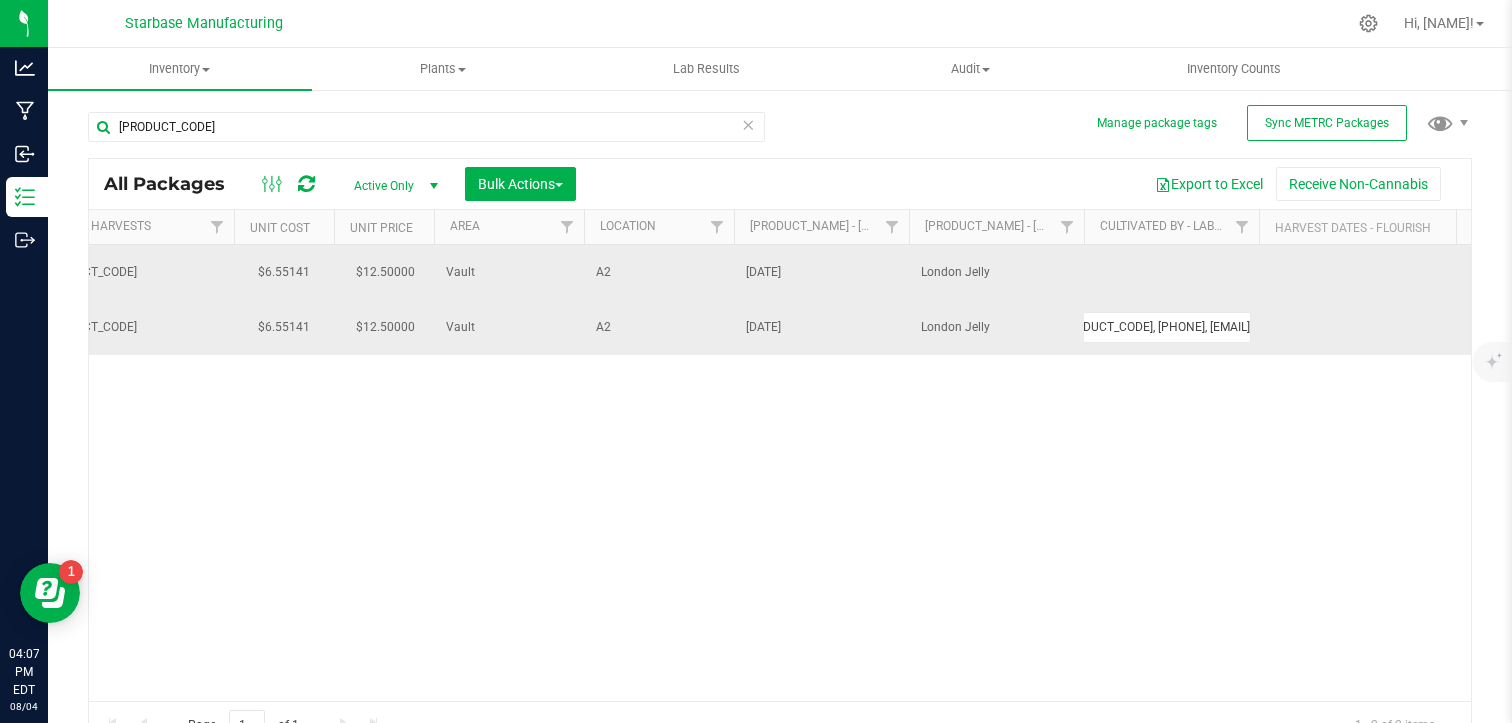 click at bounding box center [1171, 272] 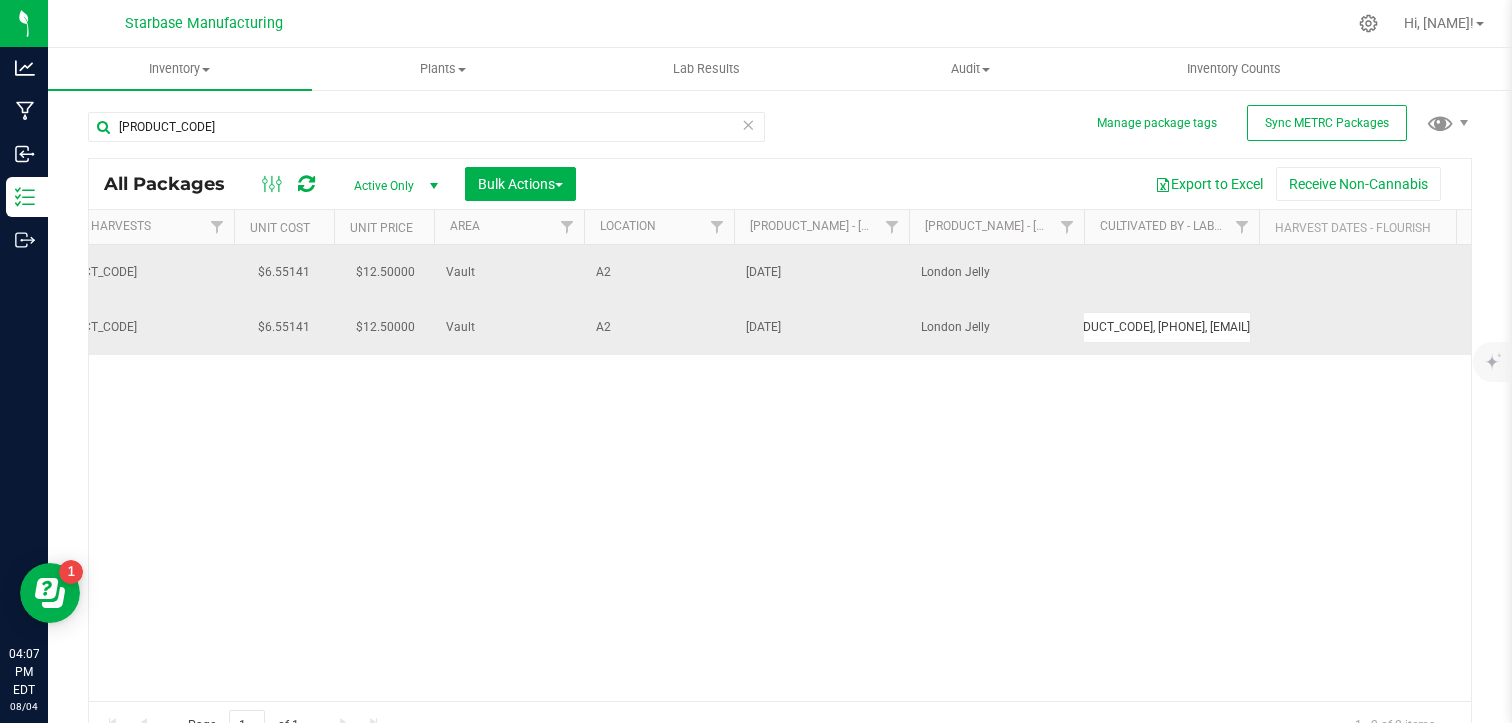 scroll, scrollTop: 0, scrollLeft: 0, axis: both 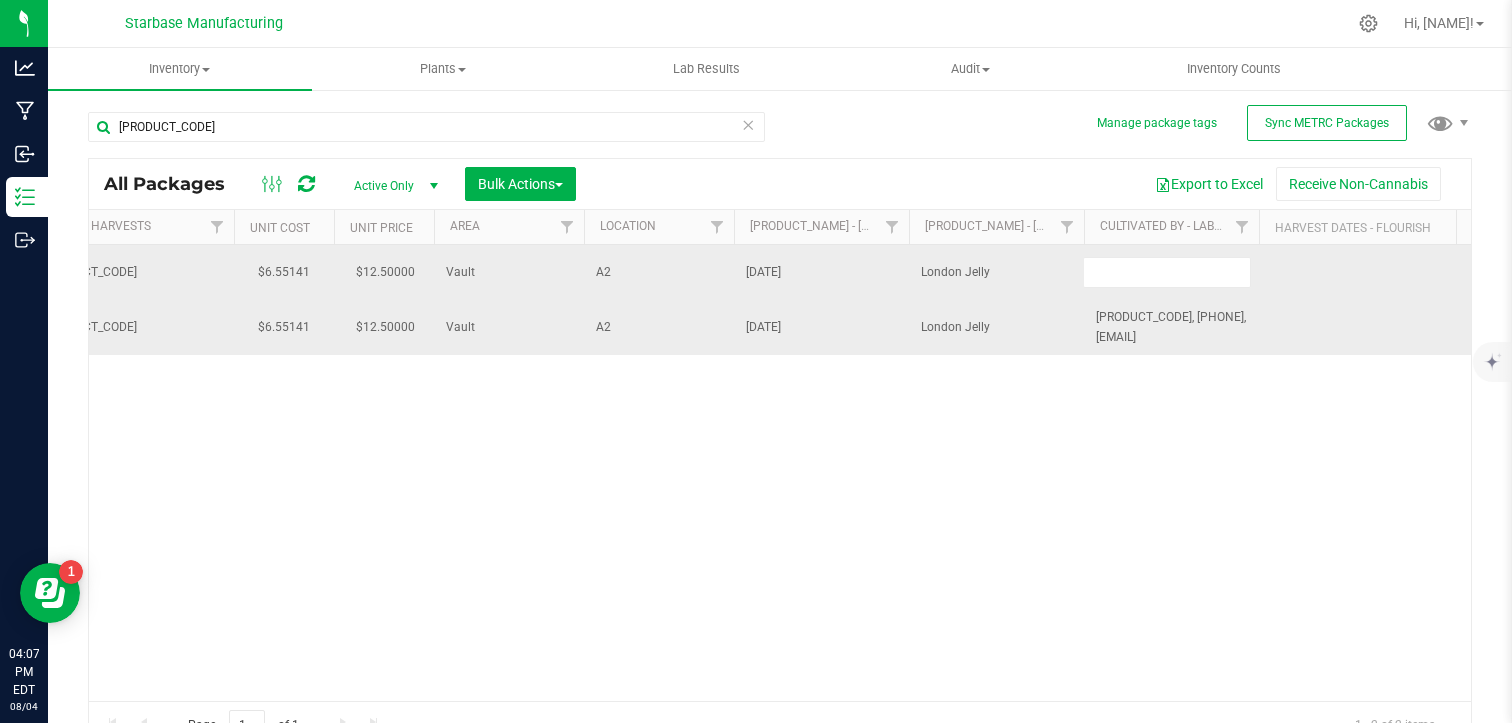 type on "[PRODUCT_CODE], [PHONE], [EMAIL]" 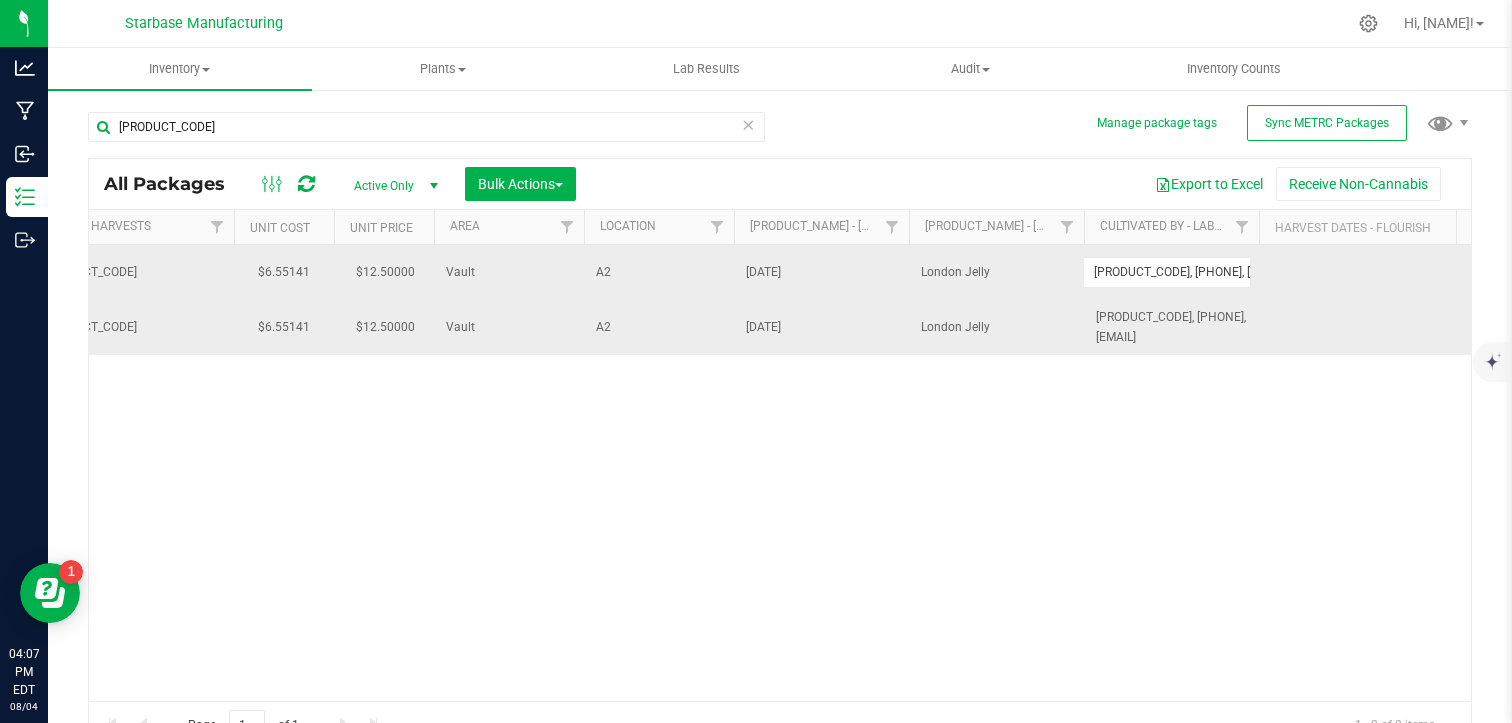 scroll, scrollTop: 0, scrollLeft: 129, axis: horizontal 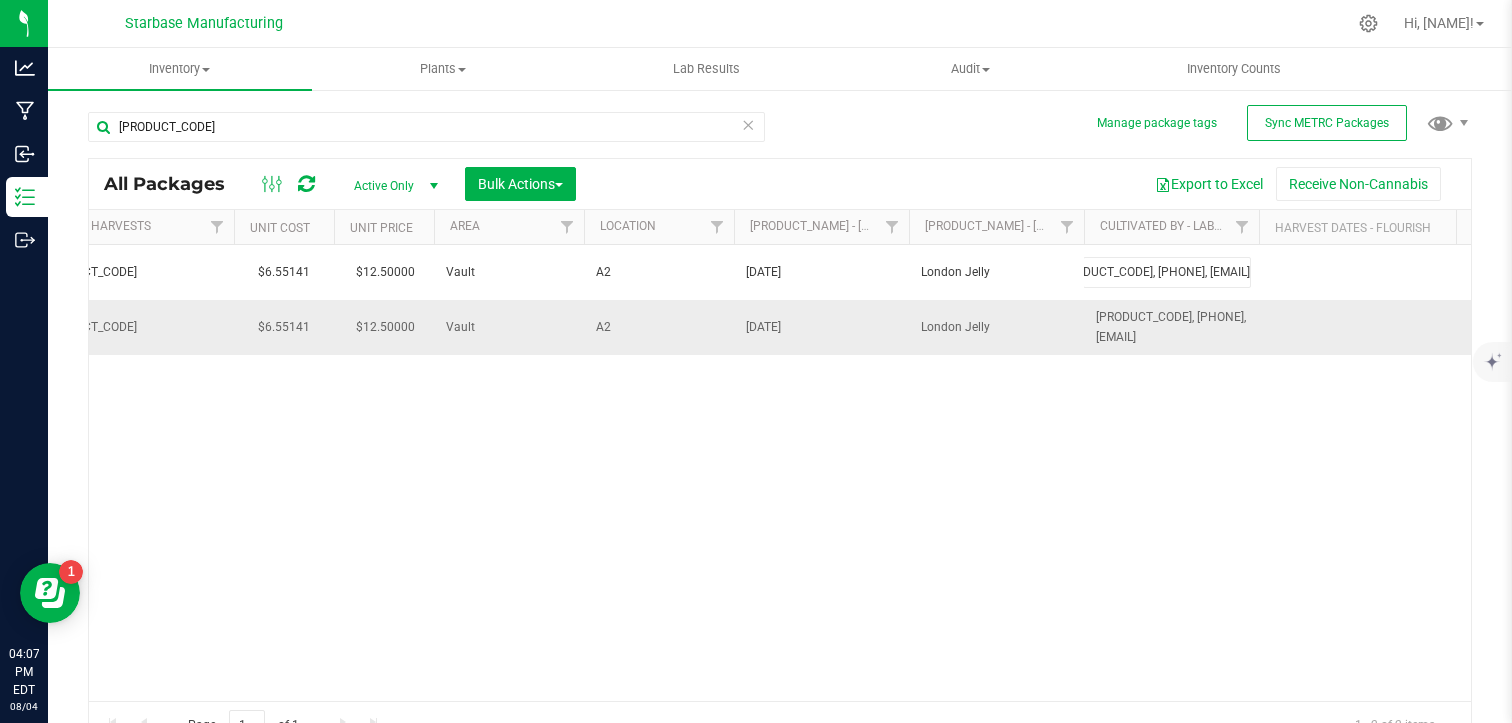 click on "All Packages
Active Only Active Only Lab Samples Locked All External Internal
Bulk Actions
Add to manufacturing run
Add to outbound order
Combine packages
Combine packages (lot)" at bounding box center [780, 453] 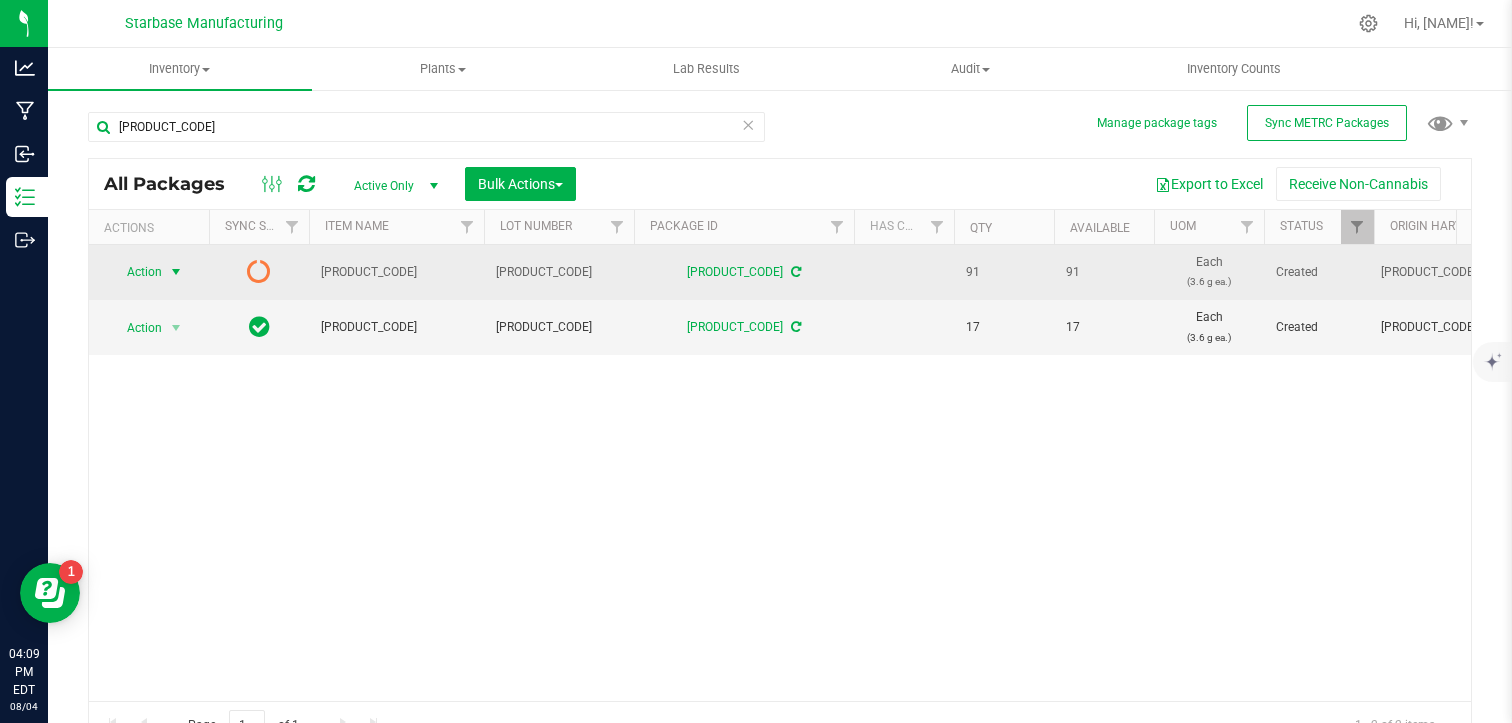 click on "Action" at bounding box center (136, 272) 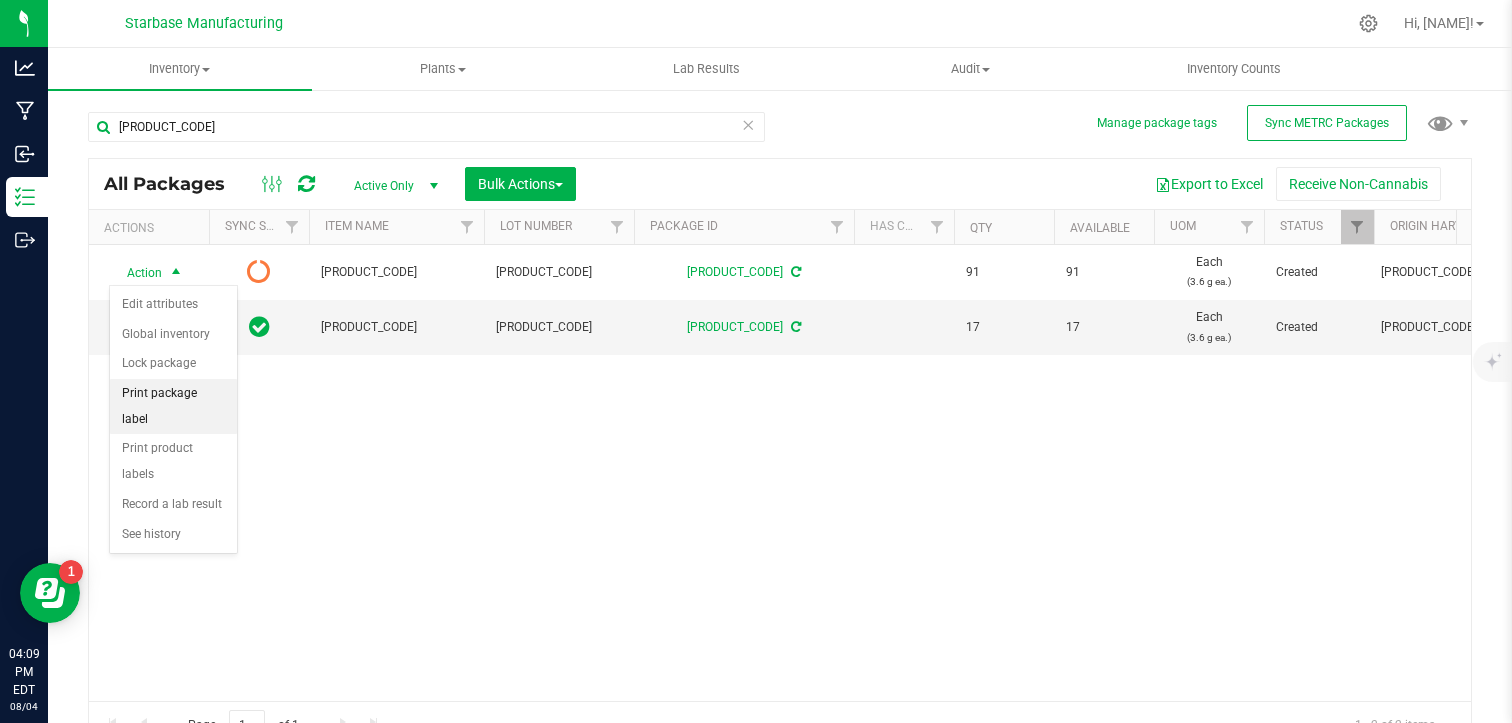 click on "Print package label" at bounding box center [173, 406] 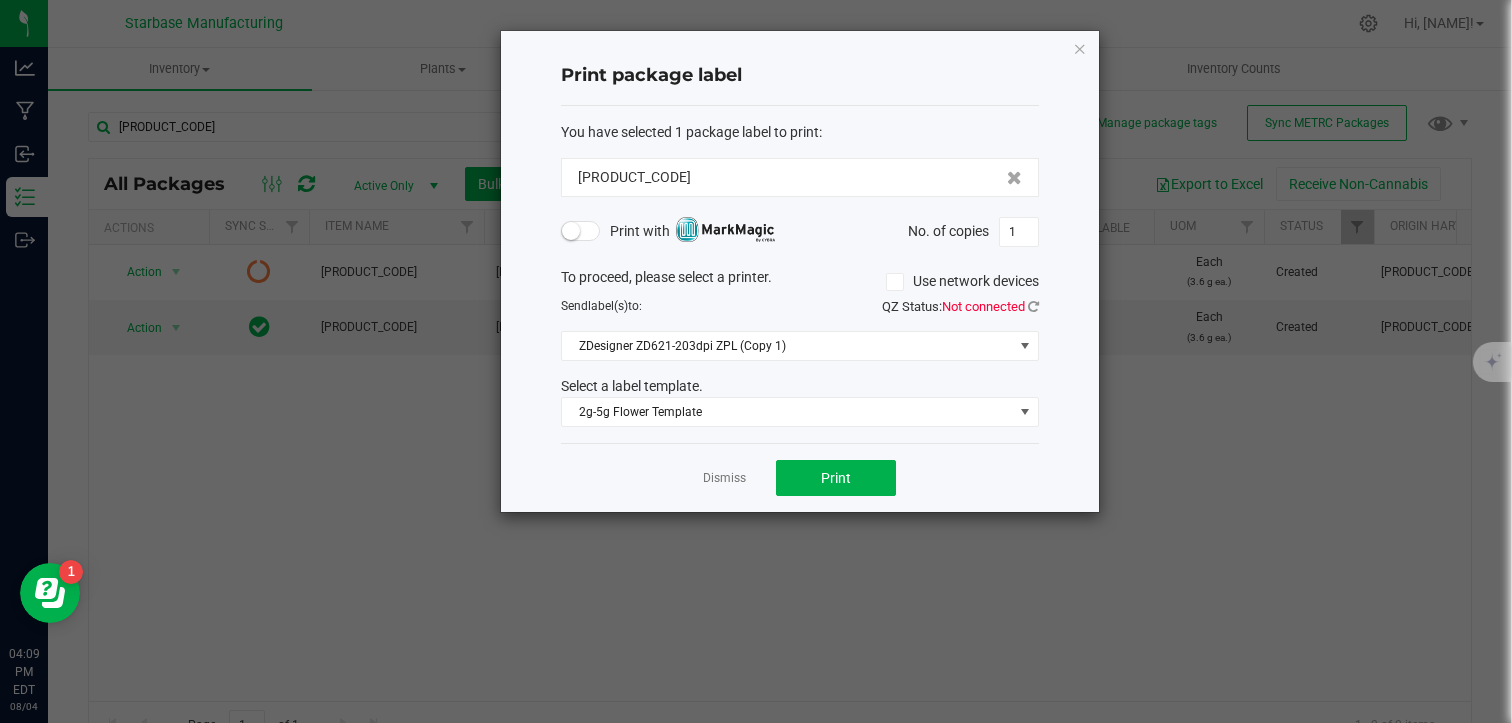 click at bounding box center [581, 231] 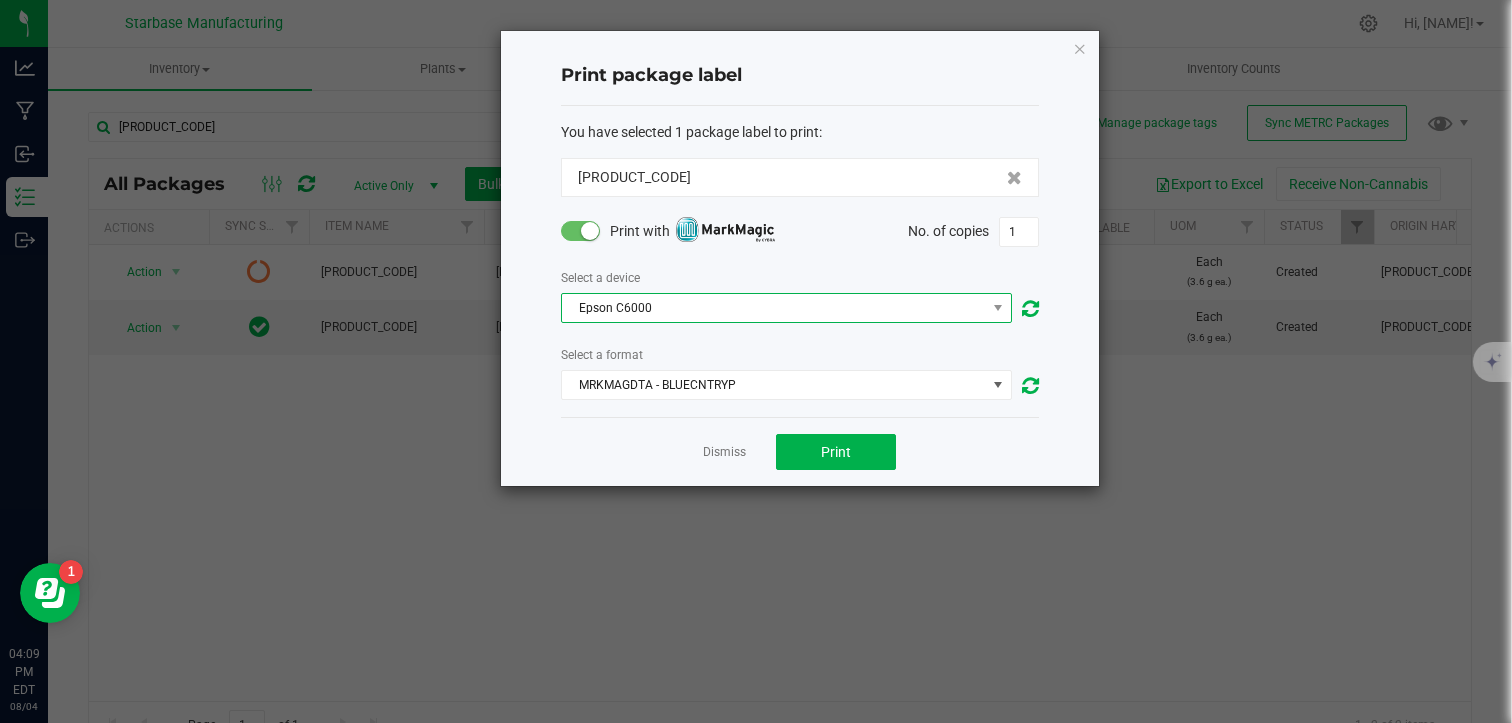 click on "Epson C6000" at bounding box center (774, 308) 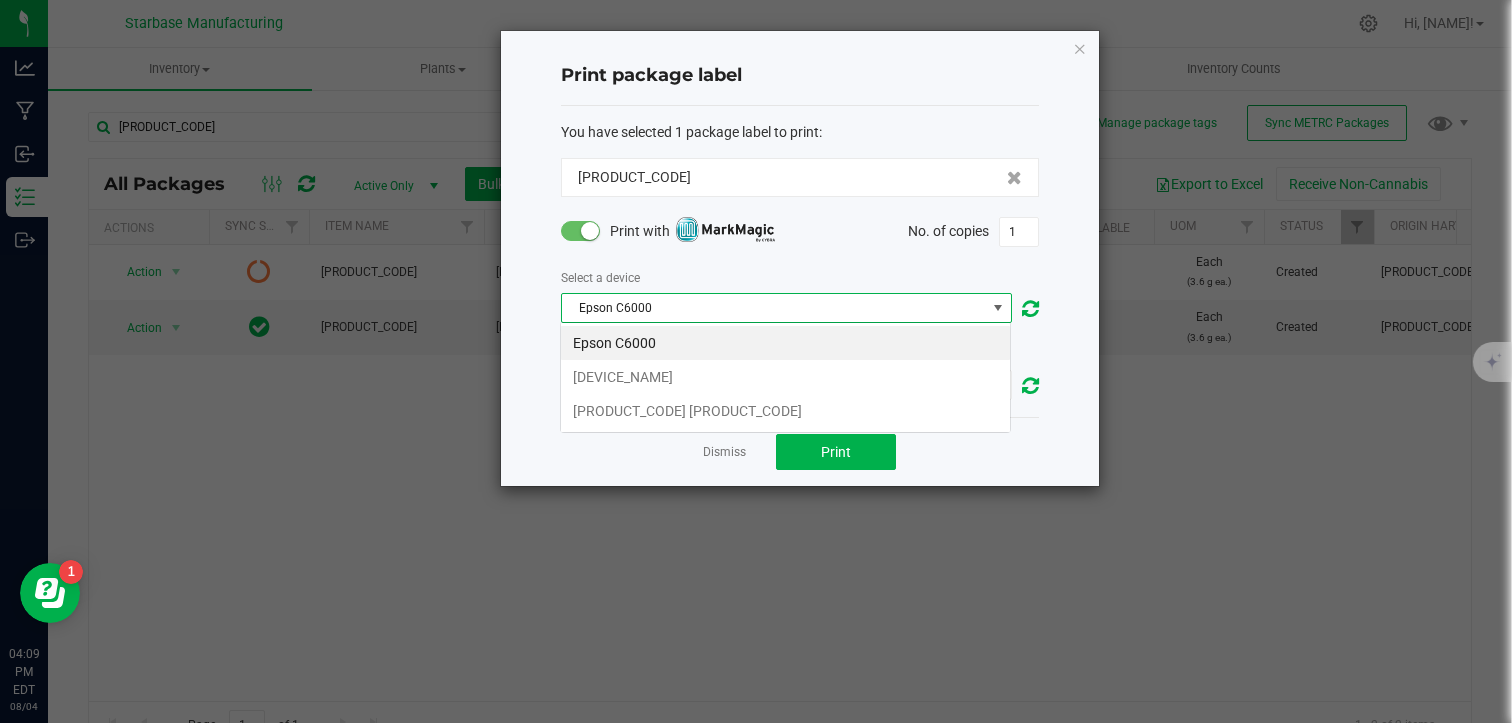 scroll, scrollTop: 99970, scrollLeft: 99548, axis: both 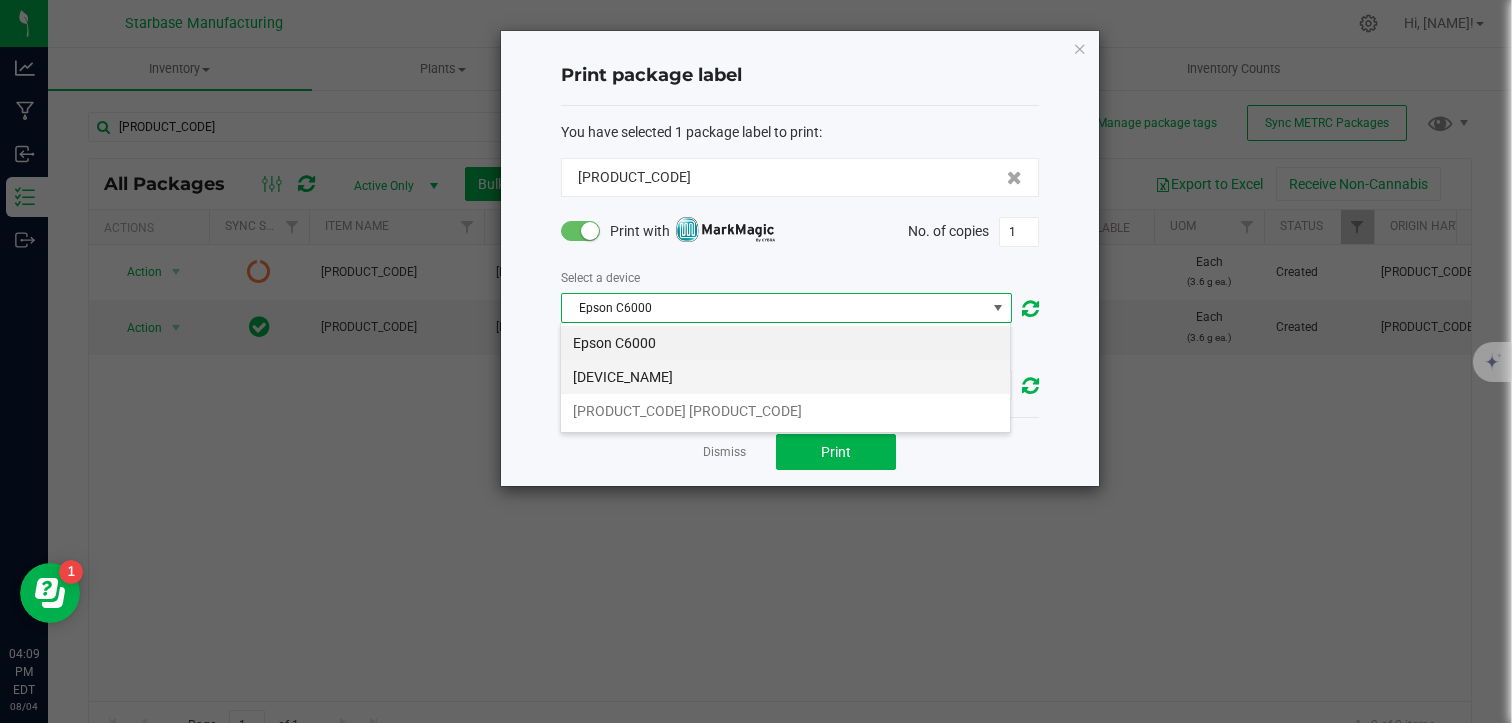 click on "[DEVICE_NAME]" at bounding box center (785, 377) 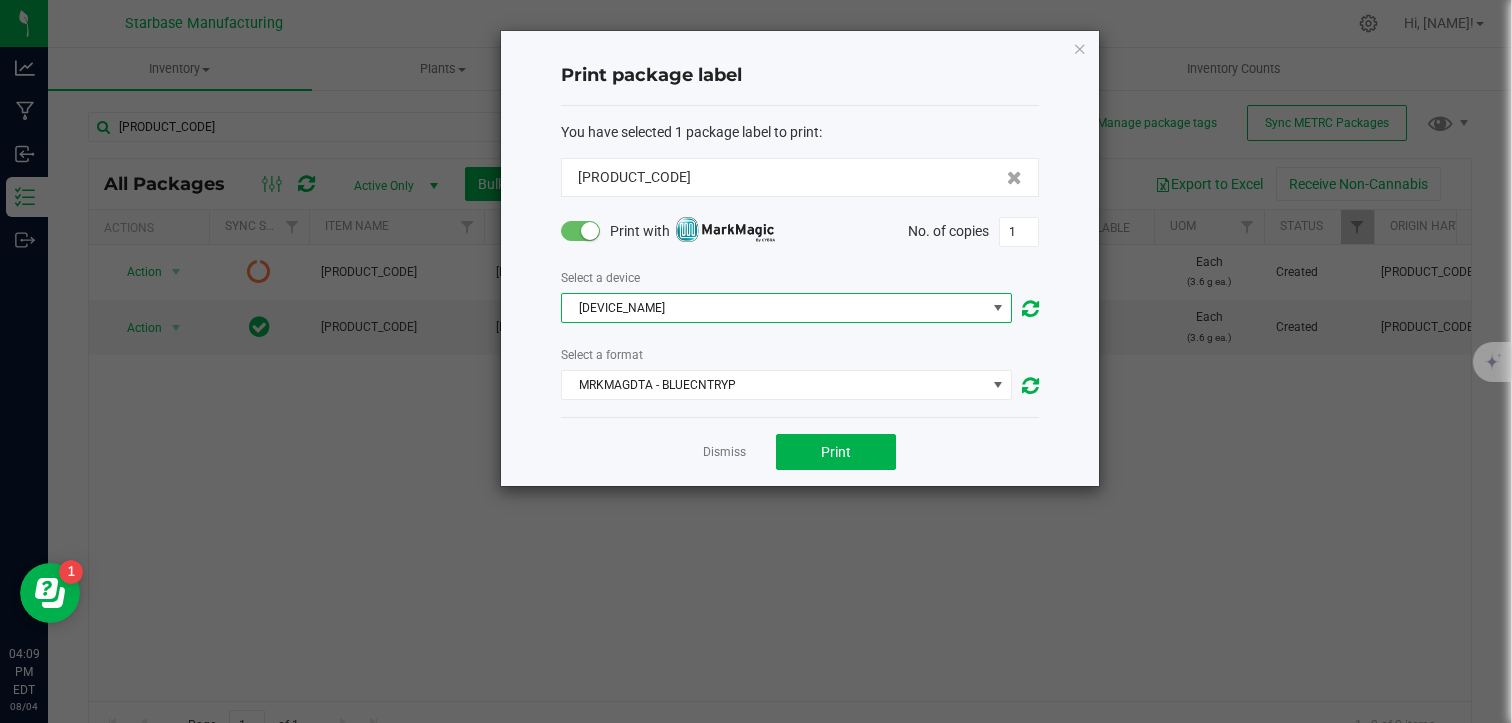 click on "You have selected 1 package label to print  :   [PRODUCT_CODE]   Print with   No. of copies  1  Select a device  [DEVICE_NAME]  Select a format  [PRODUCT_CODE]" 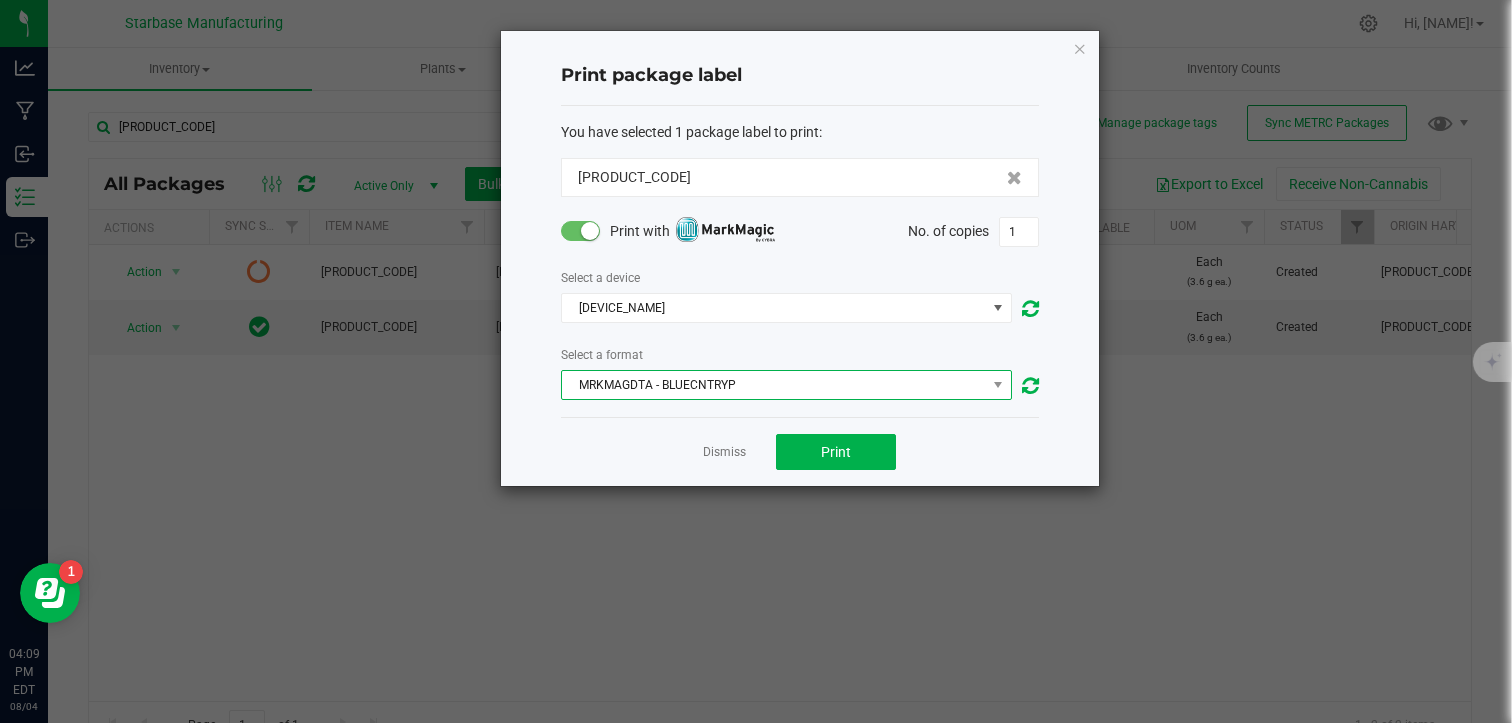 click on "MRKMAGDTA - BLUECNTRYP" at bounding box center (774, 385) 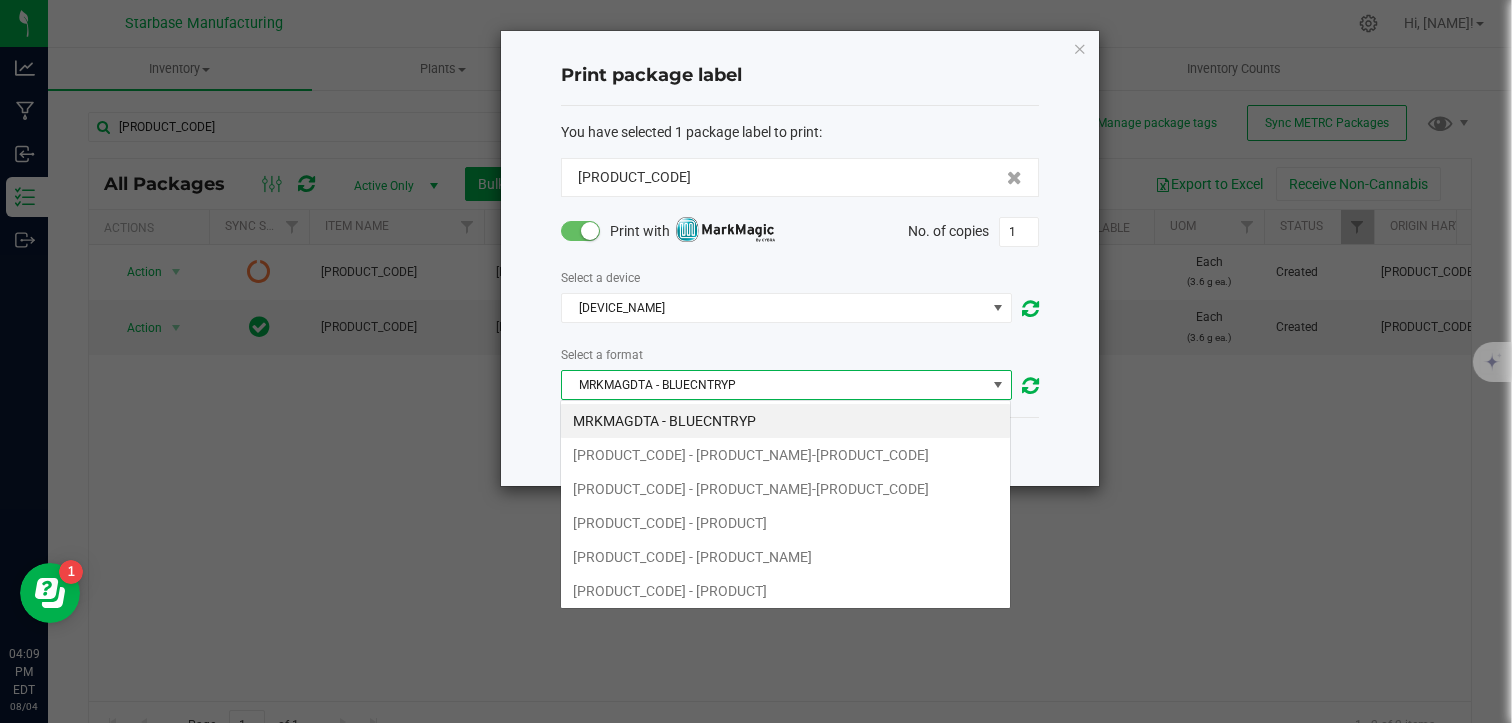 scroll, scrollTop: 99970, scrollLeft: 99548, axis: both 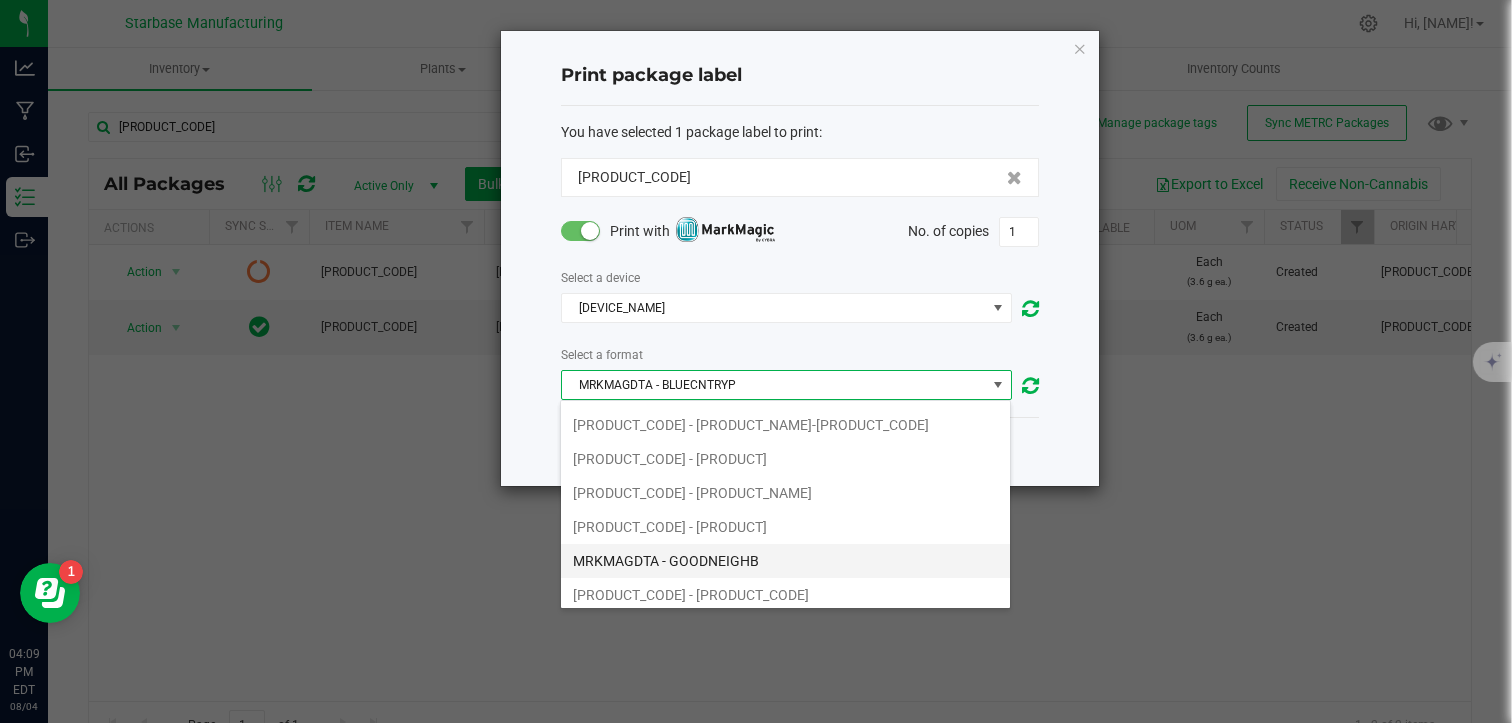 click on "MRKMAGDTA - GOODNEIGHB" at bounding box center (785, 561) 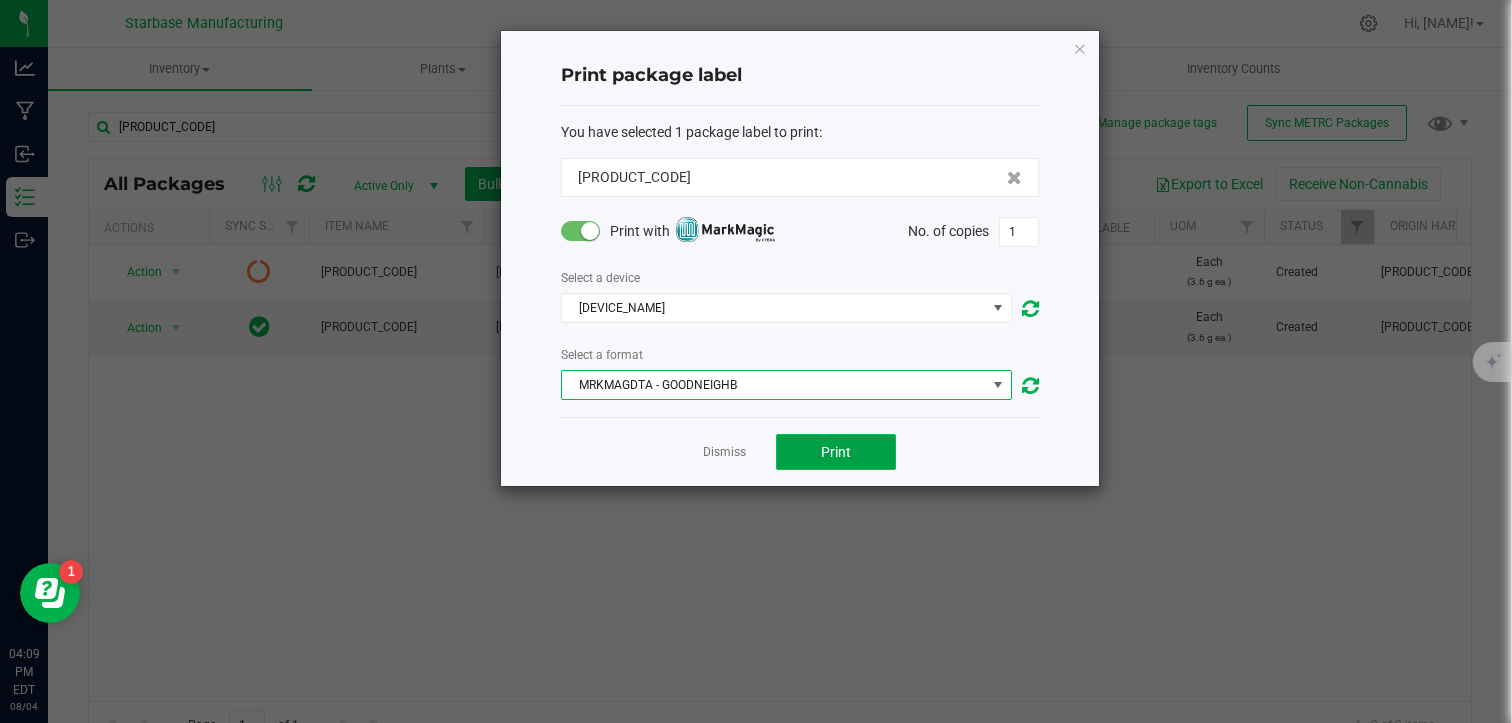 click on "Print" 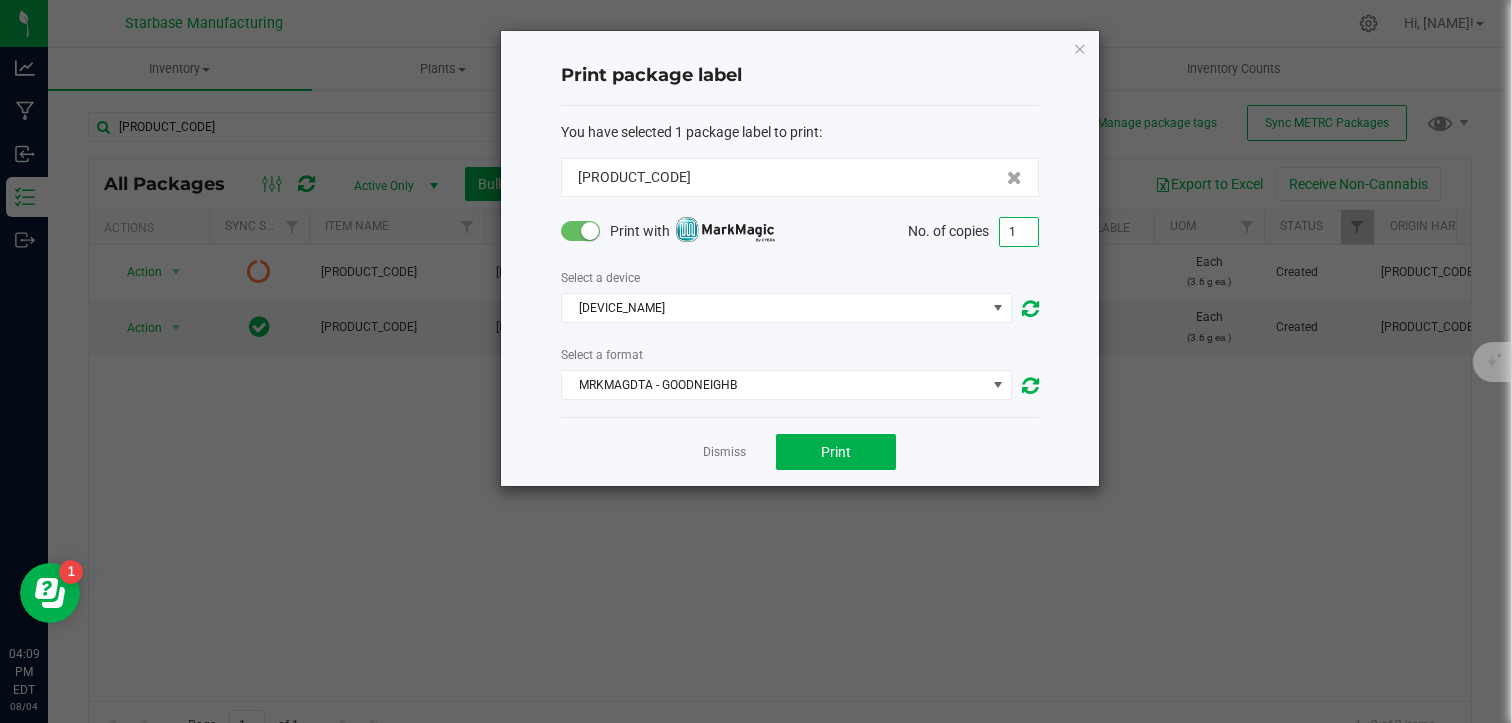 click on "1" at bounding box center [1019, 232] 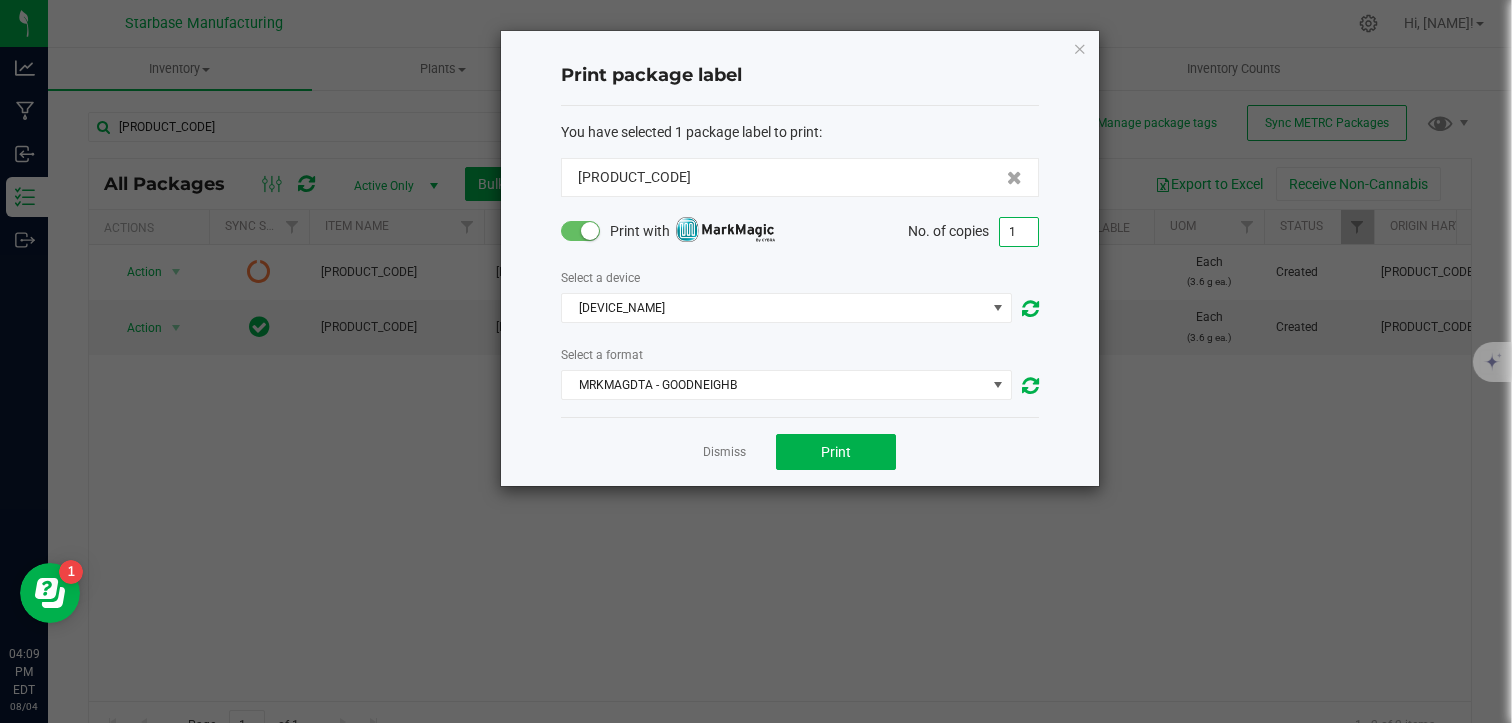 click on "1" at bounding box center (1019, 232) 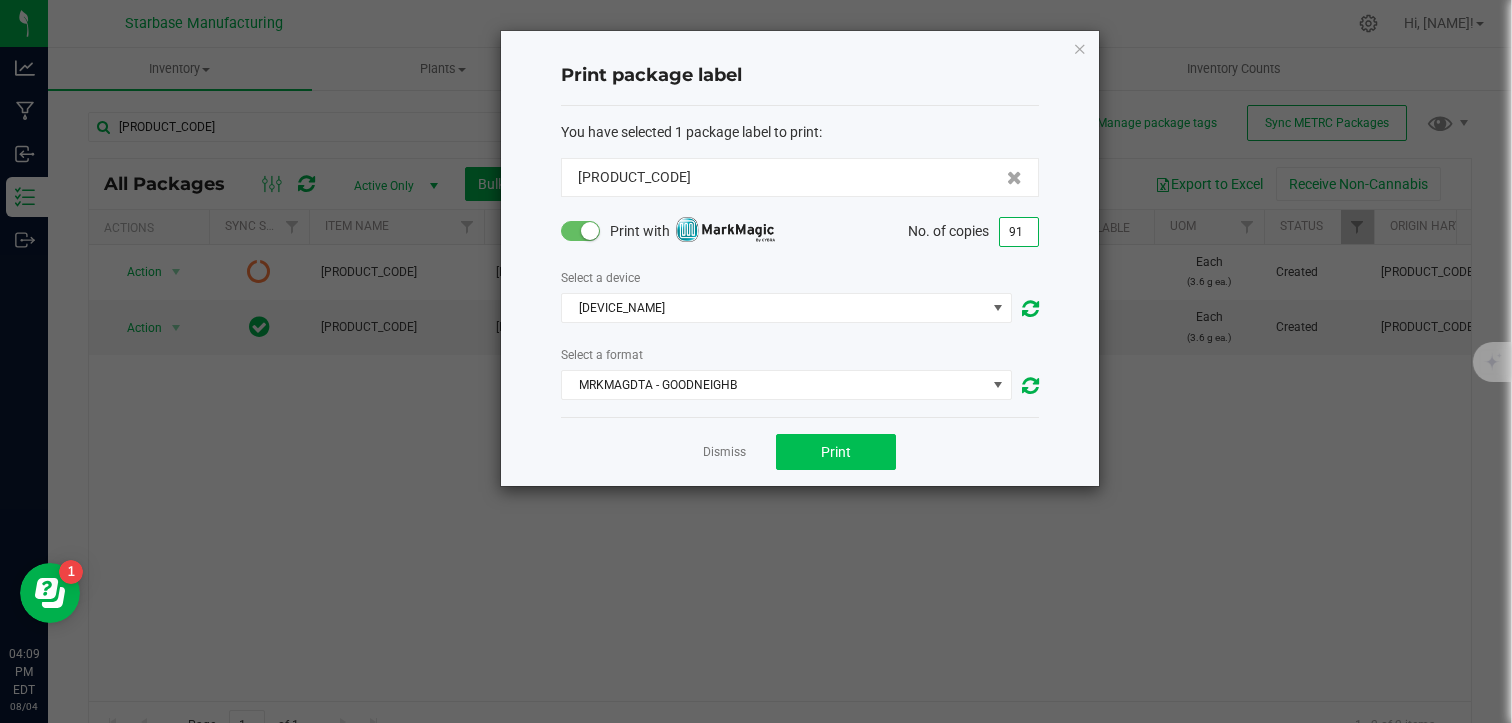 type on "91" 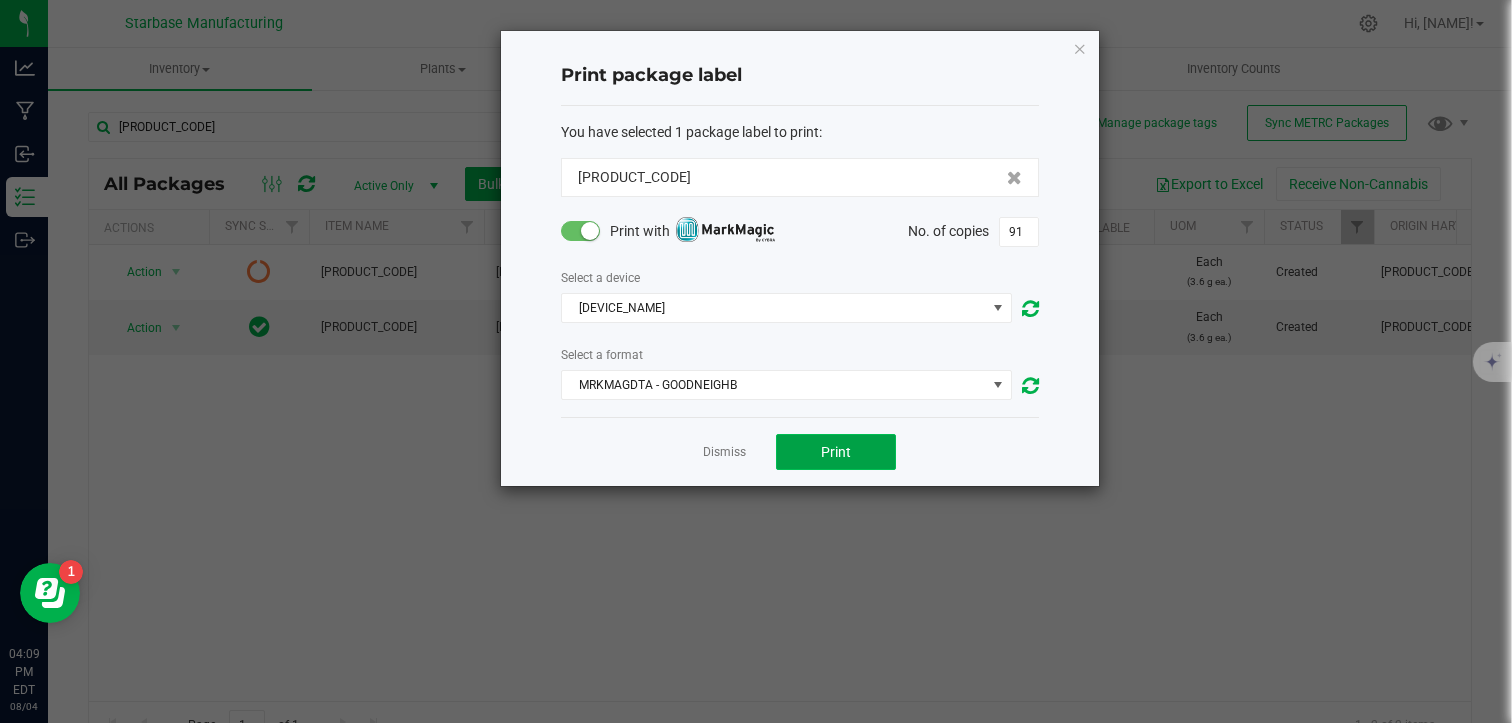 click on "Print" 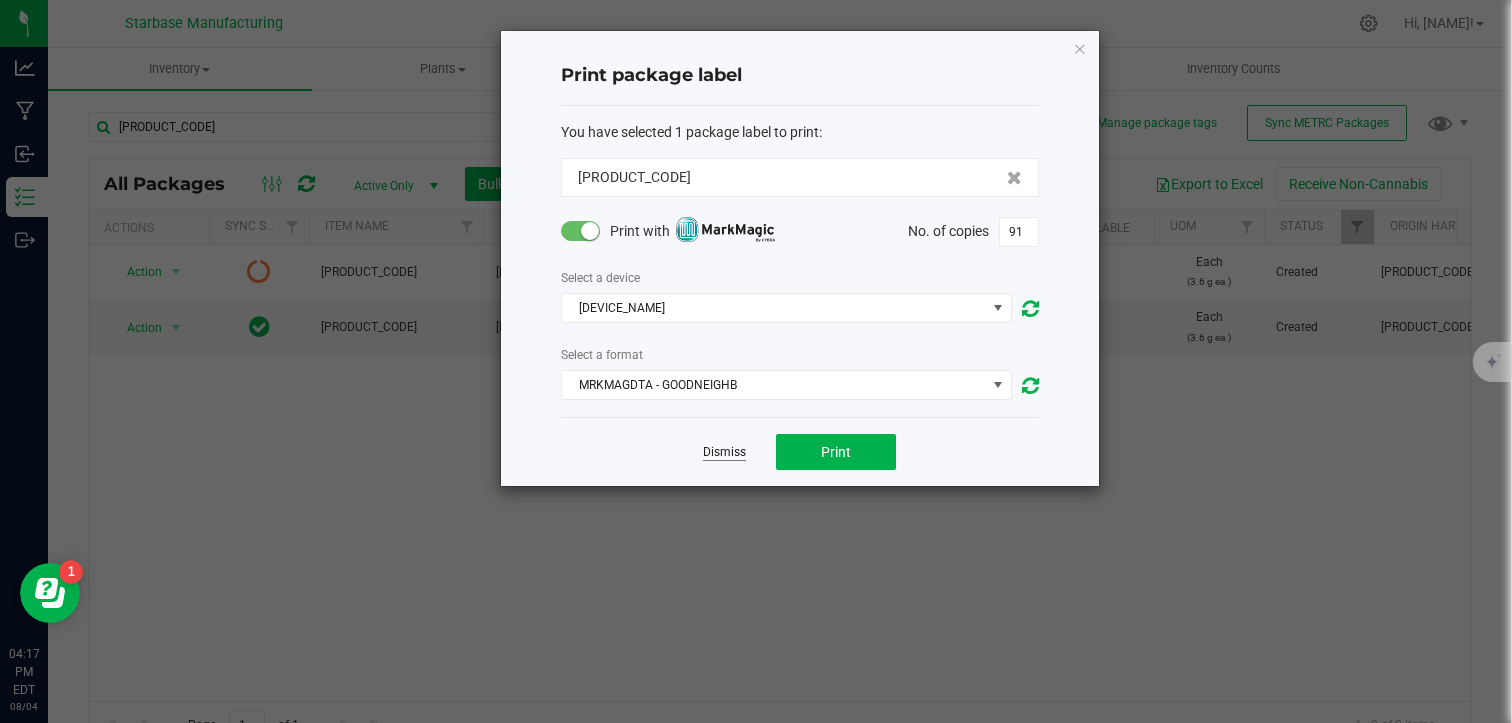 click on "Dismiss" 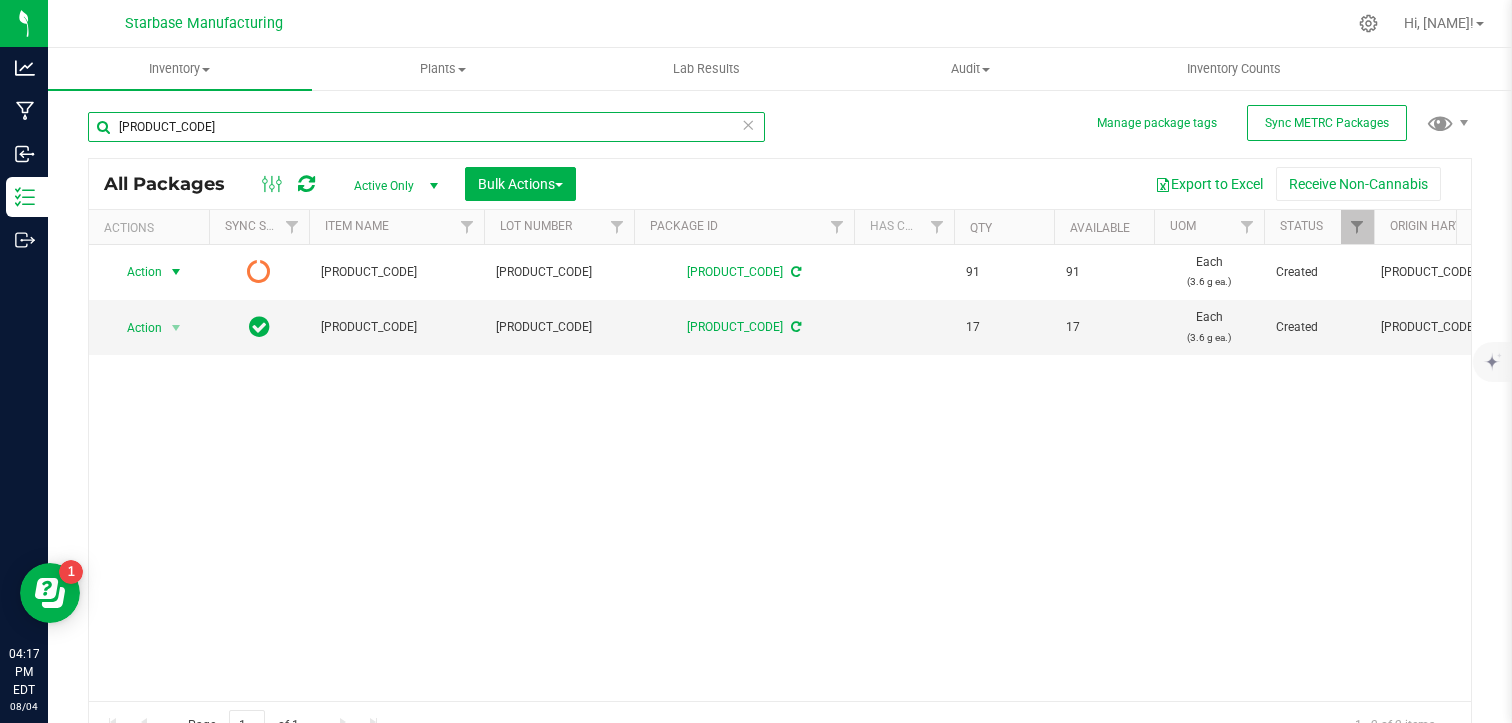 click on "[PRODUCT_CODE]" at bounding box center [426, 127] 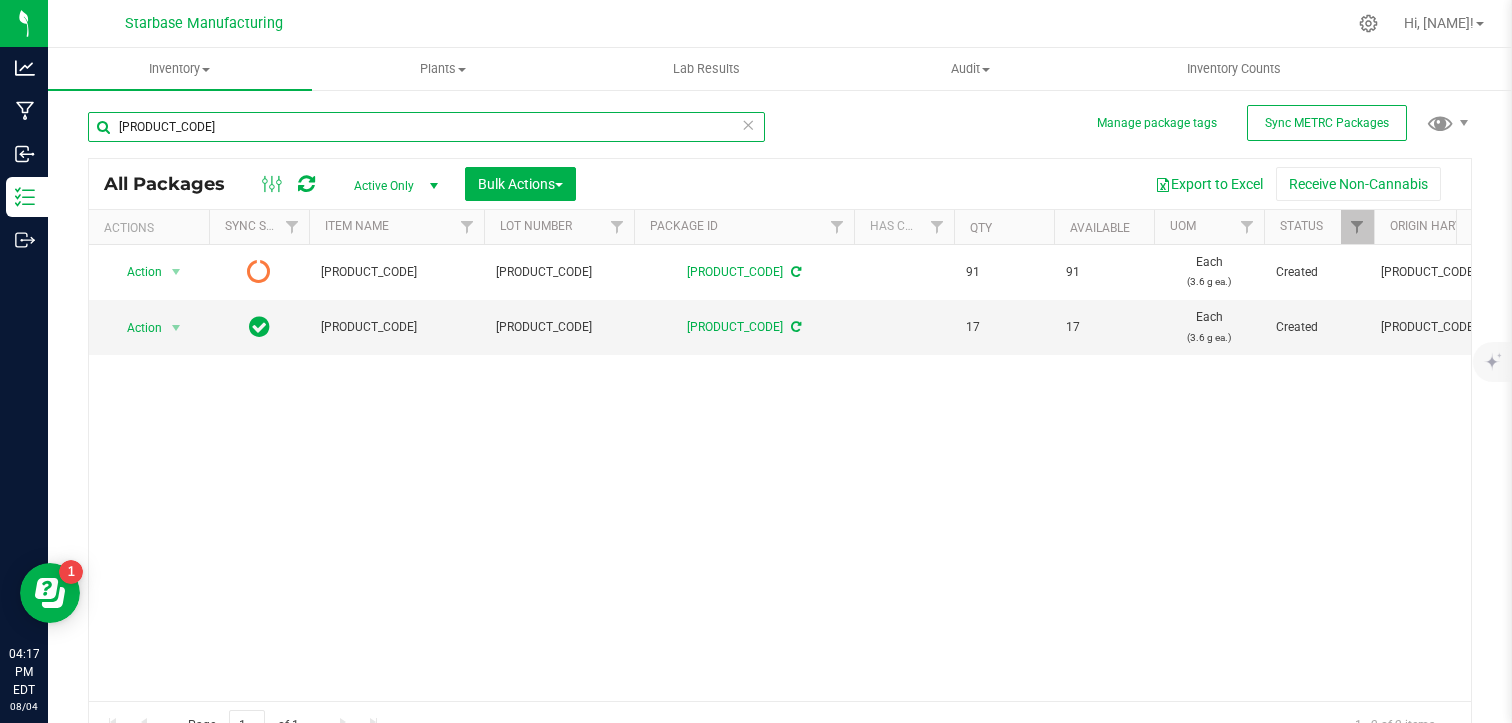 click on "[PRODUCT_CODE]" at bounding box center (426, 127) 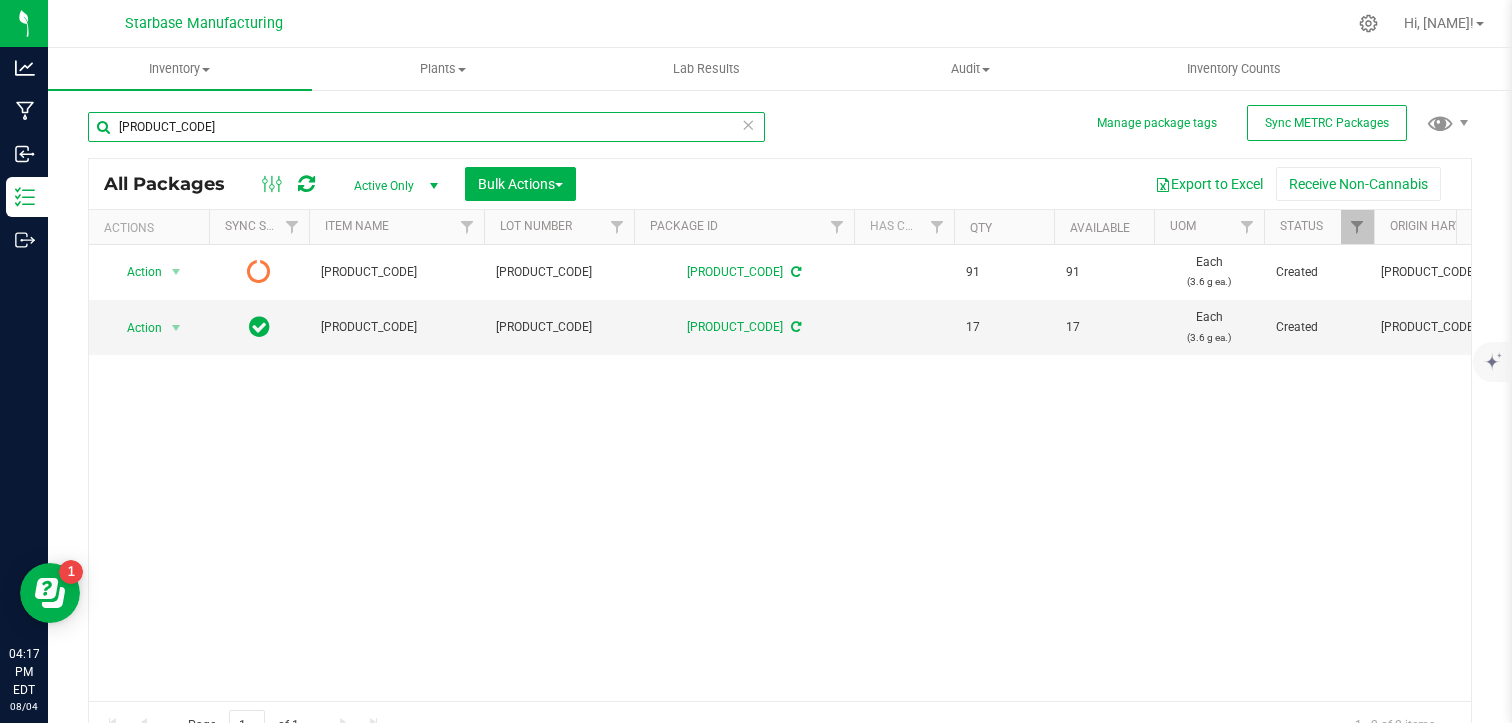 click on "[PRODUCT_CODE]" at bounding box center (426, 127) 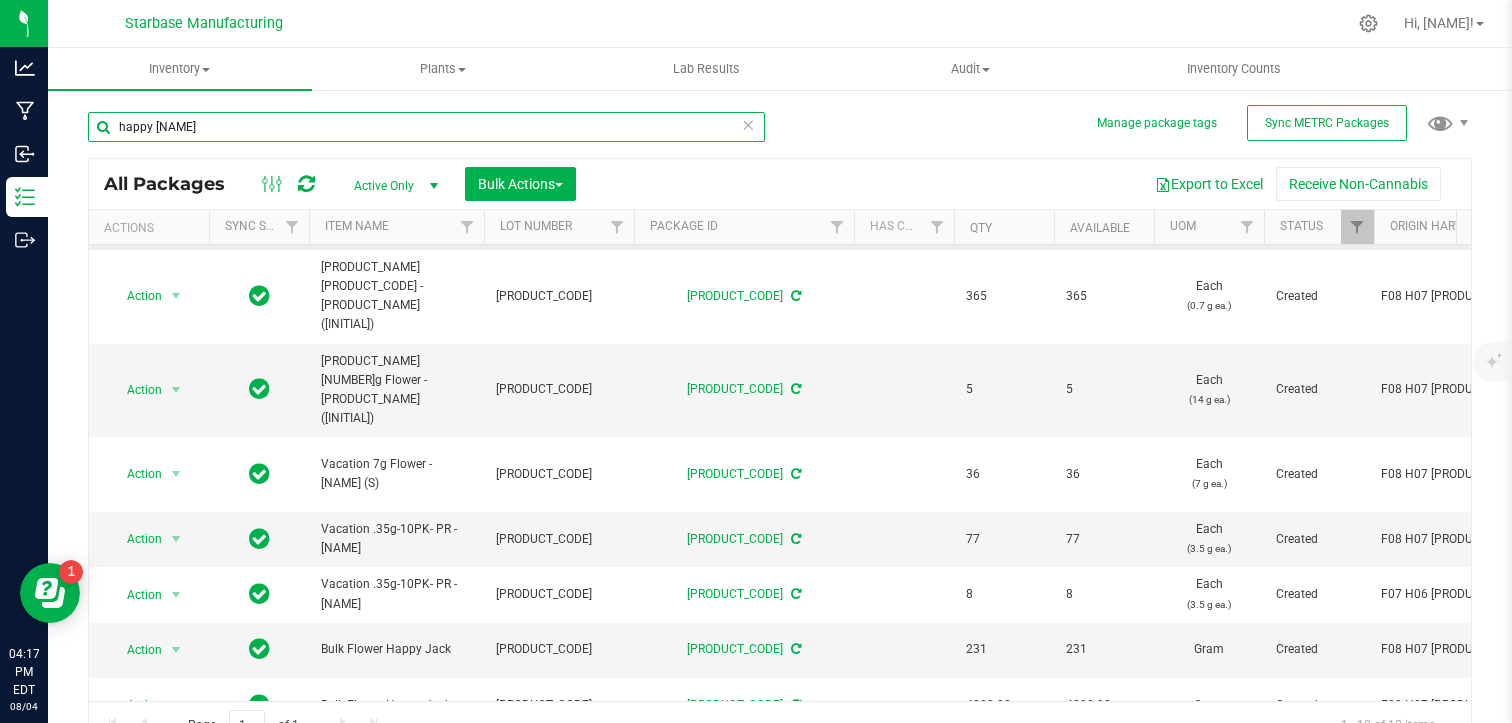 scroll, scrollTop: 108, scrollLeft: 0, axis: vertical 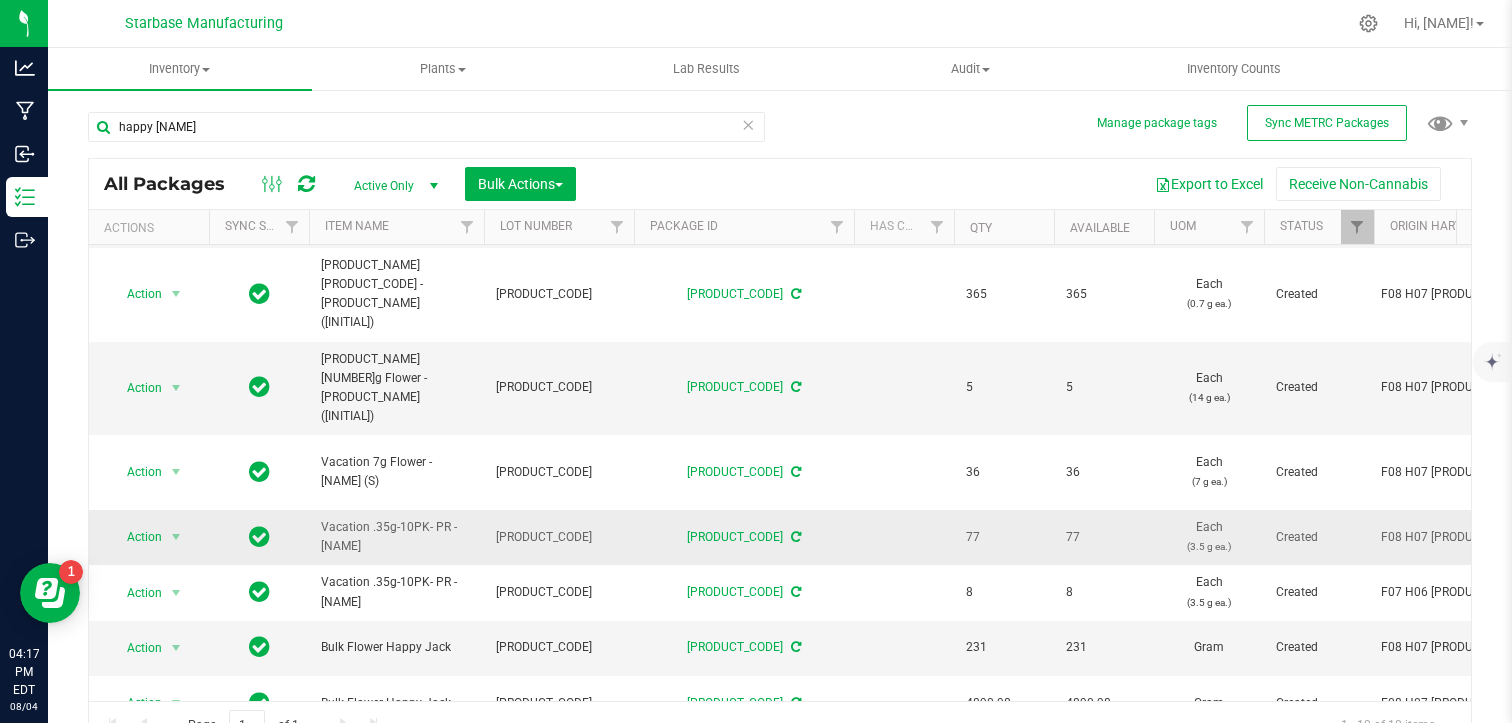 drag, startPoint x: 392, startPoint y: 445, endPoint x: 322, endPoint y: 429, distance: 71.80529 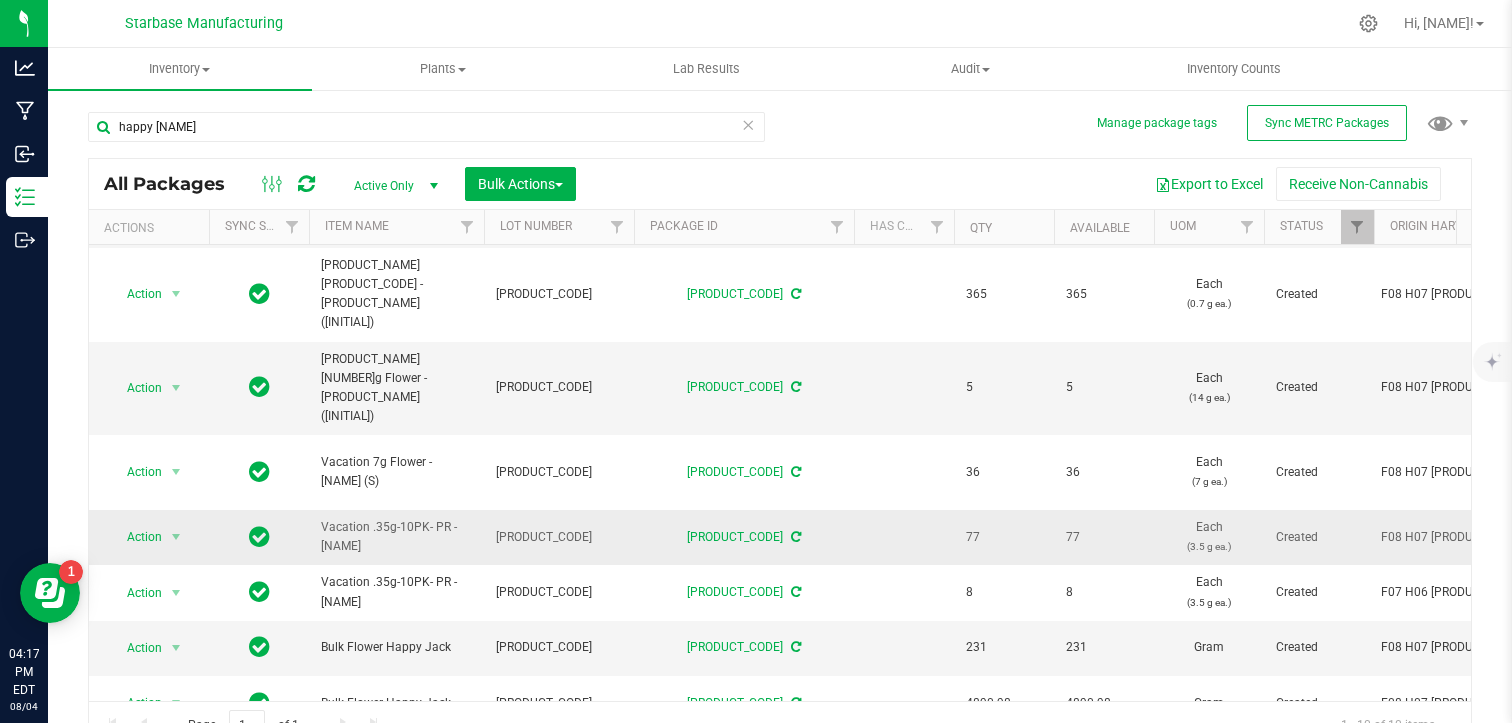 click on "Vacation .35g-10PK- PR - [NAME]" at bounding box center (396, 537) 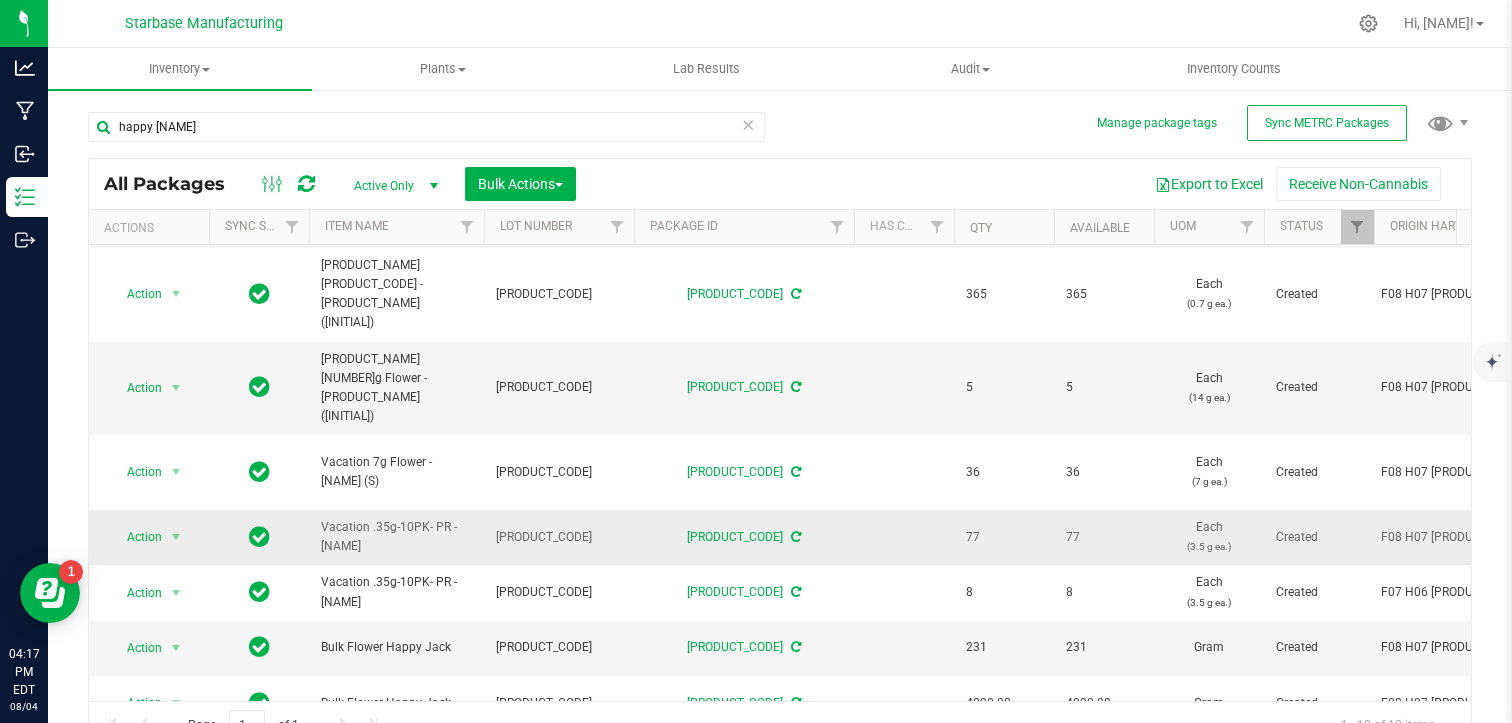 copy on "Vacation .35g-10PK- PR - [NAME]" 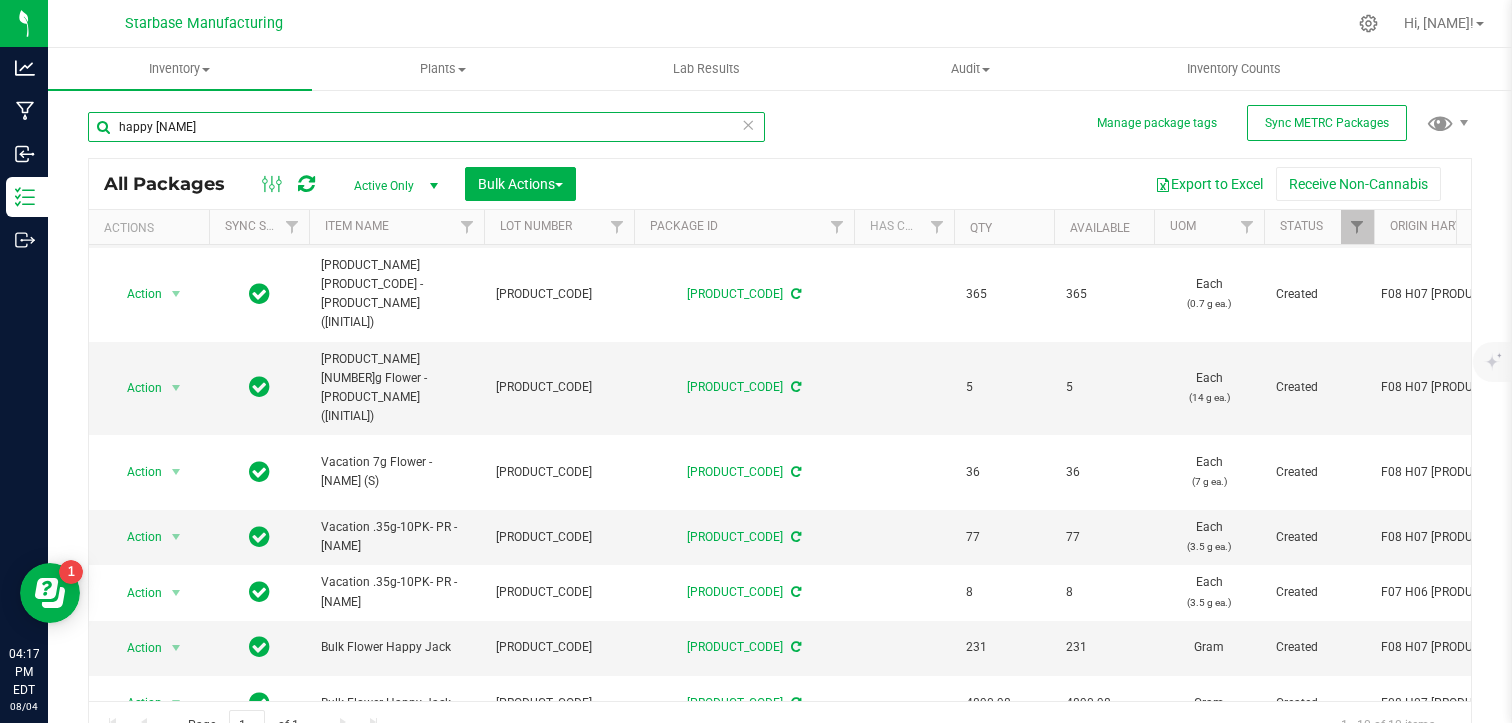 click on "happy [NAME]" at bounding box center [426, 127] 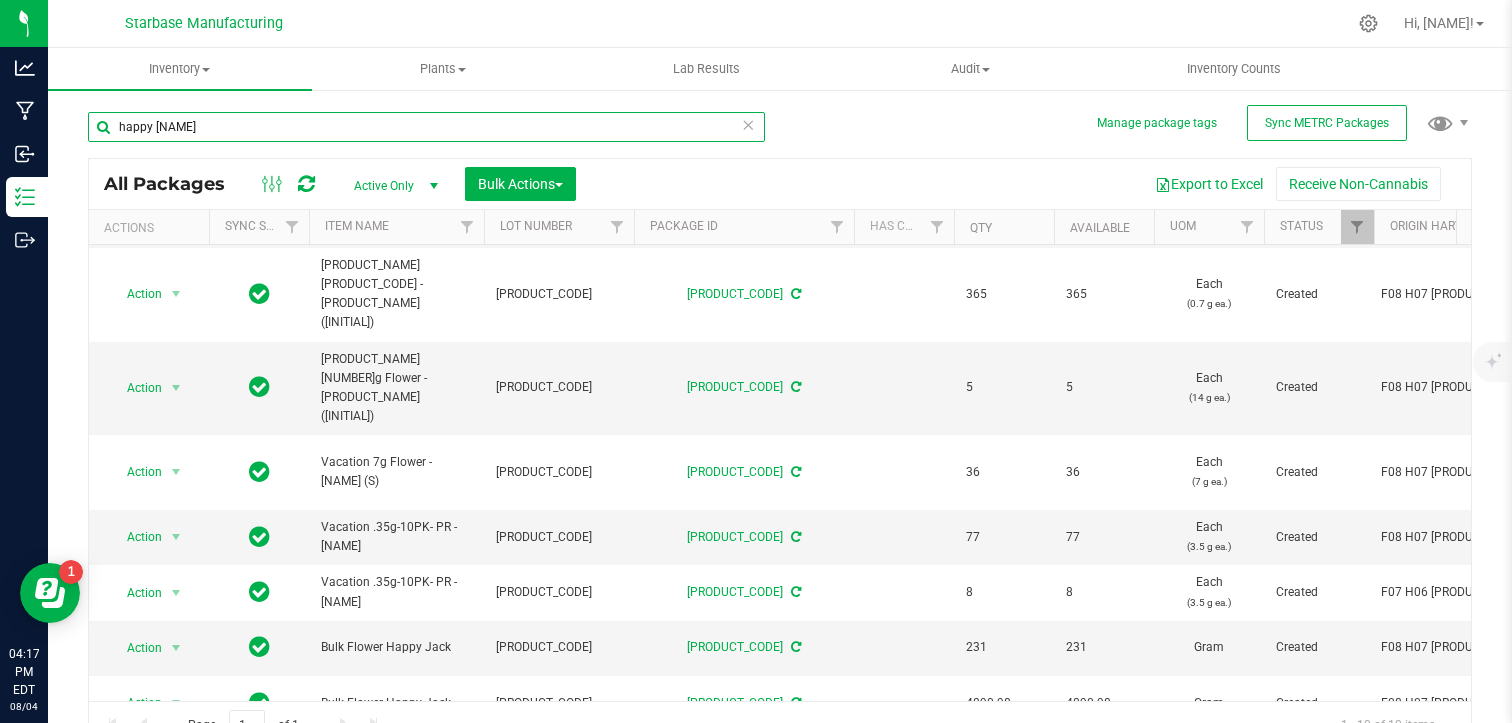 click on "happy [NAME]" at bounding box center [426, 127] 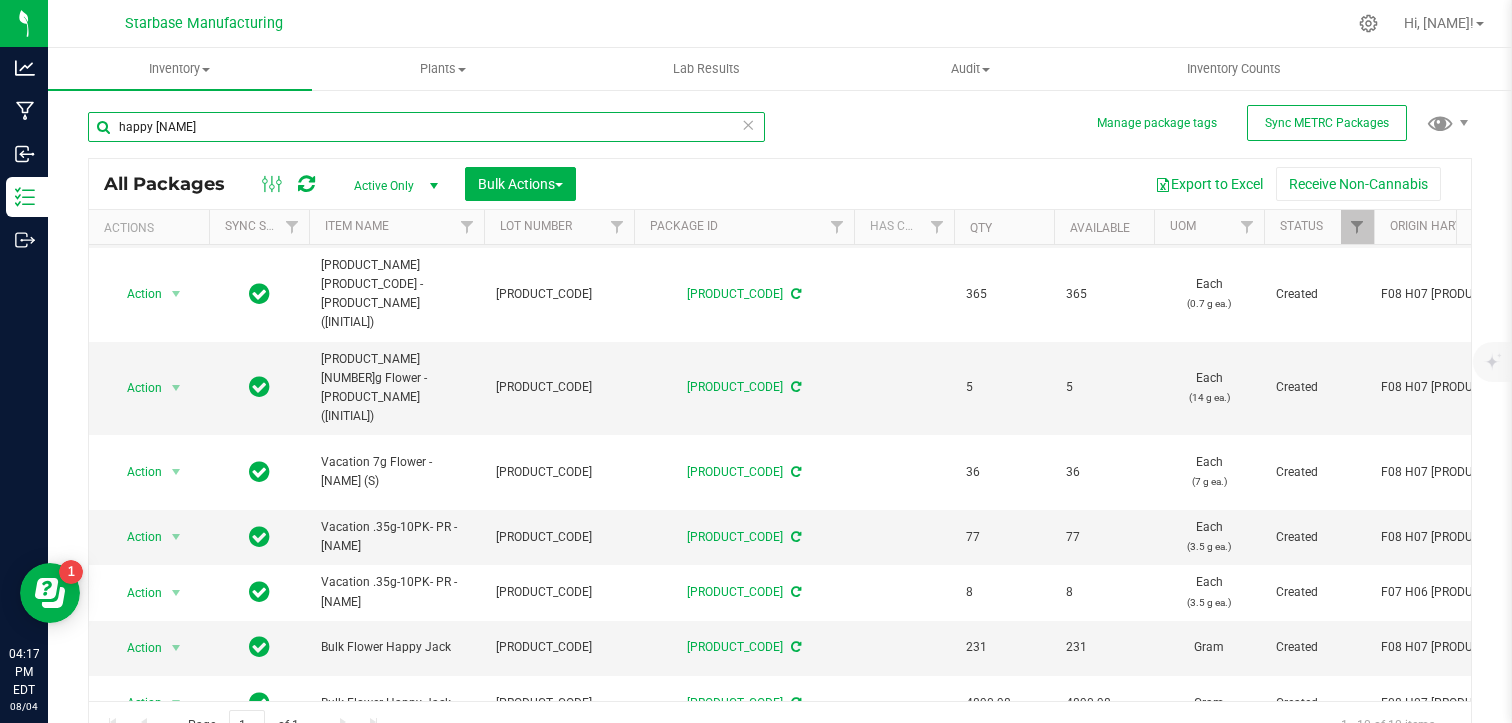 click on "happy [NAME]" at bounding box center (426, 127) 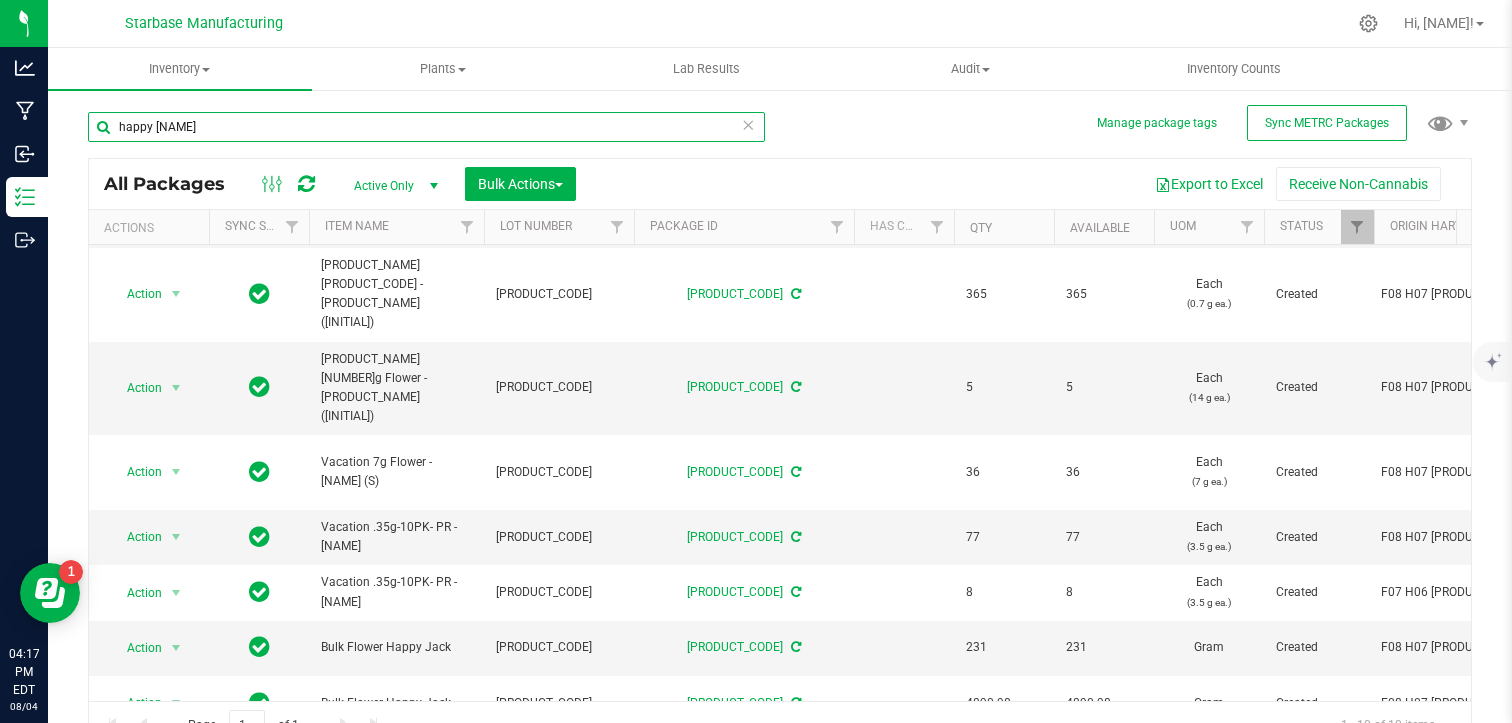 paste on "Vacation .35g-10PK- PR - [NAME]" 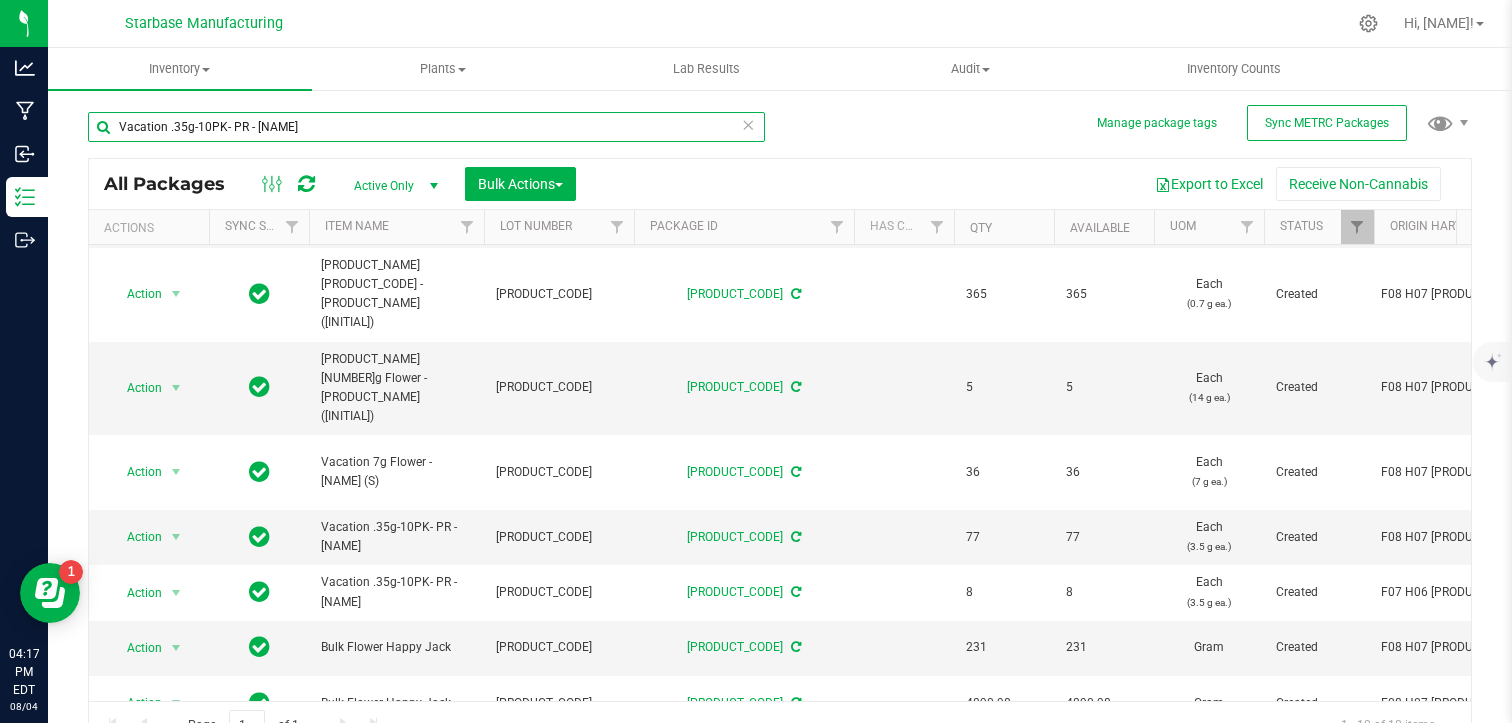 type on "Vacation .35g-10PK- PR - [NAME]" 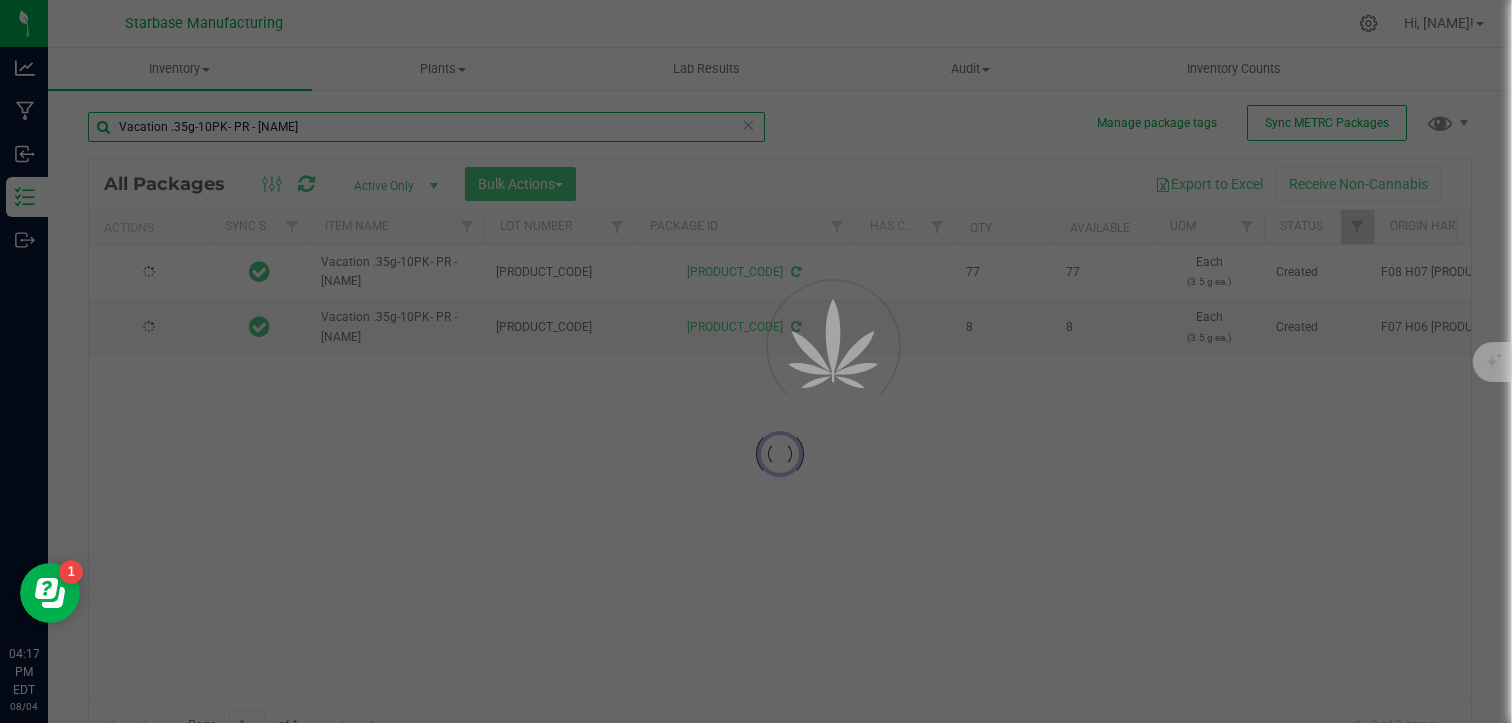 scroll, scrollTop: 0, scrollLeft: 0, axis: both 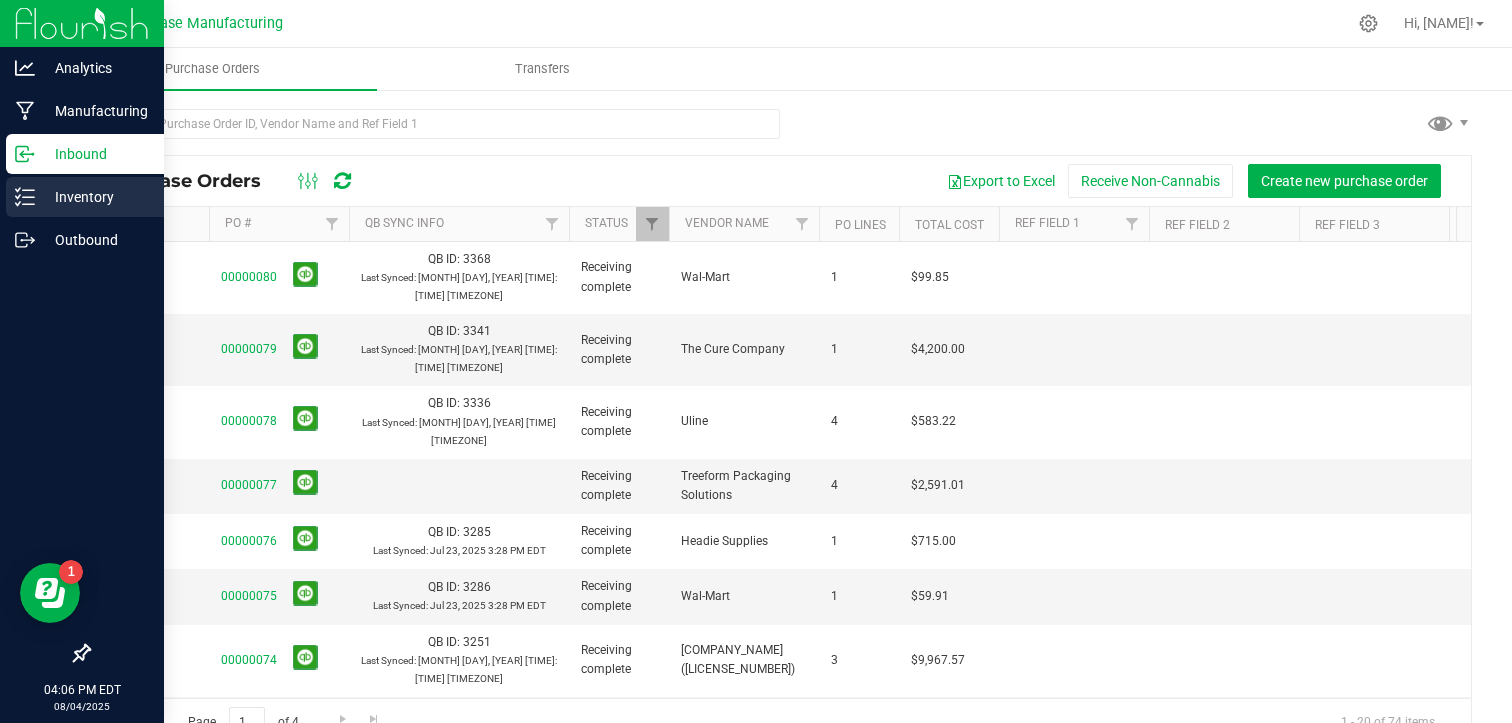 click 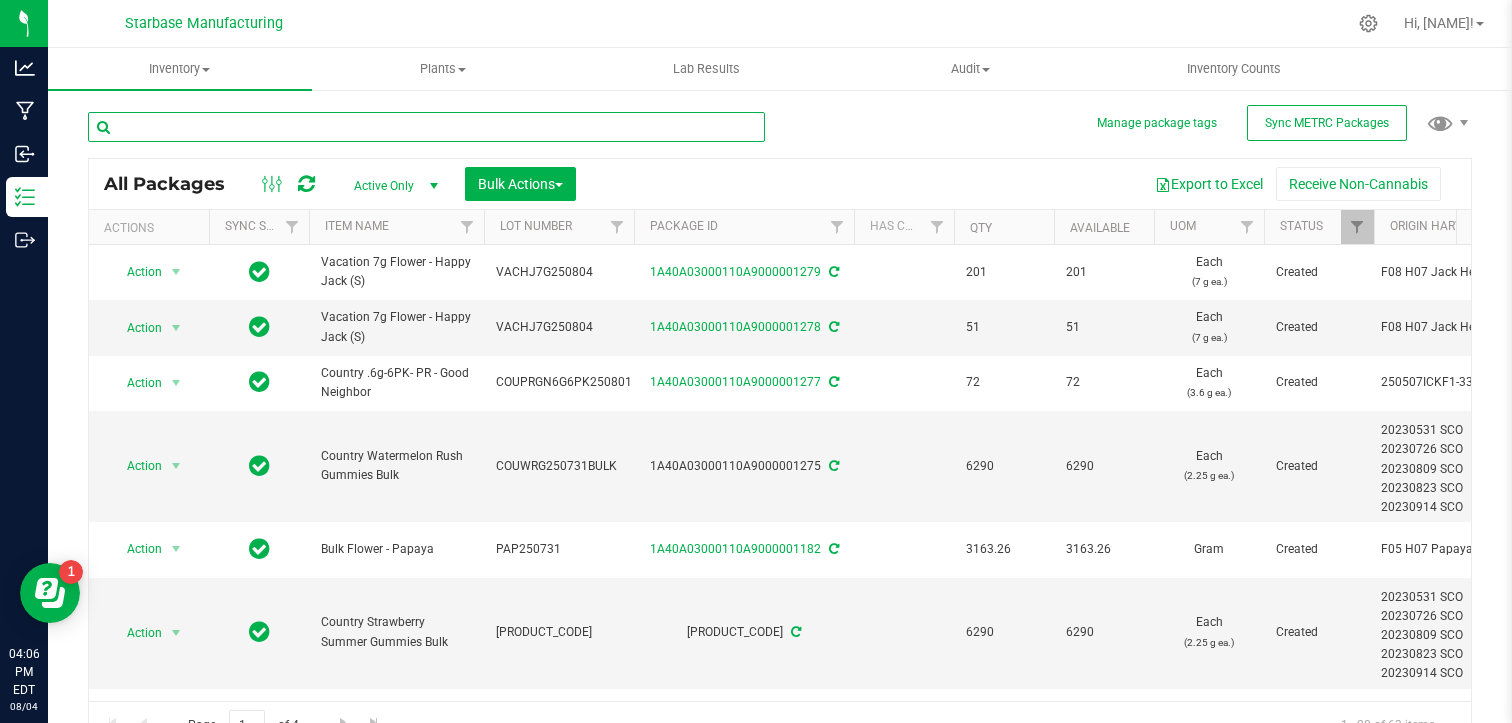 click at bounding box center [426, 127] 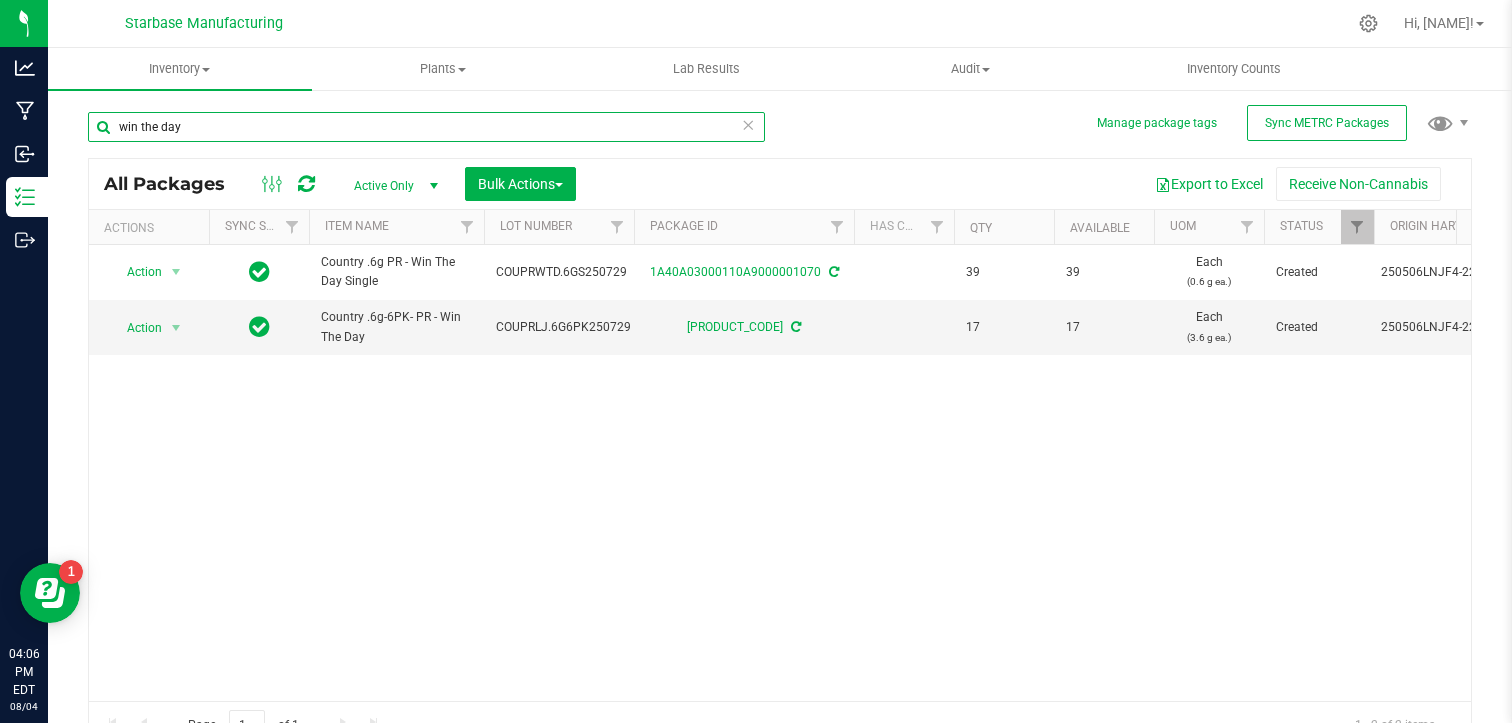 scroll, scrollTop: 0, scrollLeft: 200, axis: horizontal 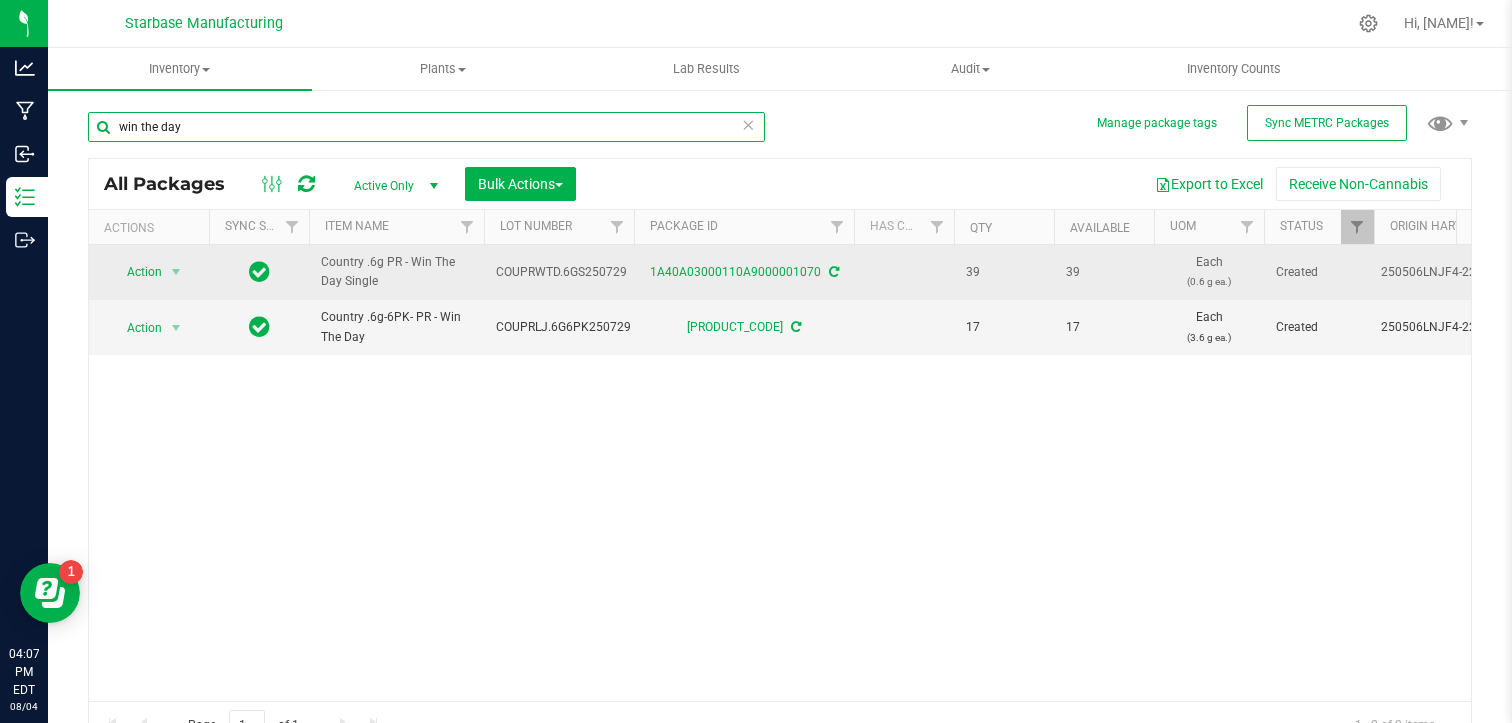 type on "win the day" 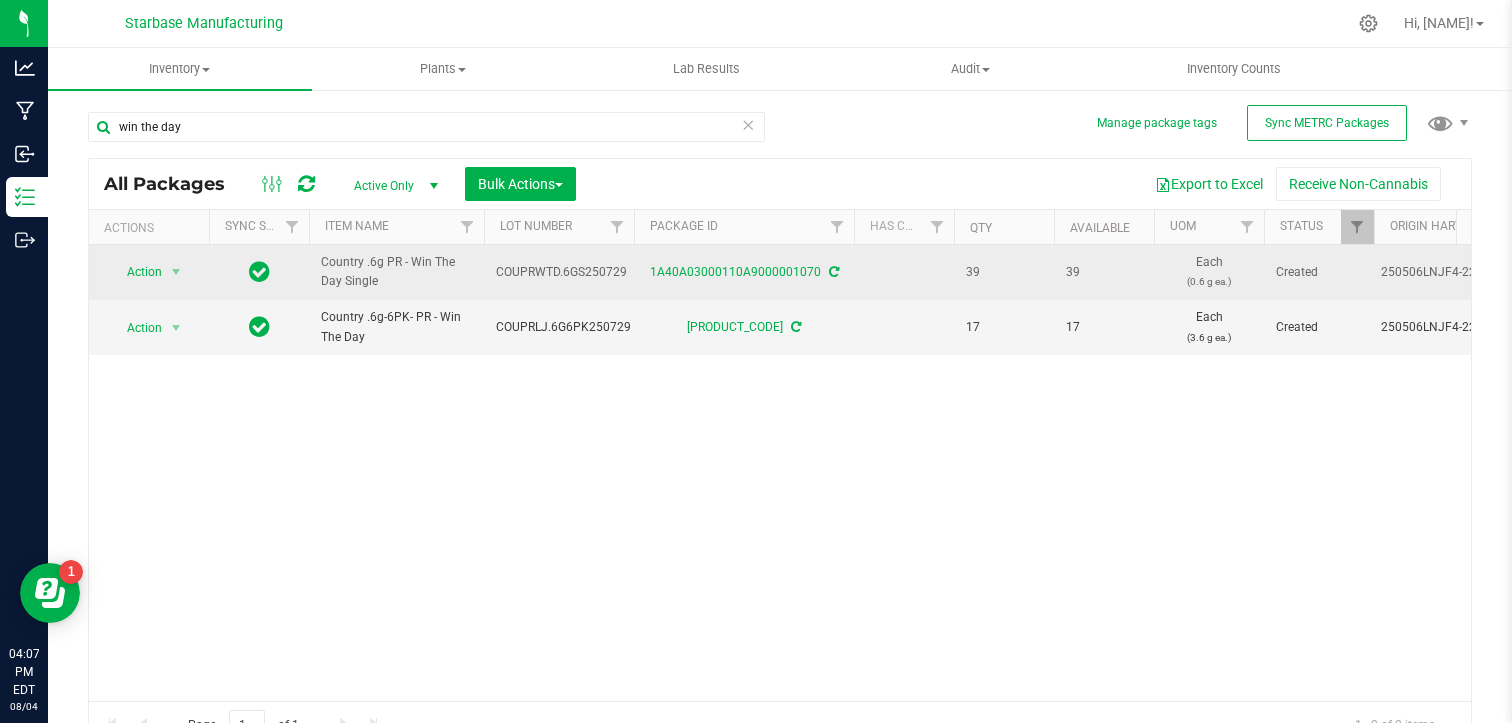 click on "[PRODUCT_CODE]" at bounding box center (561, 272) 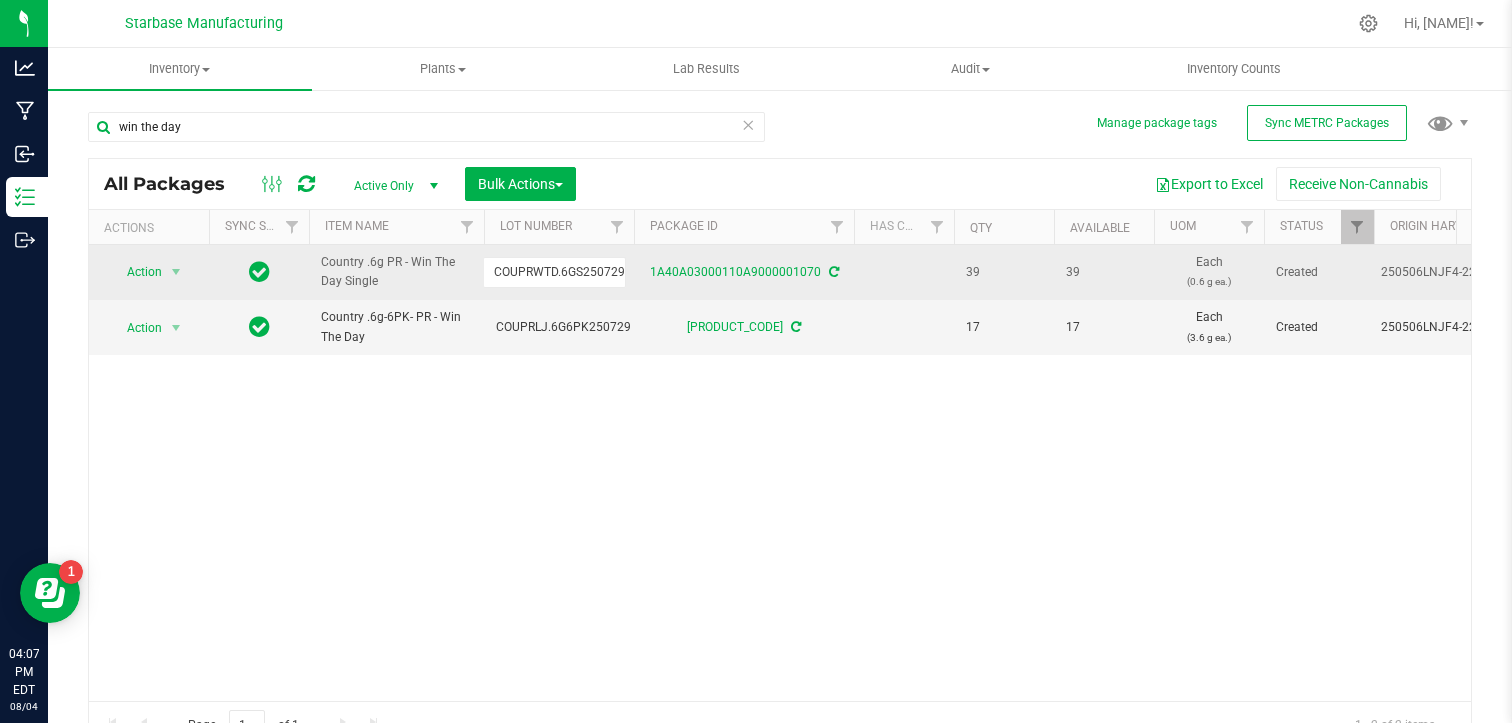 click on "[PRODUCT_CODE]" at bounding box center [554, 272] 